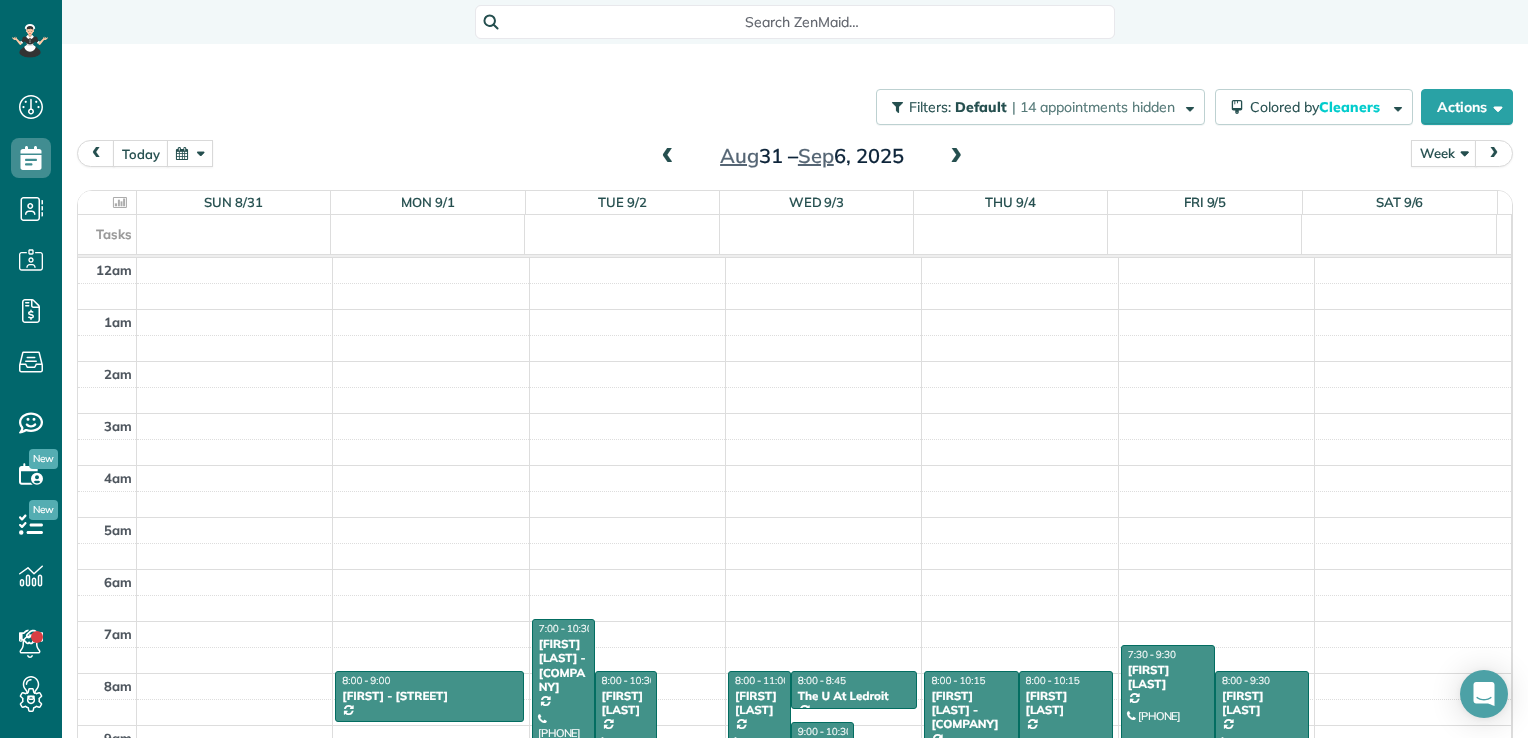 scroll, scrollTop: 0, scrollLeft: 0, axis: both 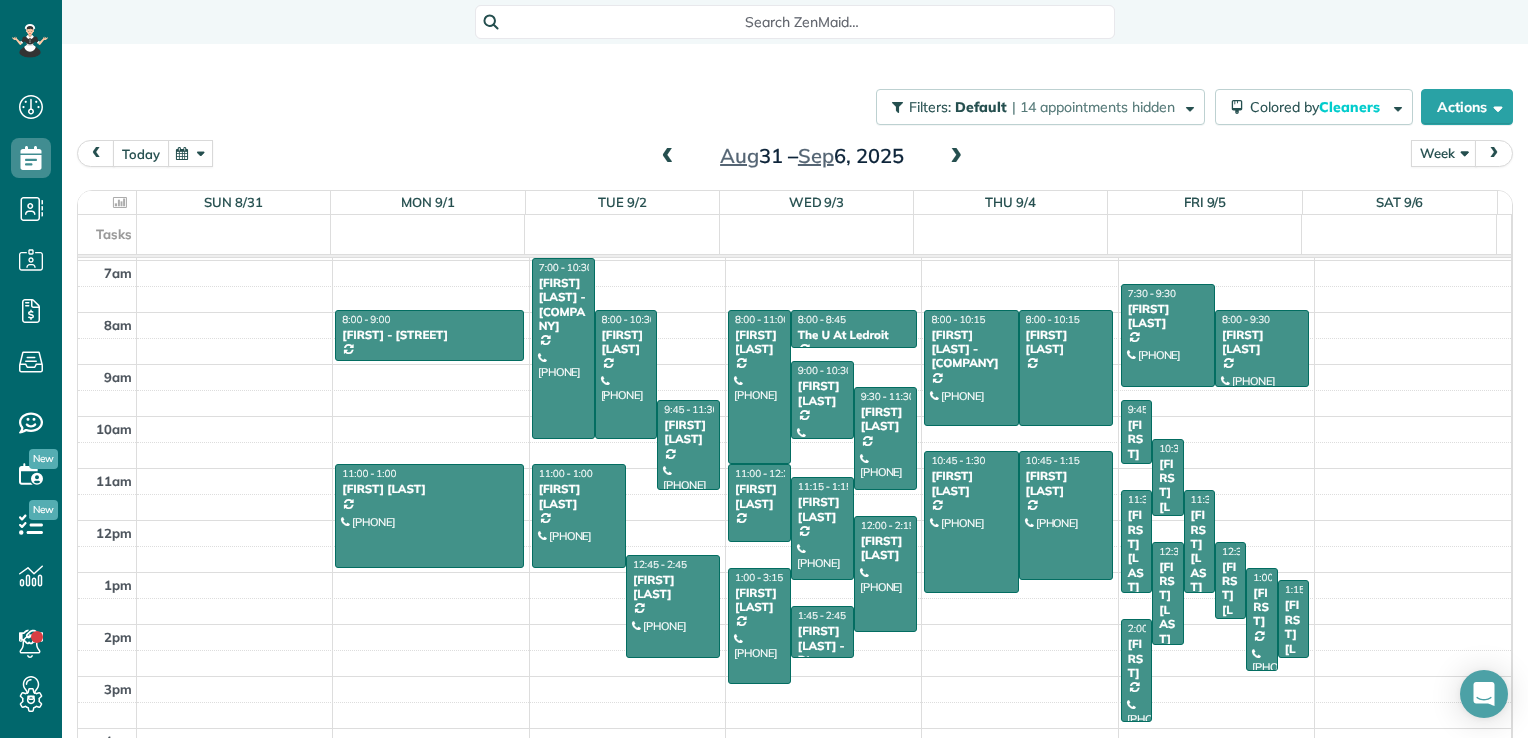 click on "today" at bounding box center [141, 153] 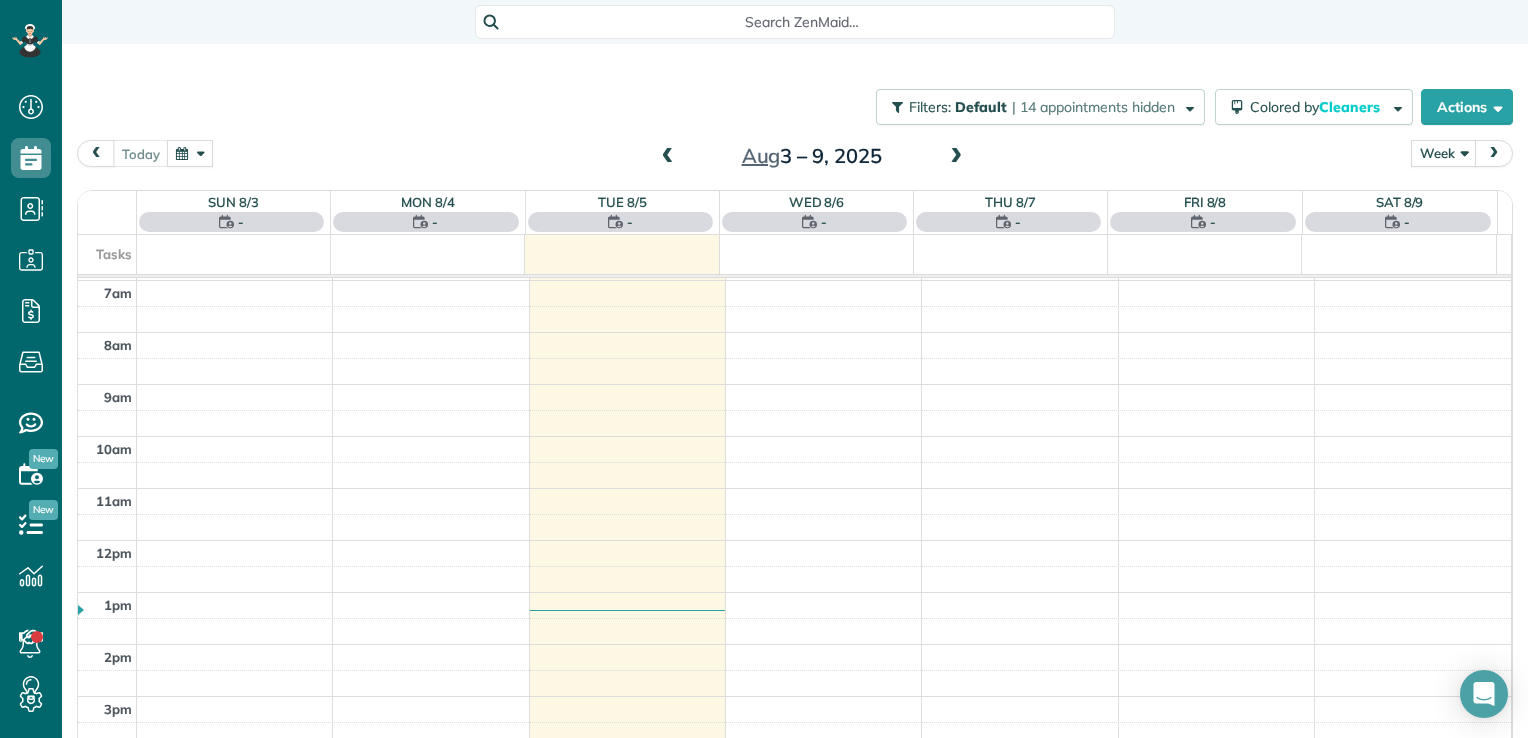 scroll, scrollTop: 362, scrollLeft: 0, axis: vertical 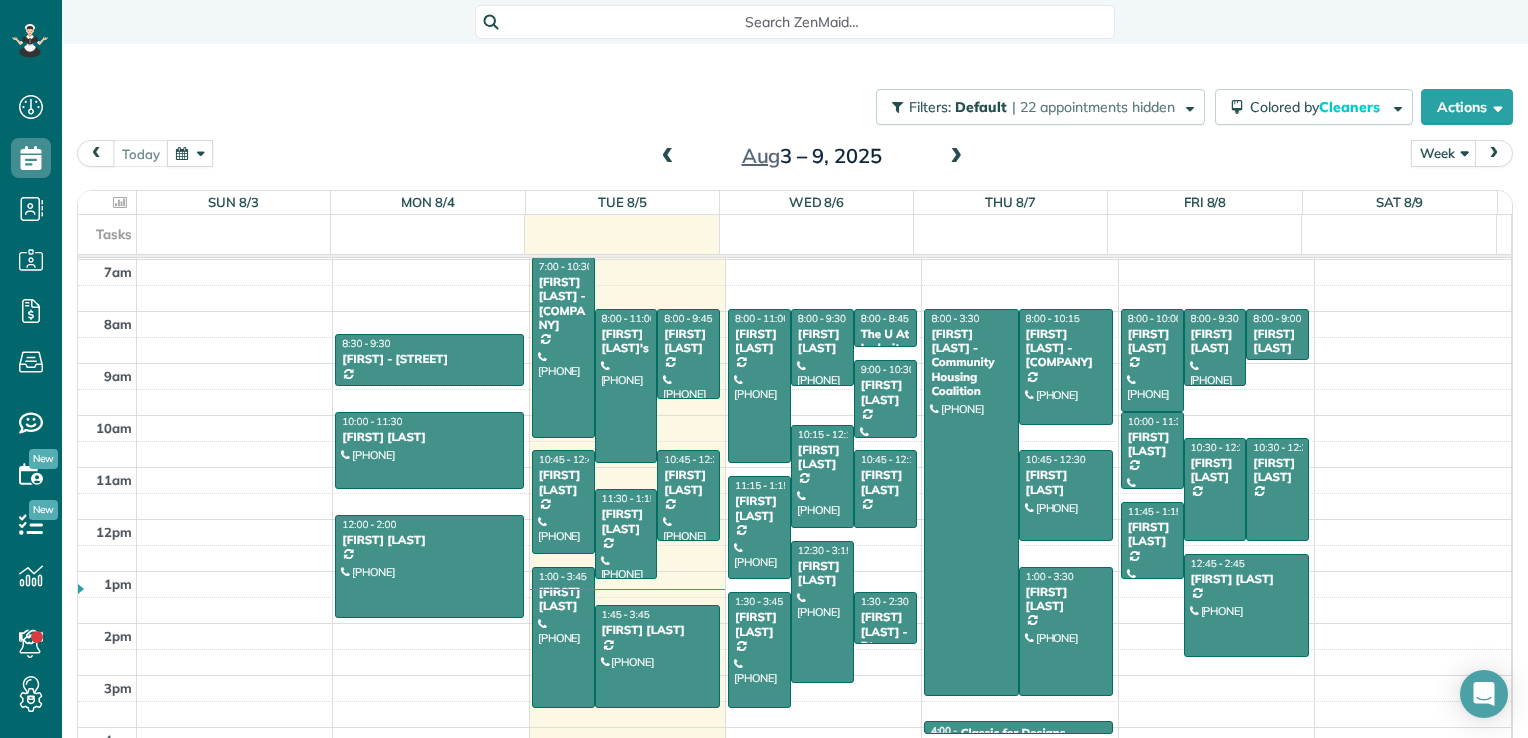 click at bounding box center [668, 157] 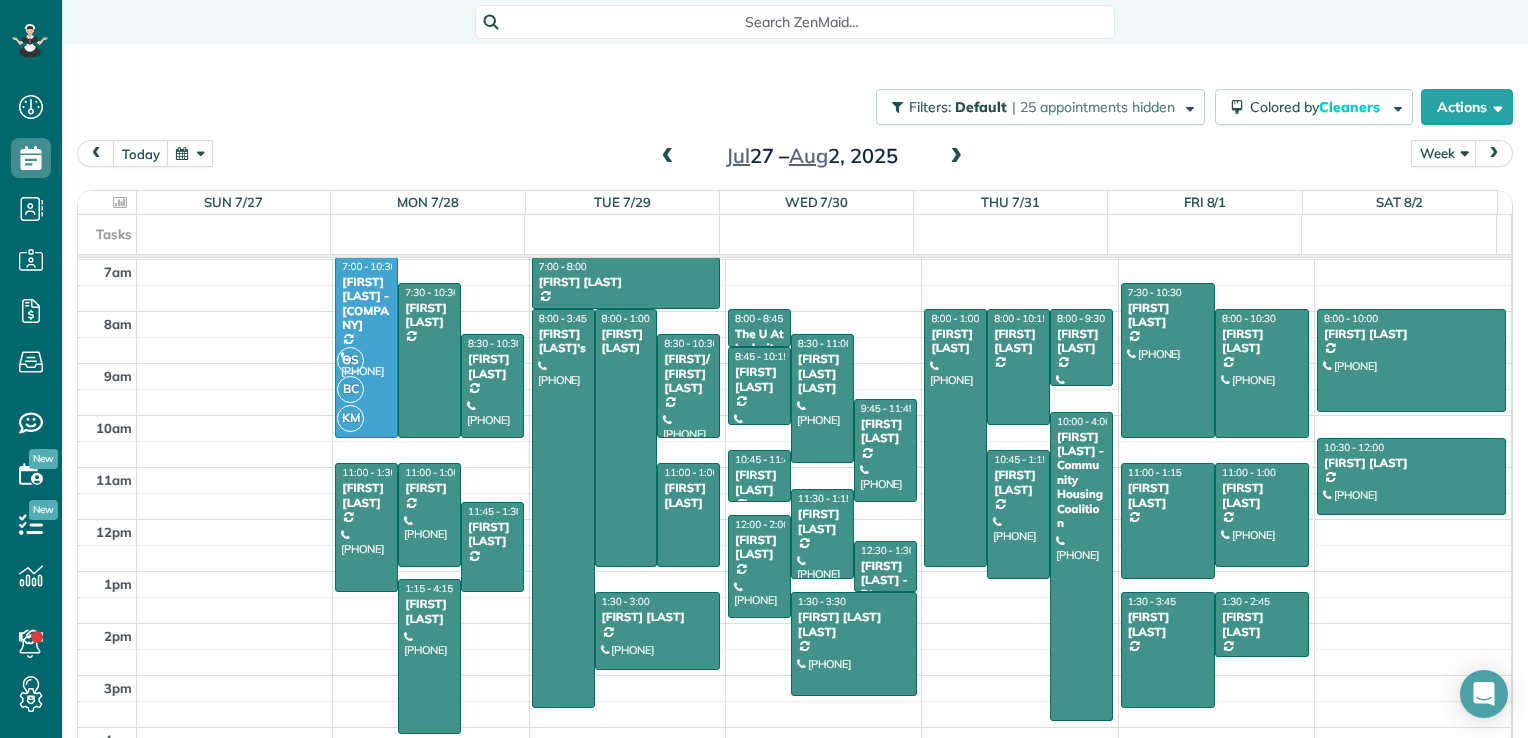 click at bounding box center (668, 157) 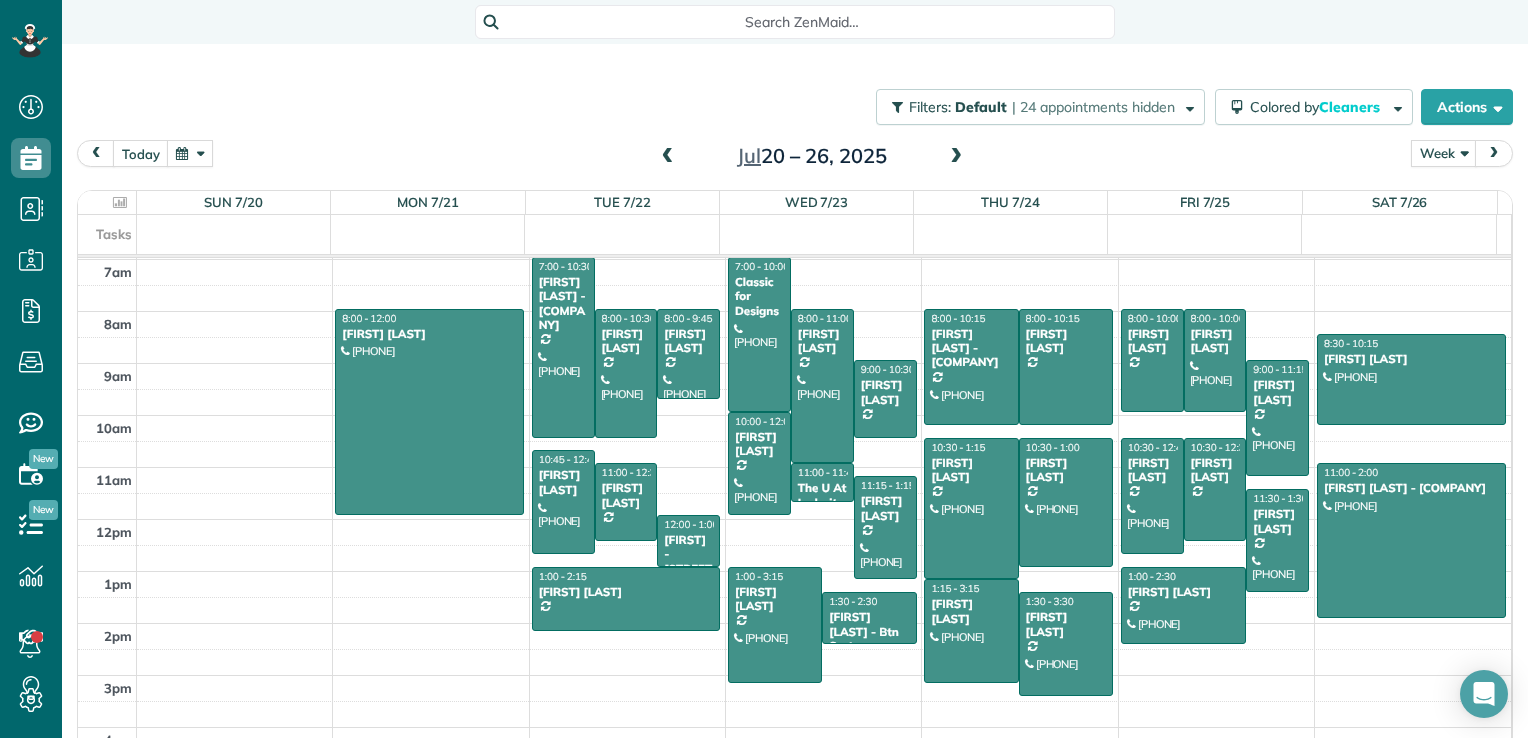 click at bounding box center [668, 157] 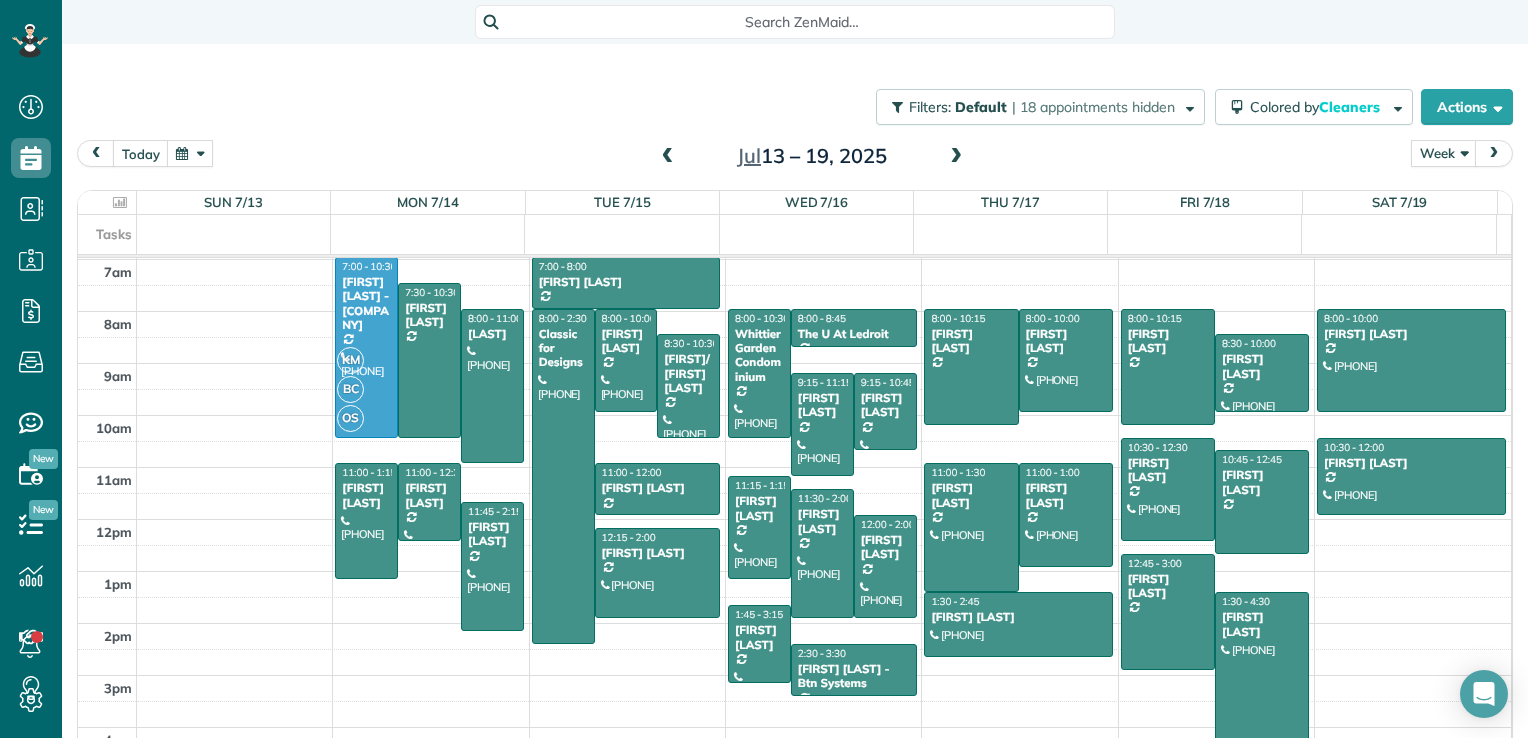 click at bounding box center (956, 157) 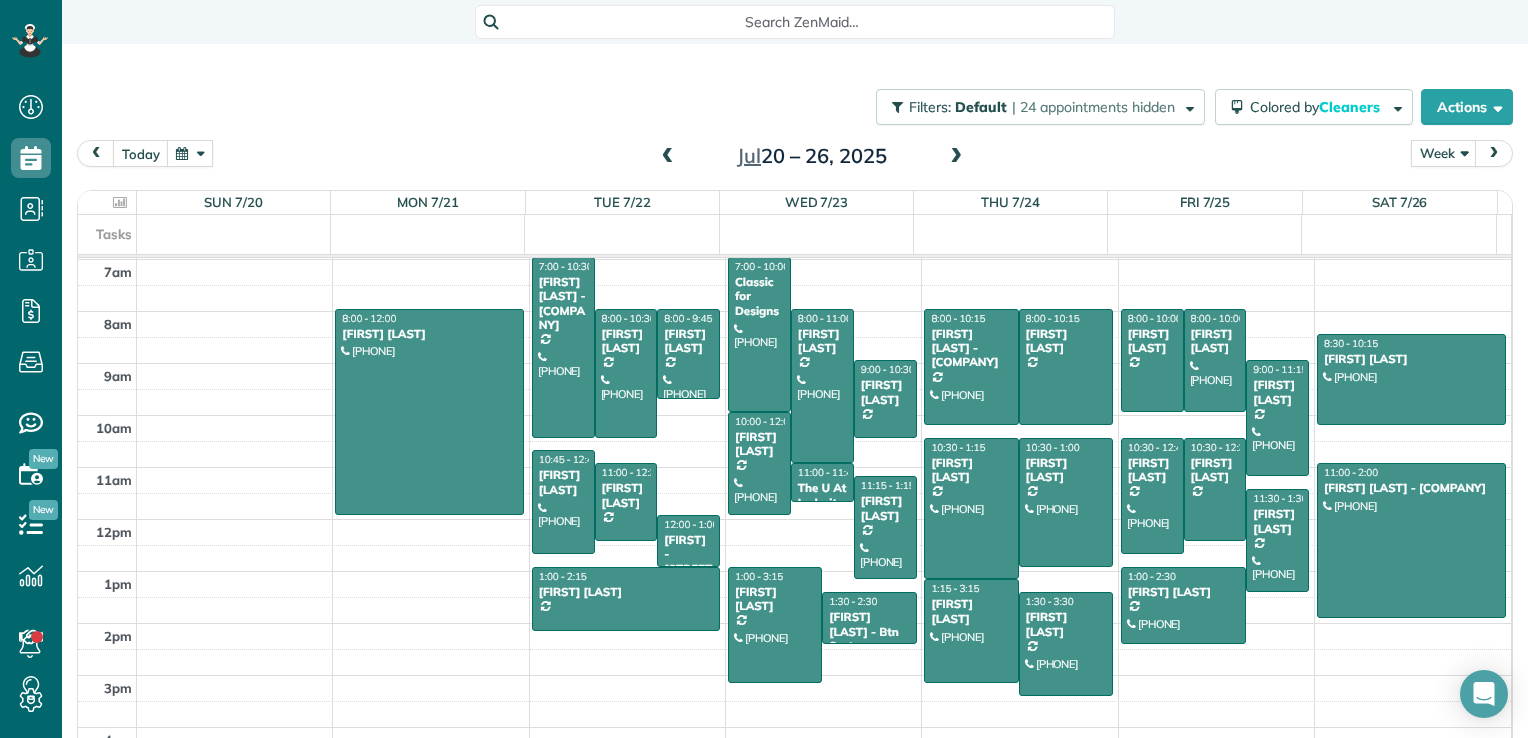 click at bounding box center [668, 157] 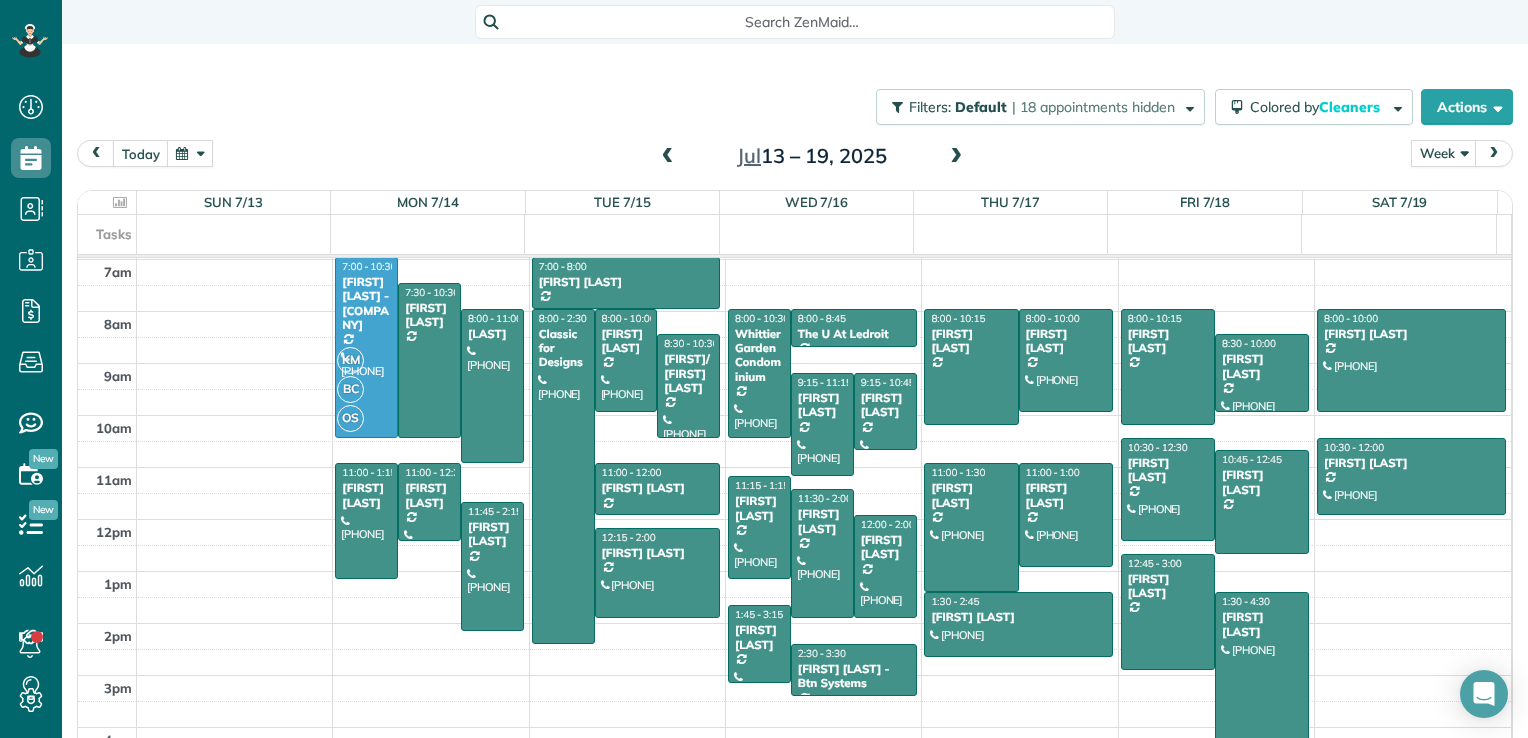 click at bounding box center (956, 157) 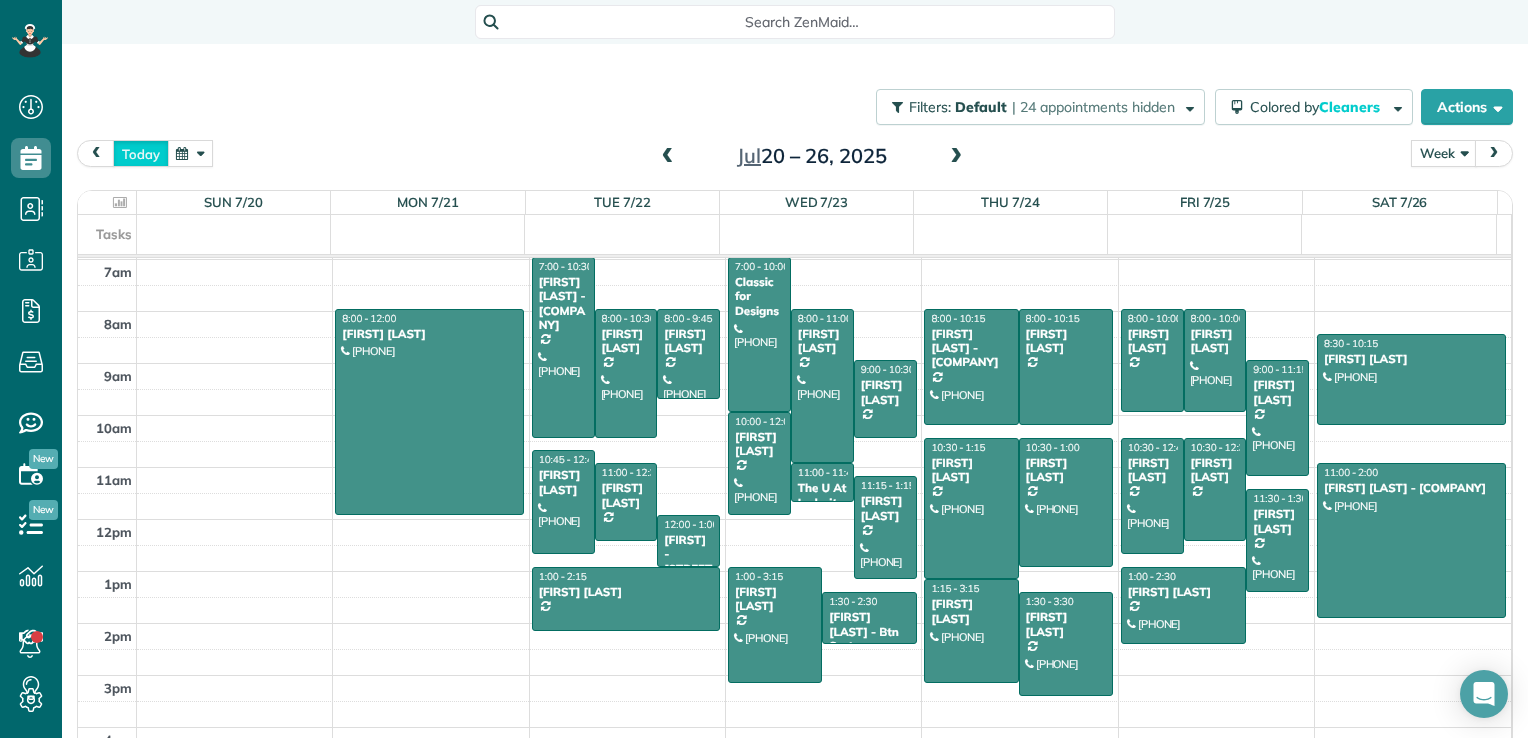 click on "today" at bounding box center (141, 153) 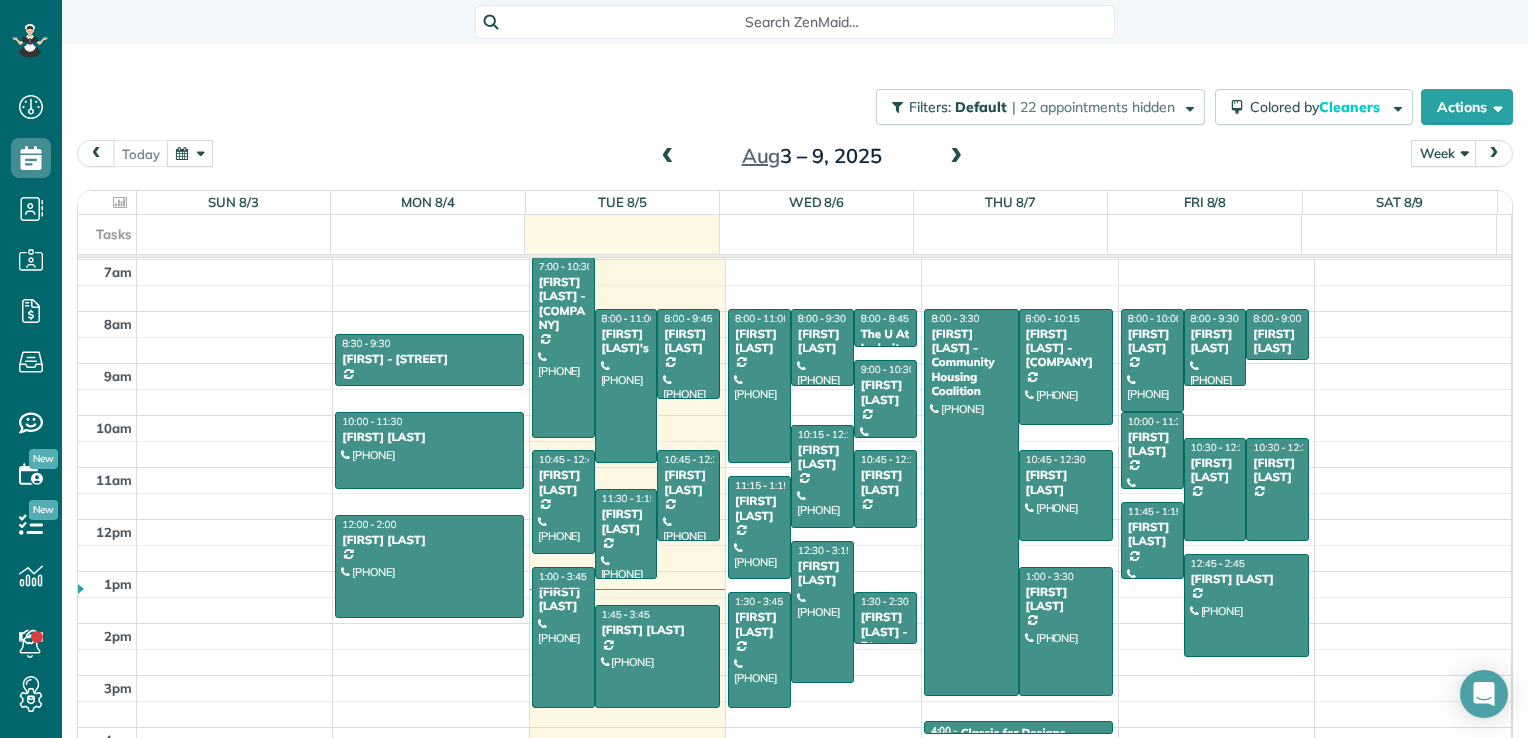 click at bounding box center (956, 157) 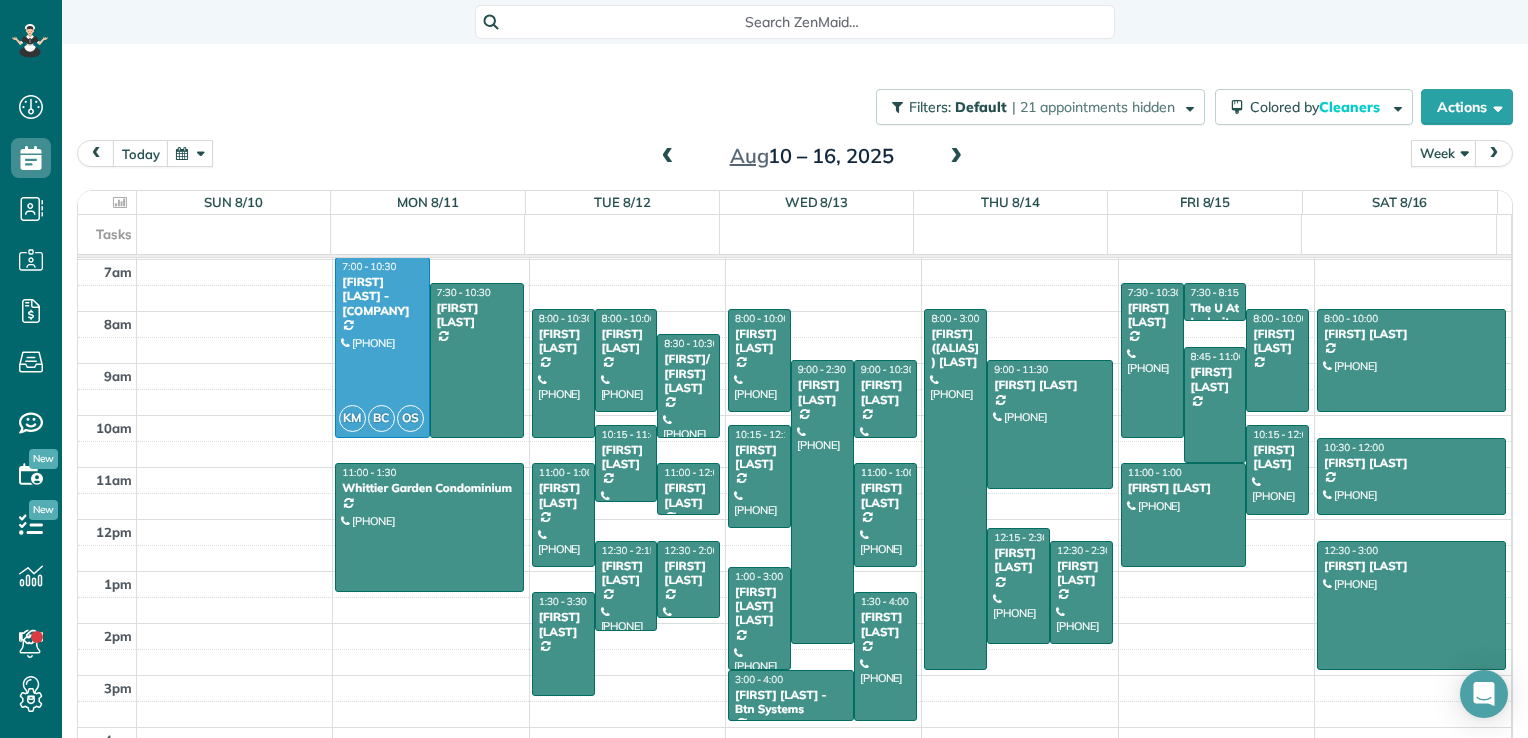 click at bounding box center [190, 153] 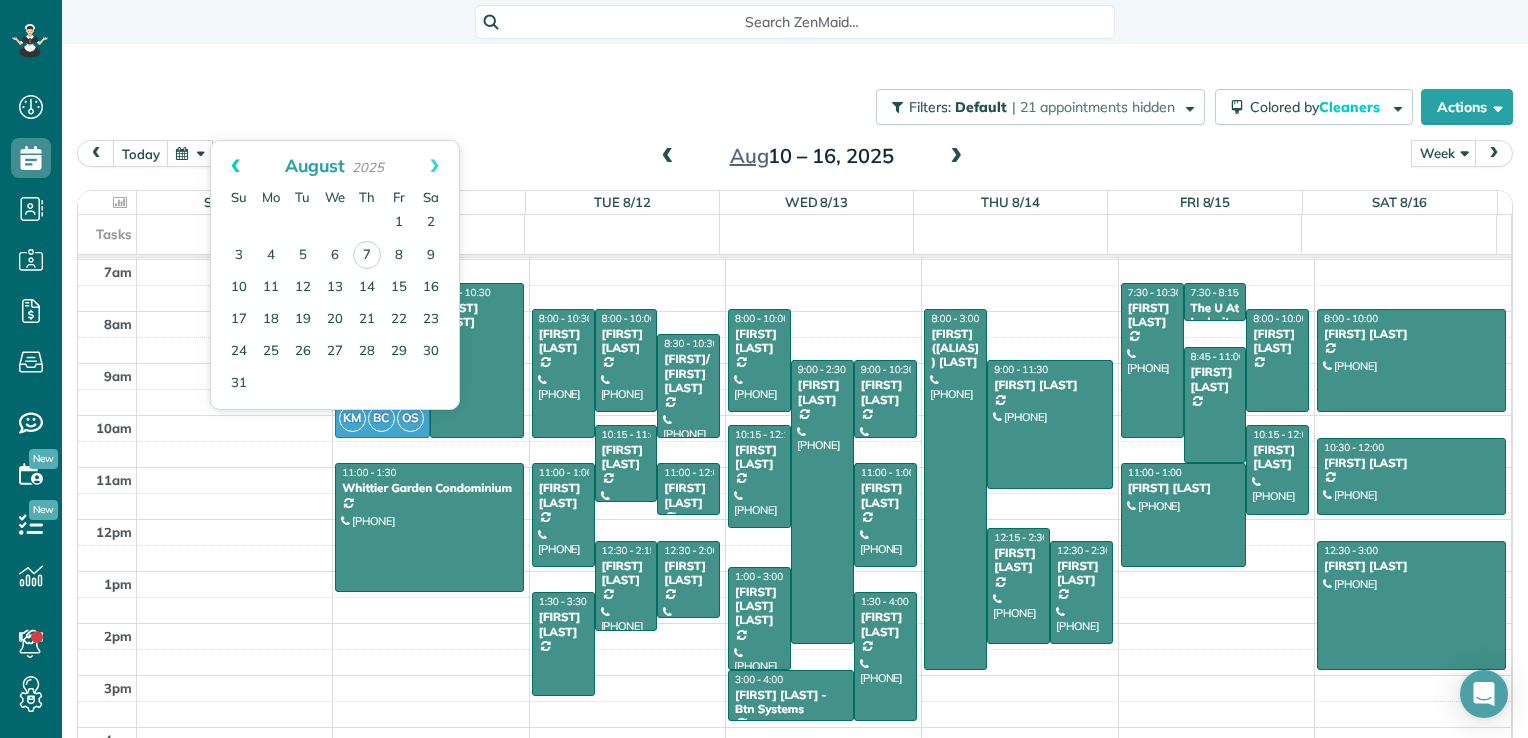 click on "Prev" at bounding box center [235, 166] 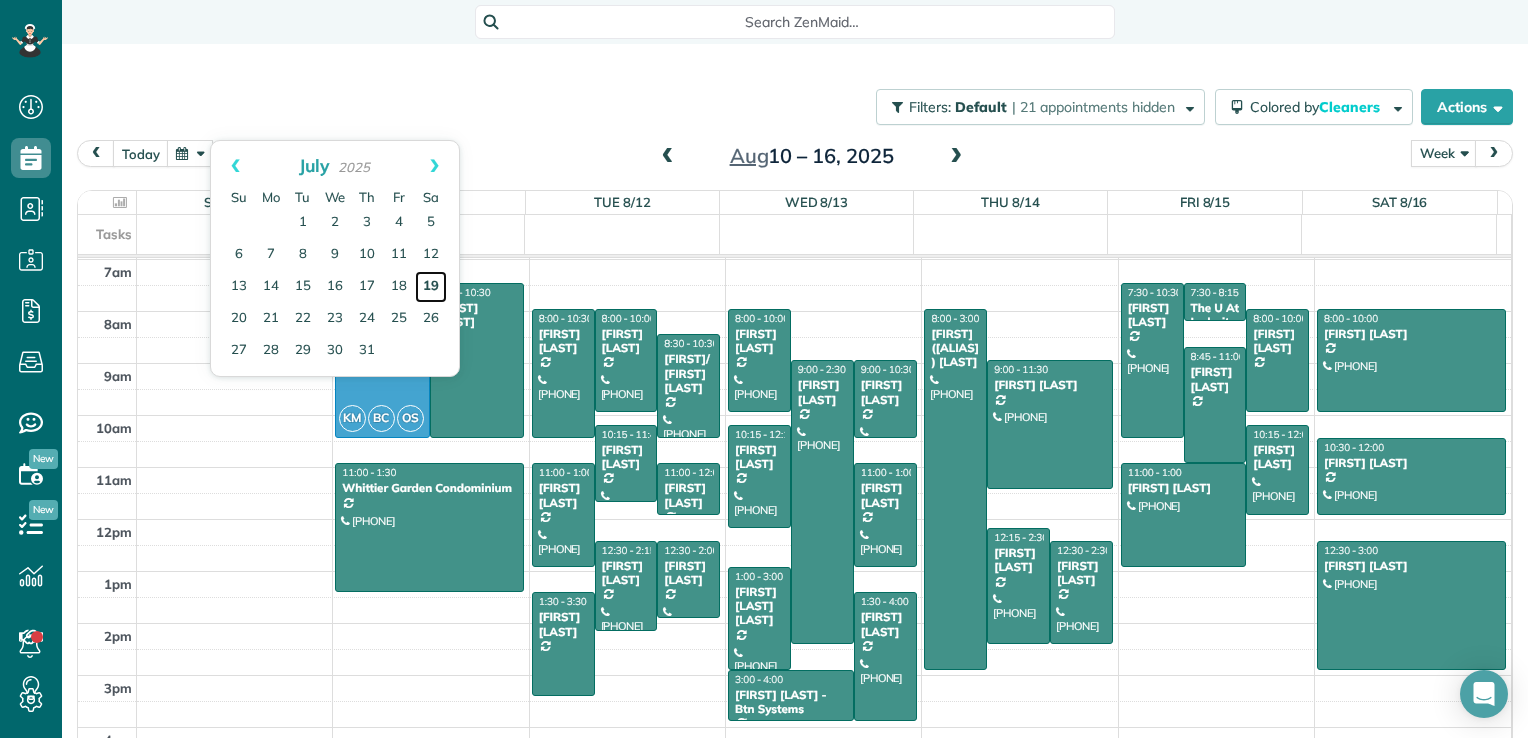 click on "19" at bounding box center [431, 287] 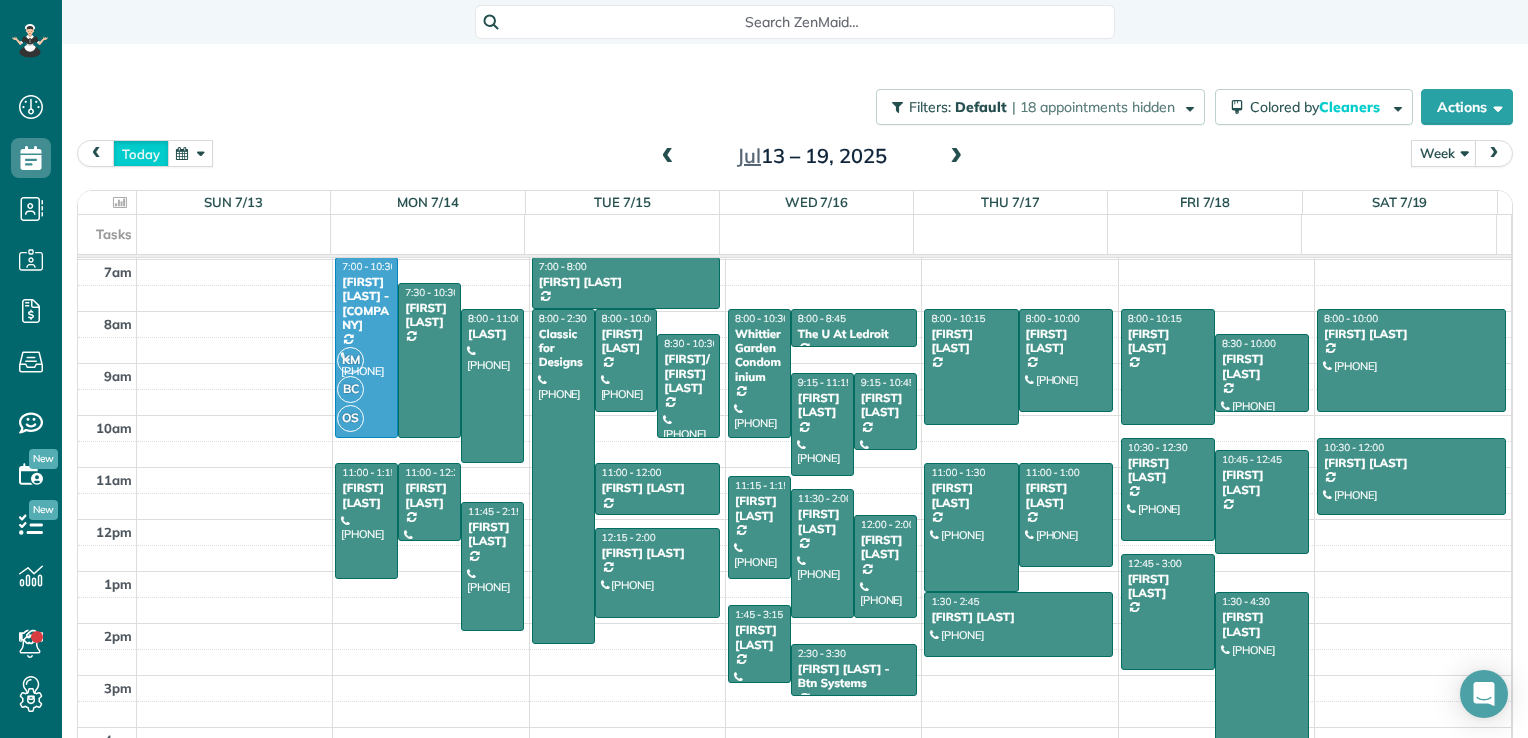 click on "today" at bounding box center (141, 153) 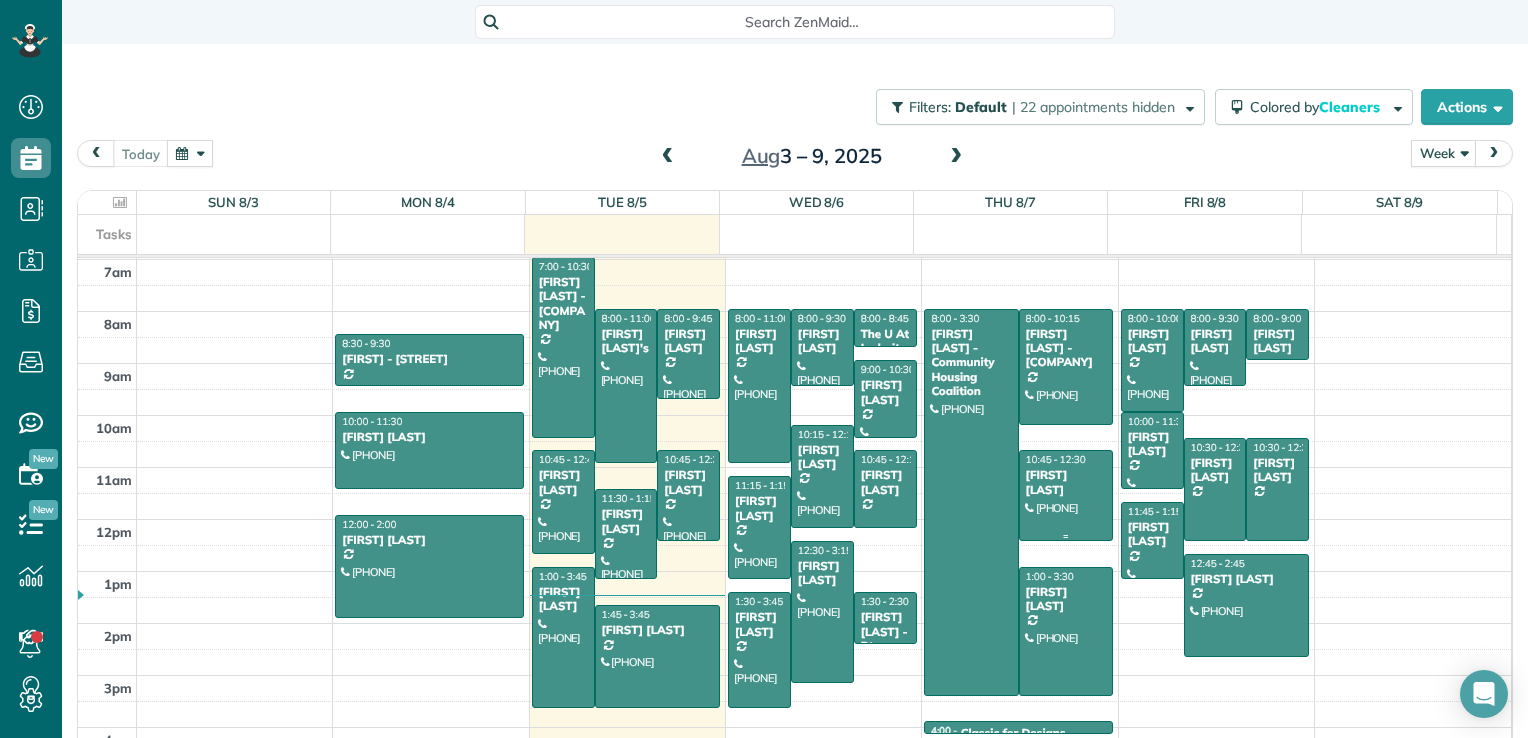 scroll, scrollTop: 381, scrollLeft: 0, axis: vertical 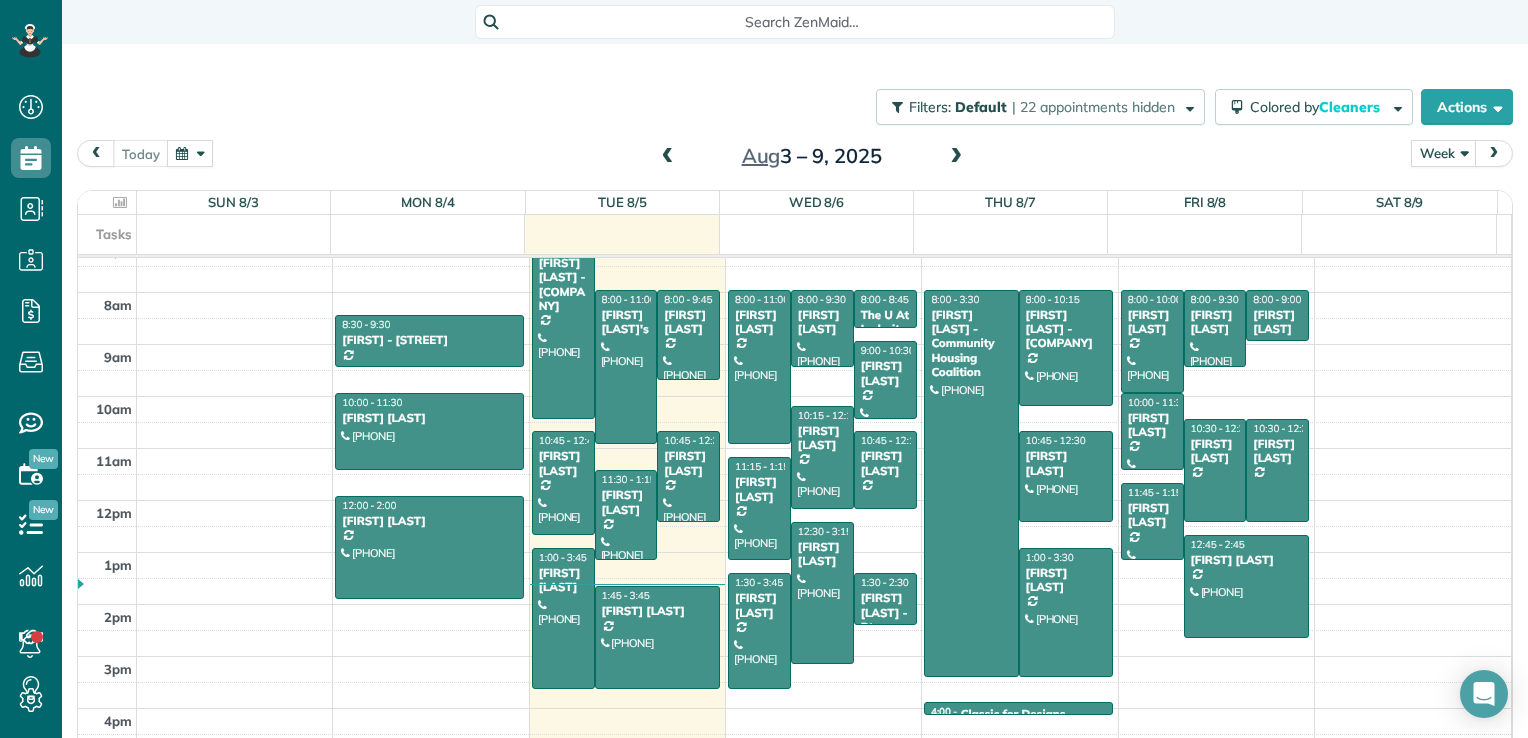 click at bounding box center (956, 157) 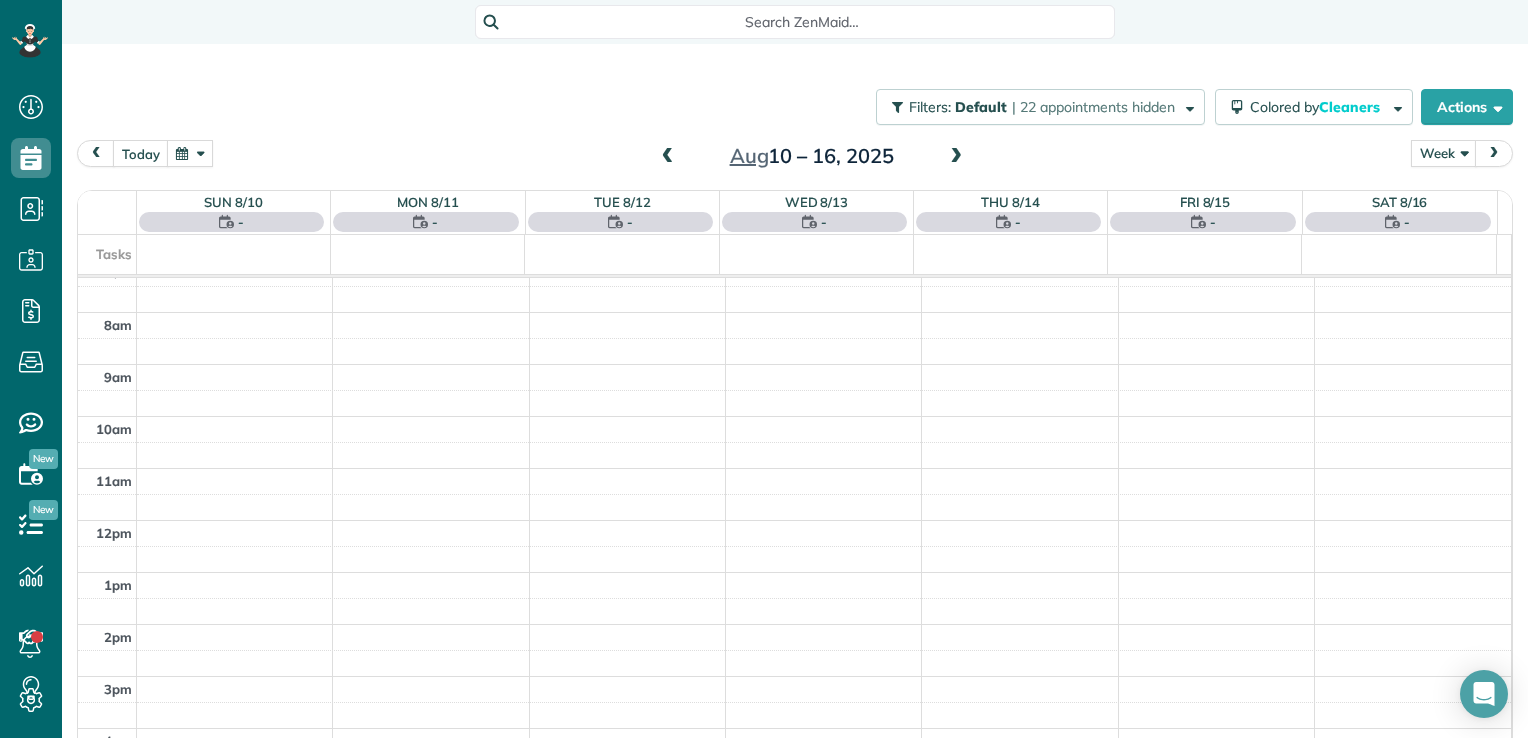 scroll, scrollTop: 362, scrollLeft: 0, axis: vertical 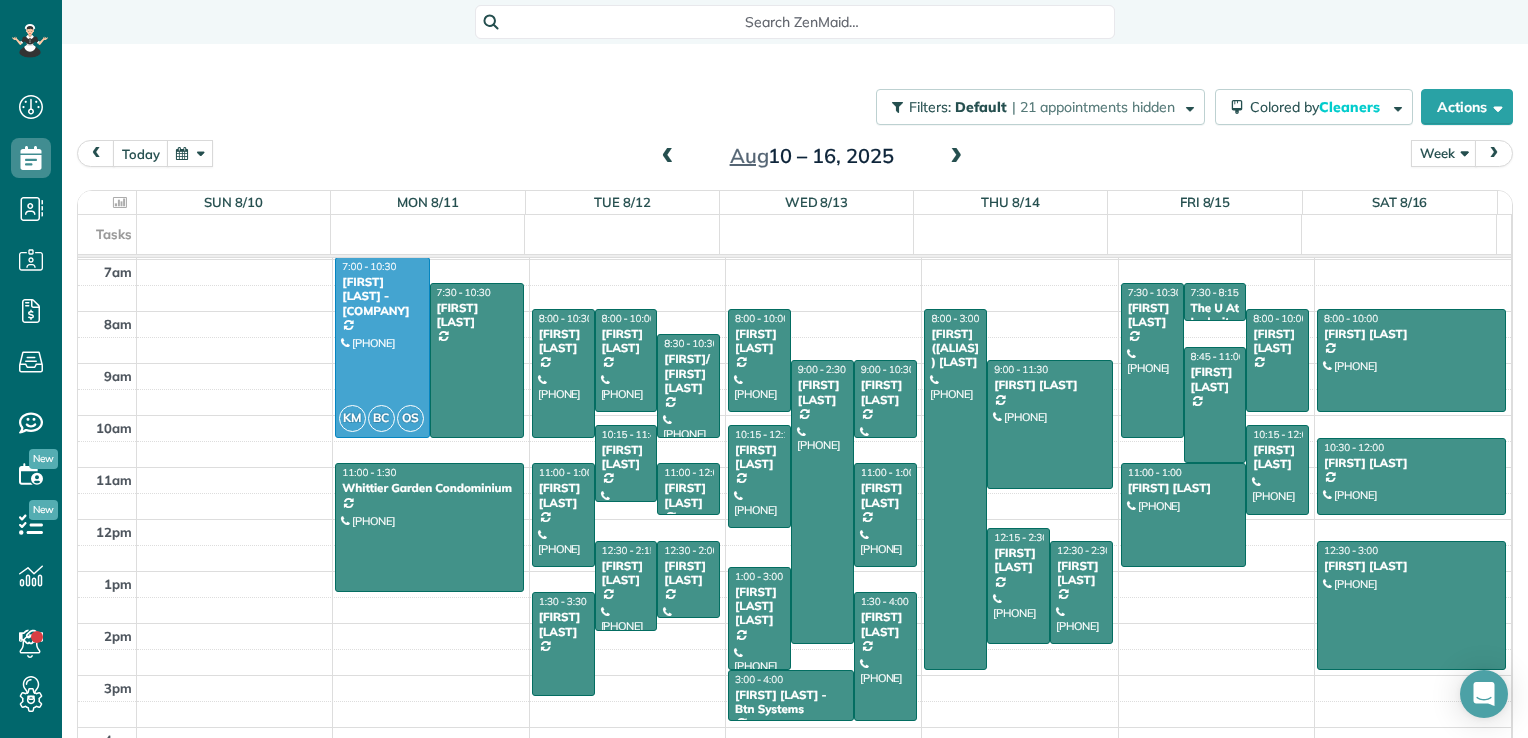 click at bounding box center [956, 157] 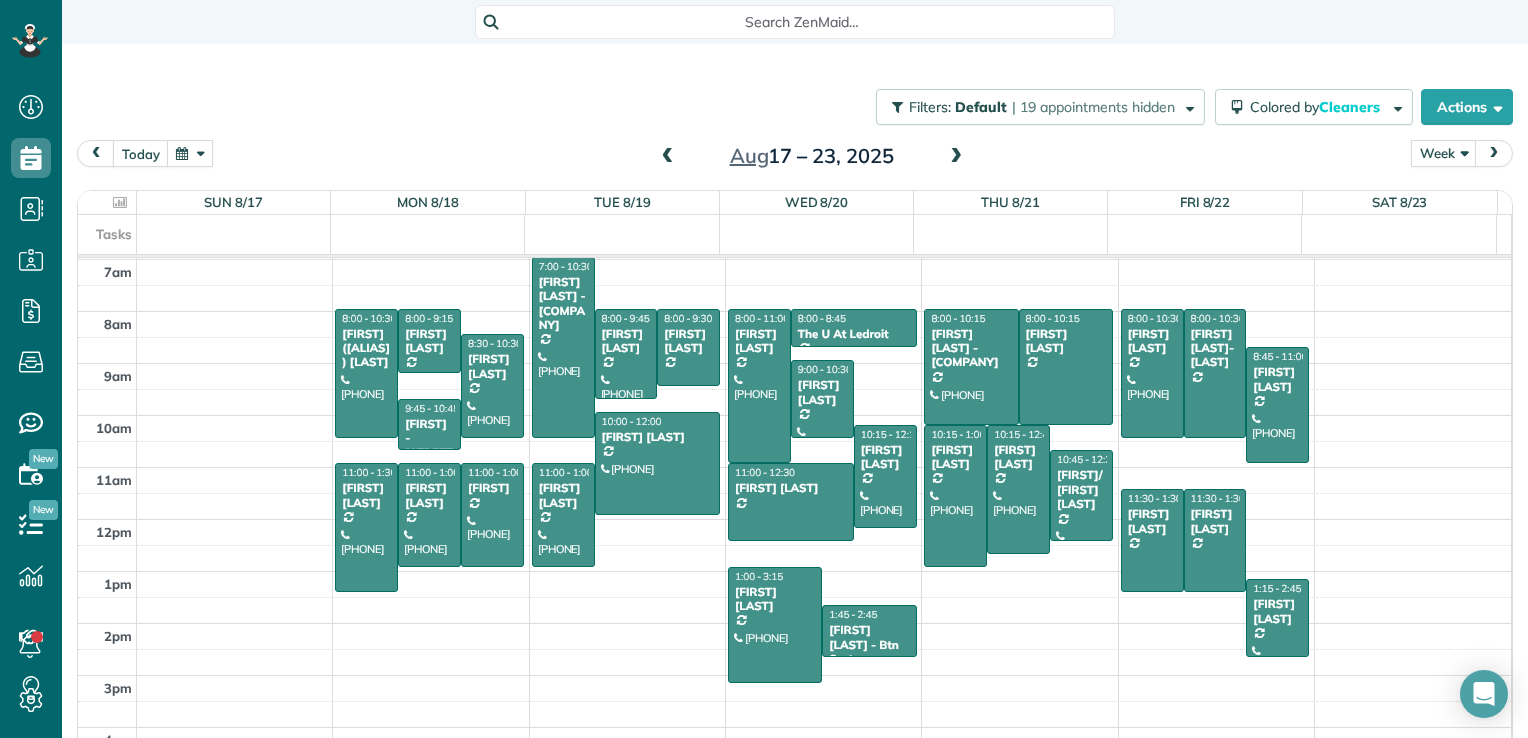 click at bounding box center [956, 157] 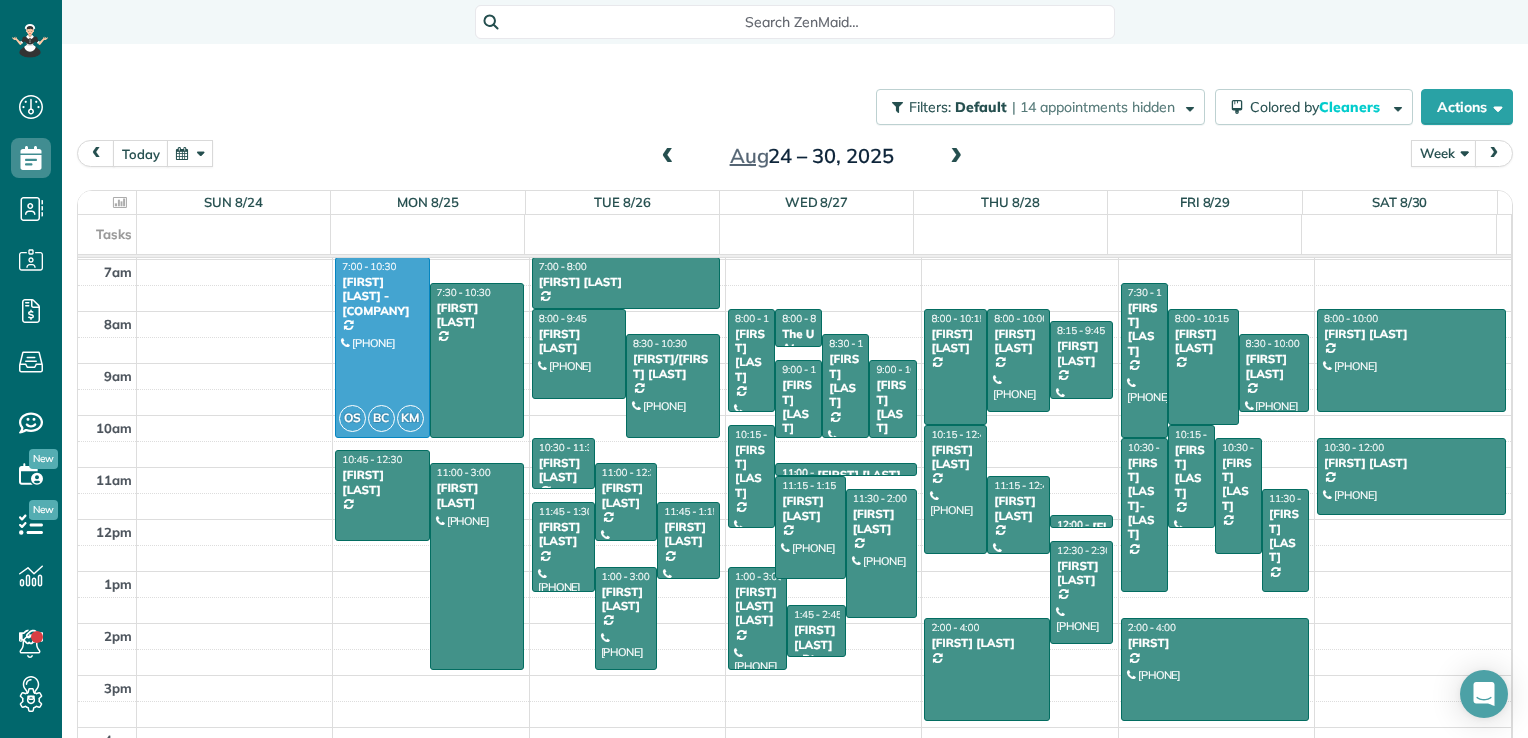 click at bounding box center (668, 157) 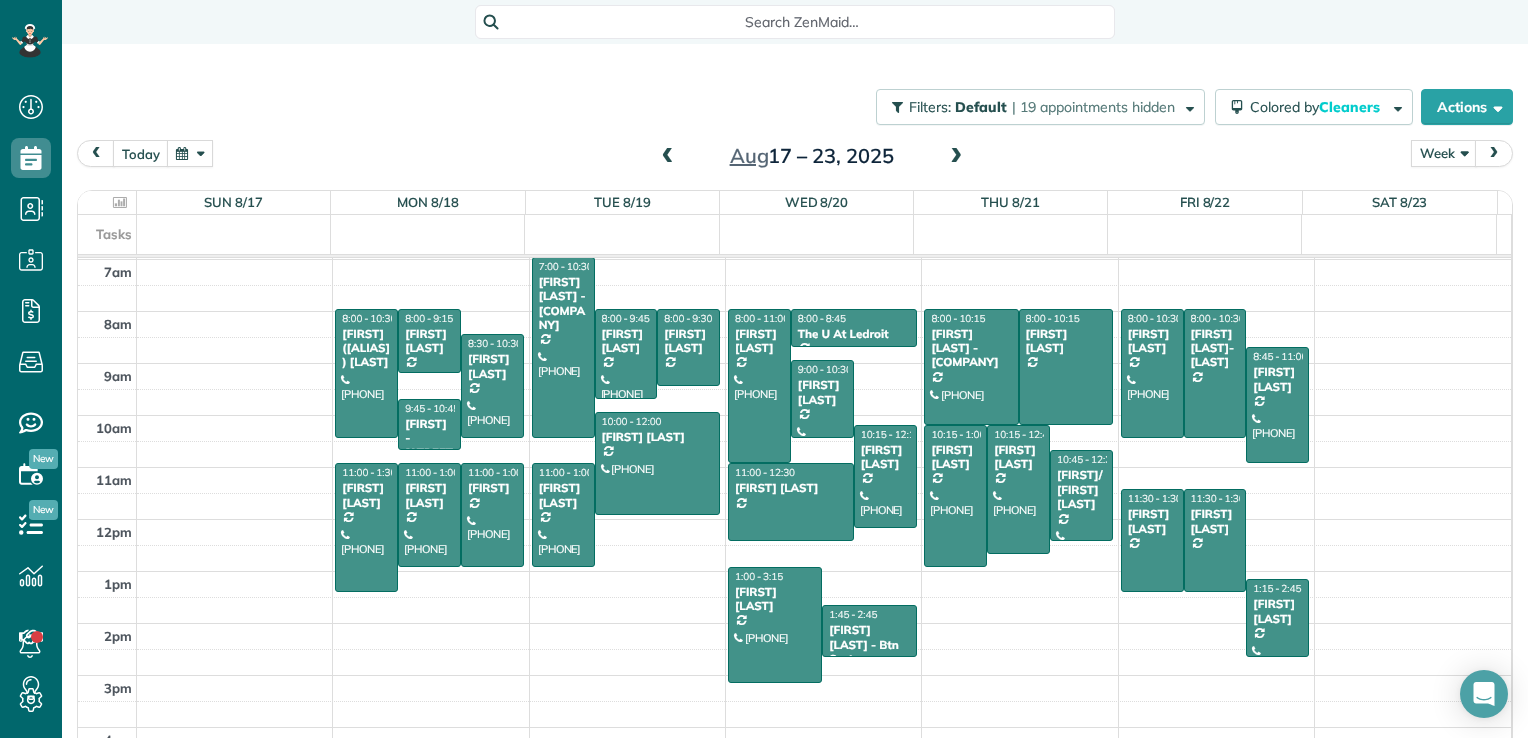click at bounding box center (668, 157) 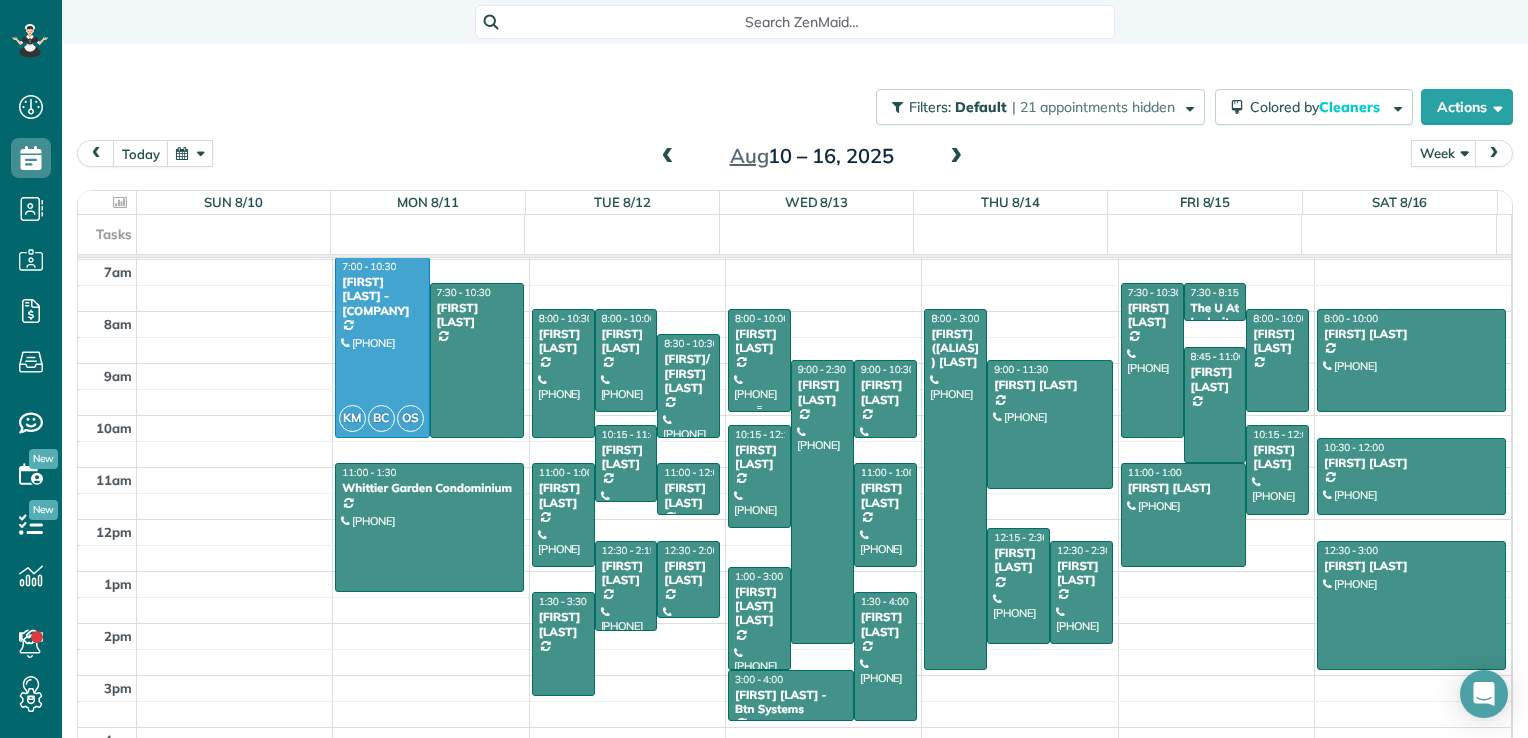 click on "[FIRST] [LAST]" at bounding box center [759, 341] 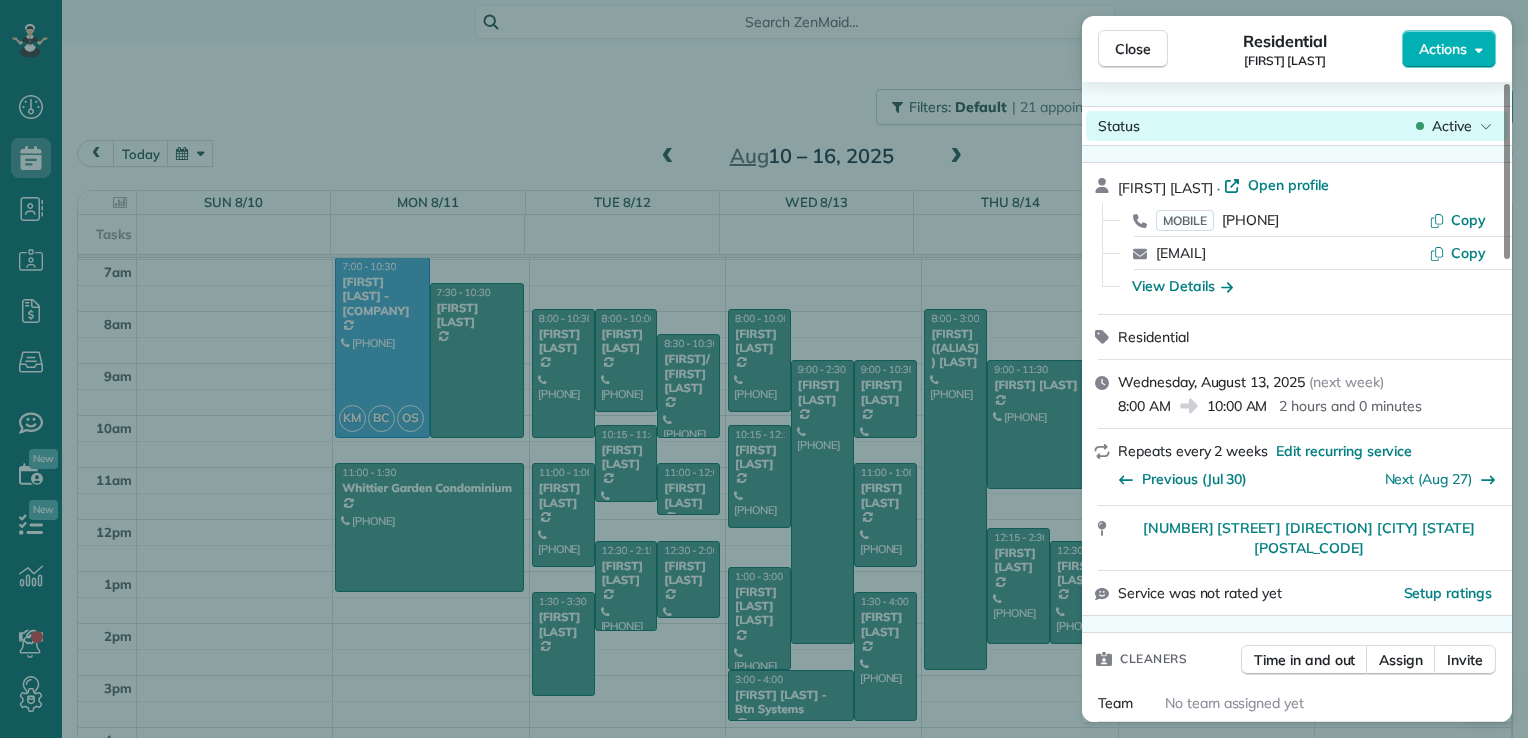 click on "Status Active" at bounding box center [1297, 126] 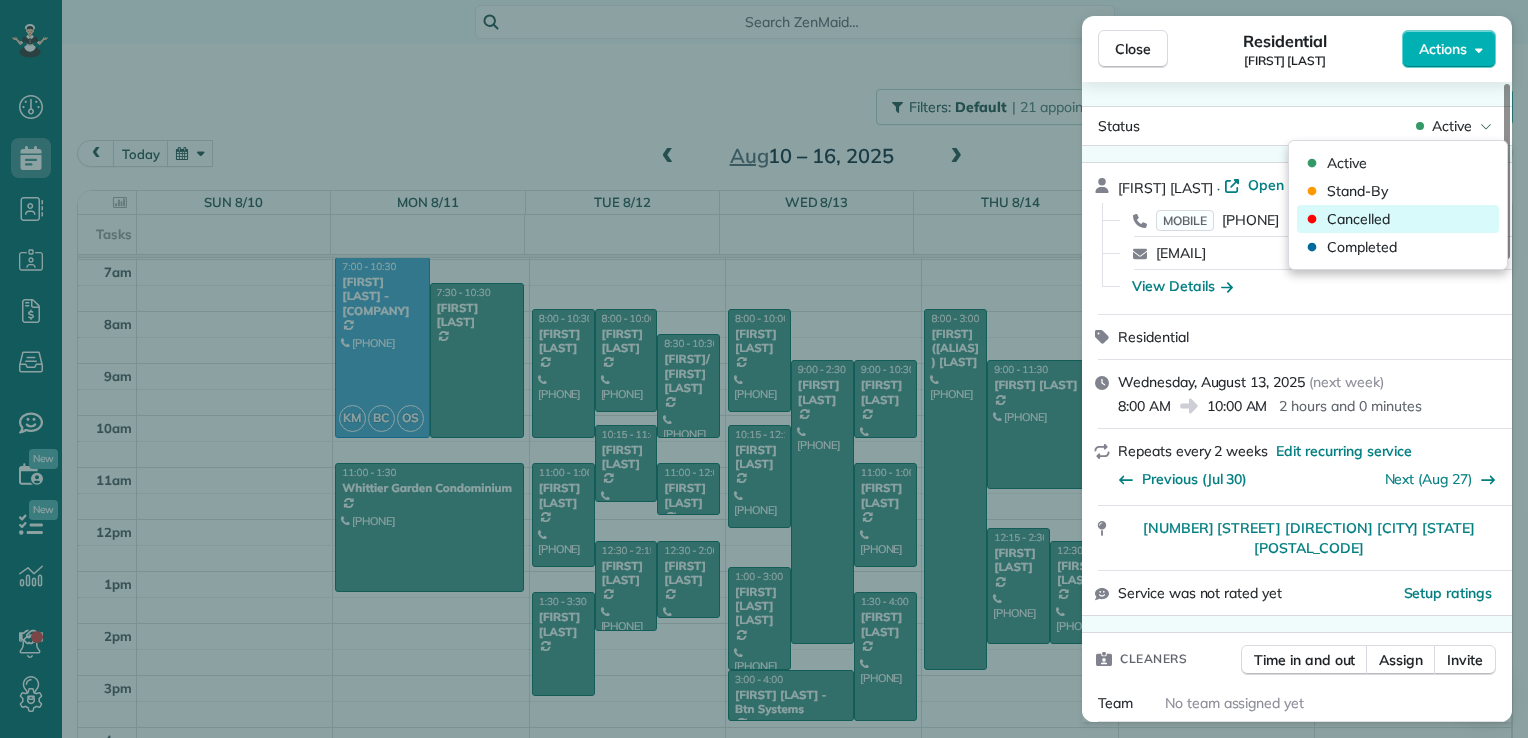 click on "Cancelled" at bounding box center (1398, 219) 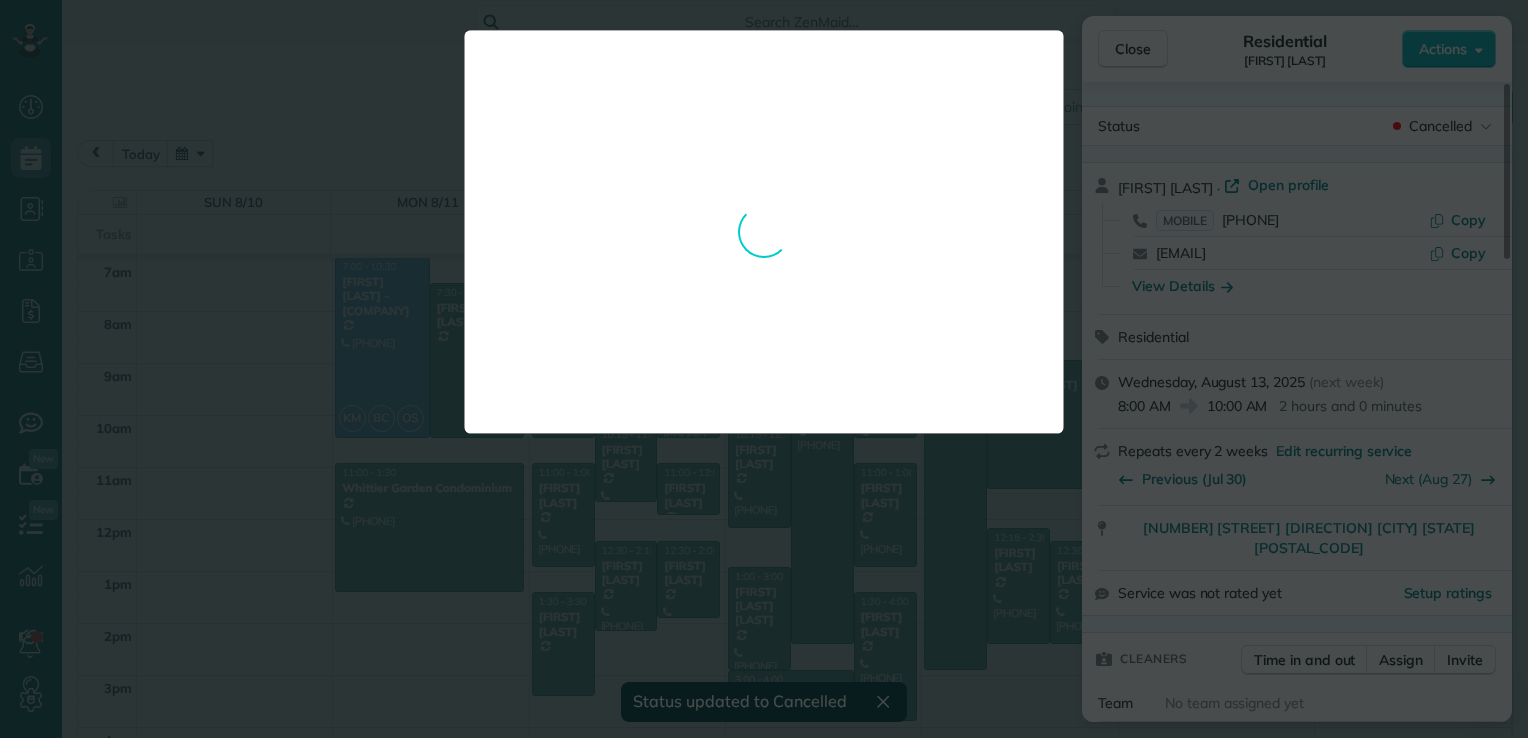 scroll, scrollTop: 361, scrollLeft: 0, axis: vertical 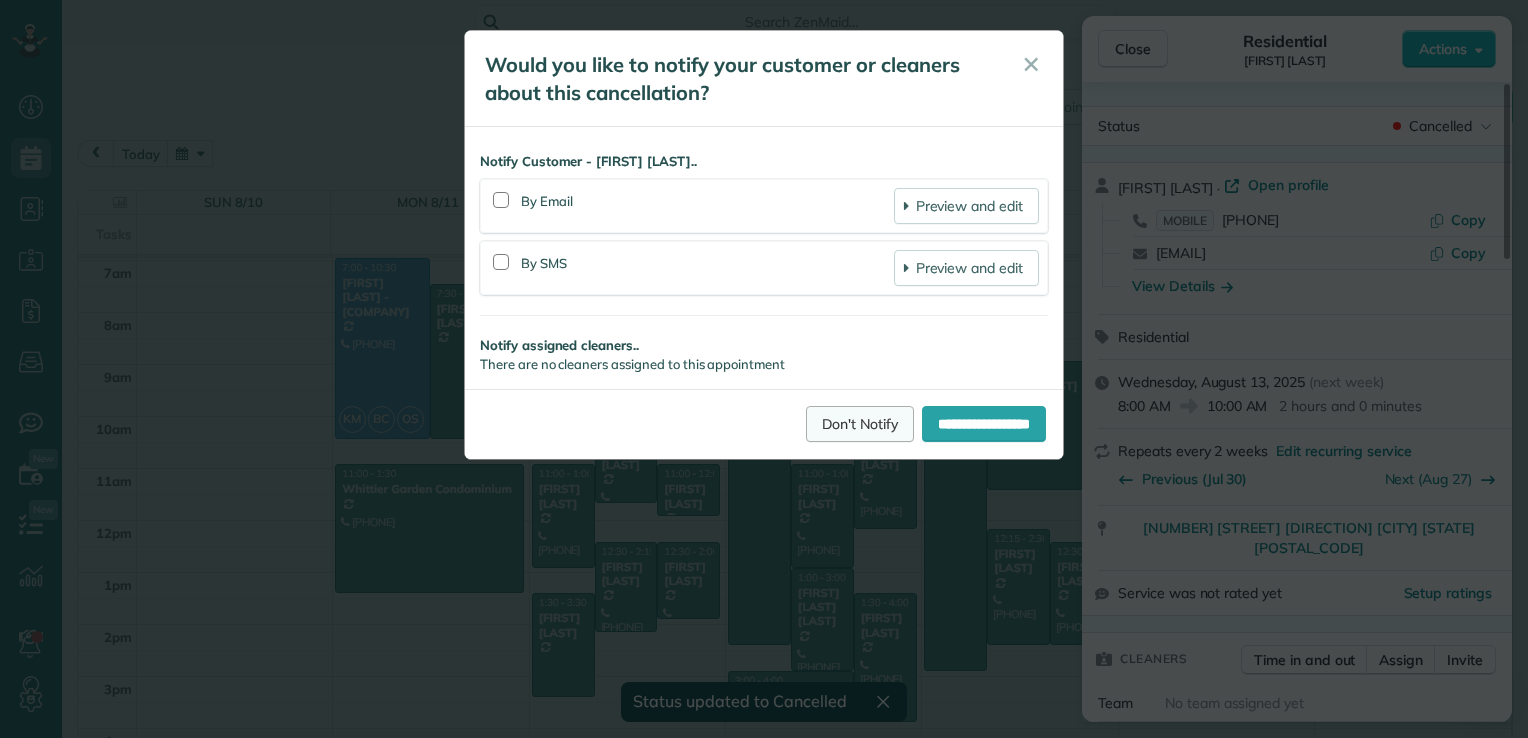 click on "Don't Notify" at bounding box center [860, 424] 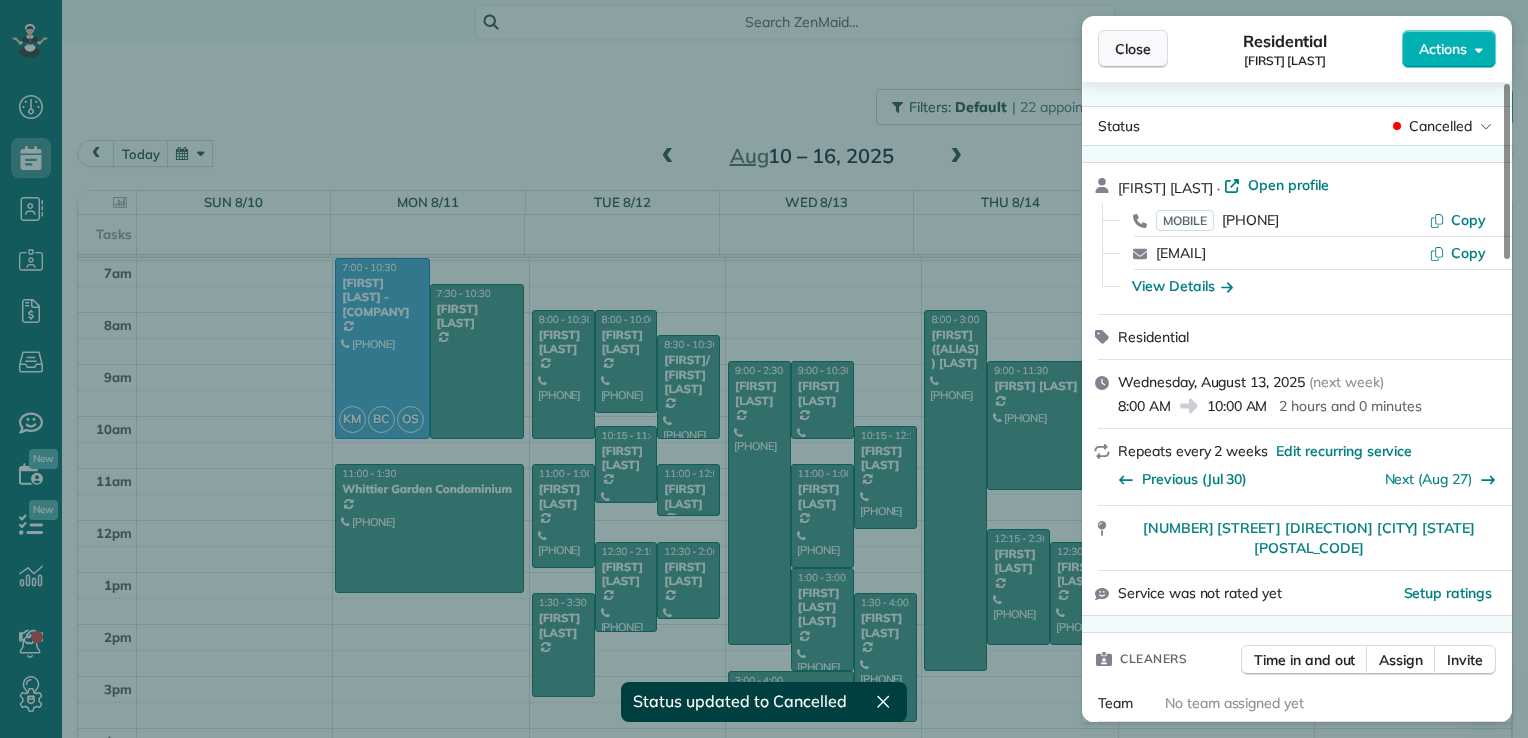 click on "Close" at bounding box center (1133, 49) 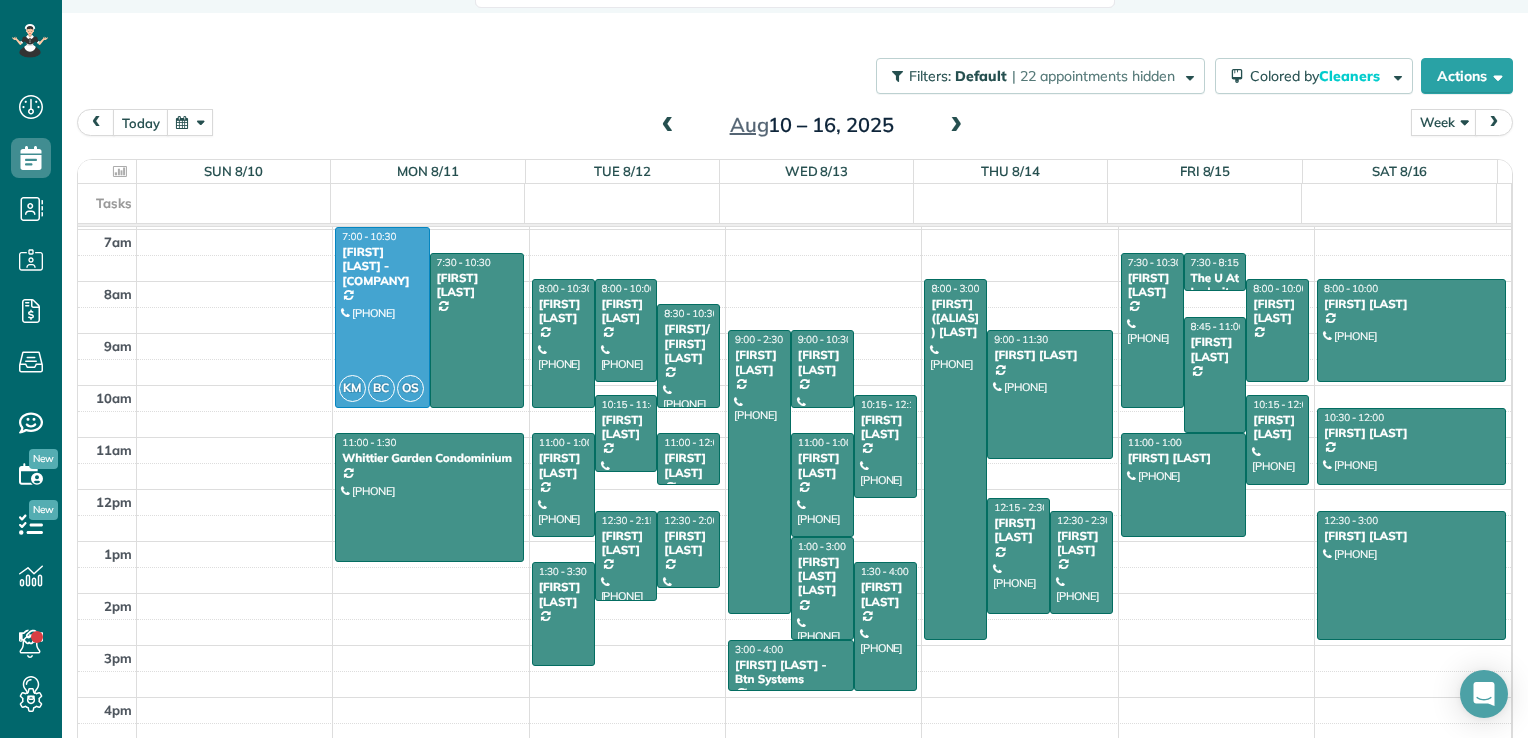 scroll, scrollTop: 56, scrollLeft: 0, axis: vertical 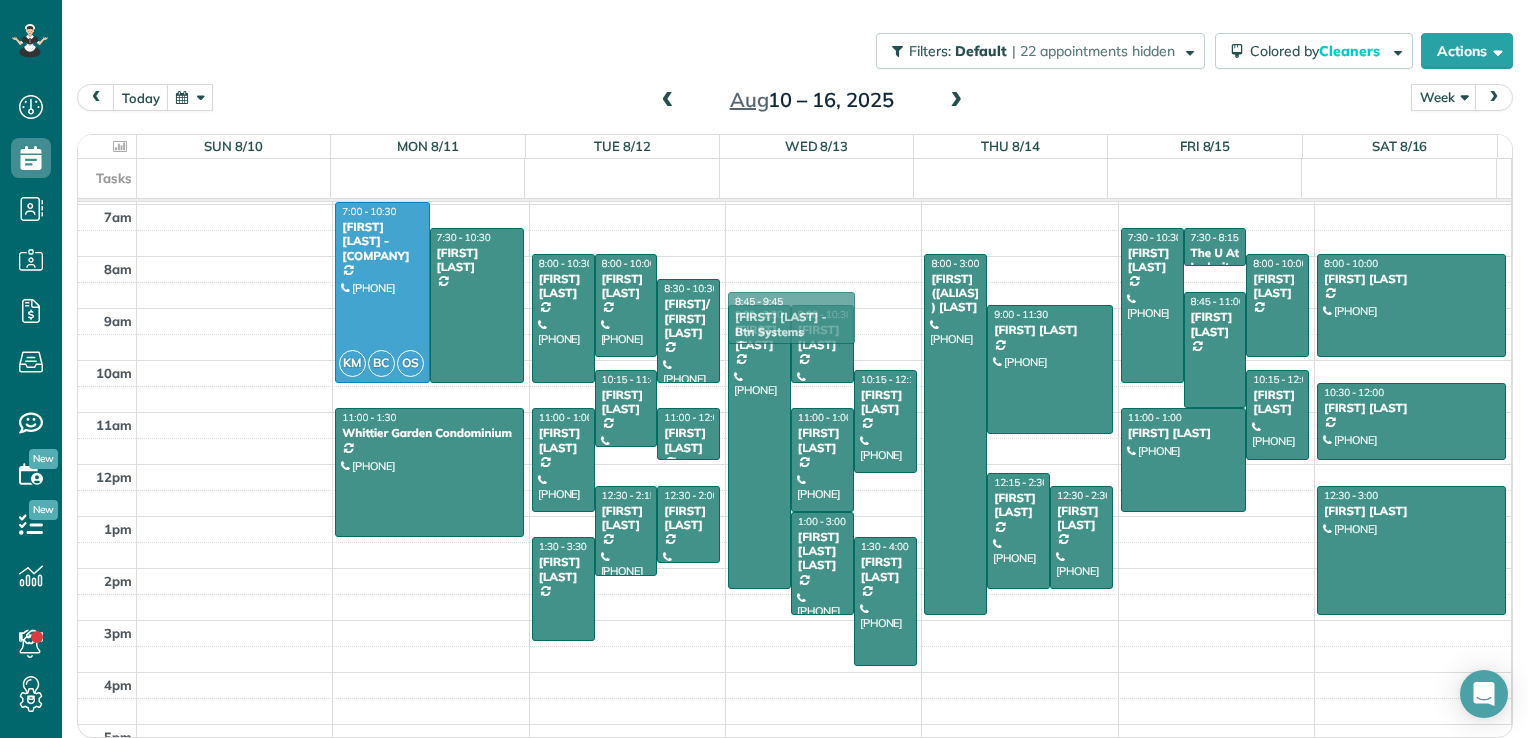 drag, startPoint x: 786, startPoint y: 633, endPoint x: 889, endPoint y: 308, distance: 340.9311 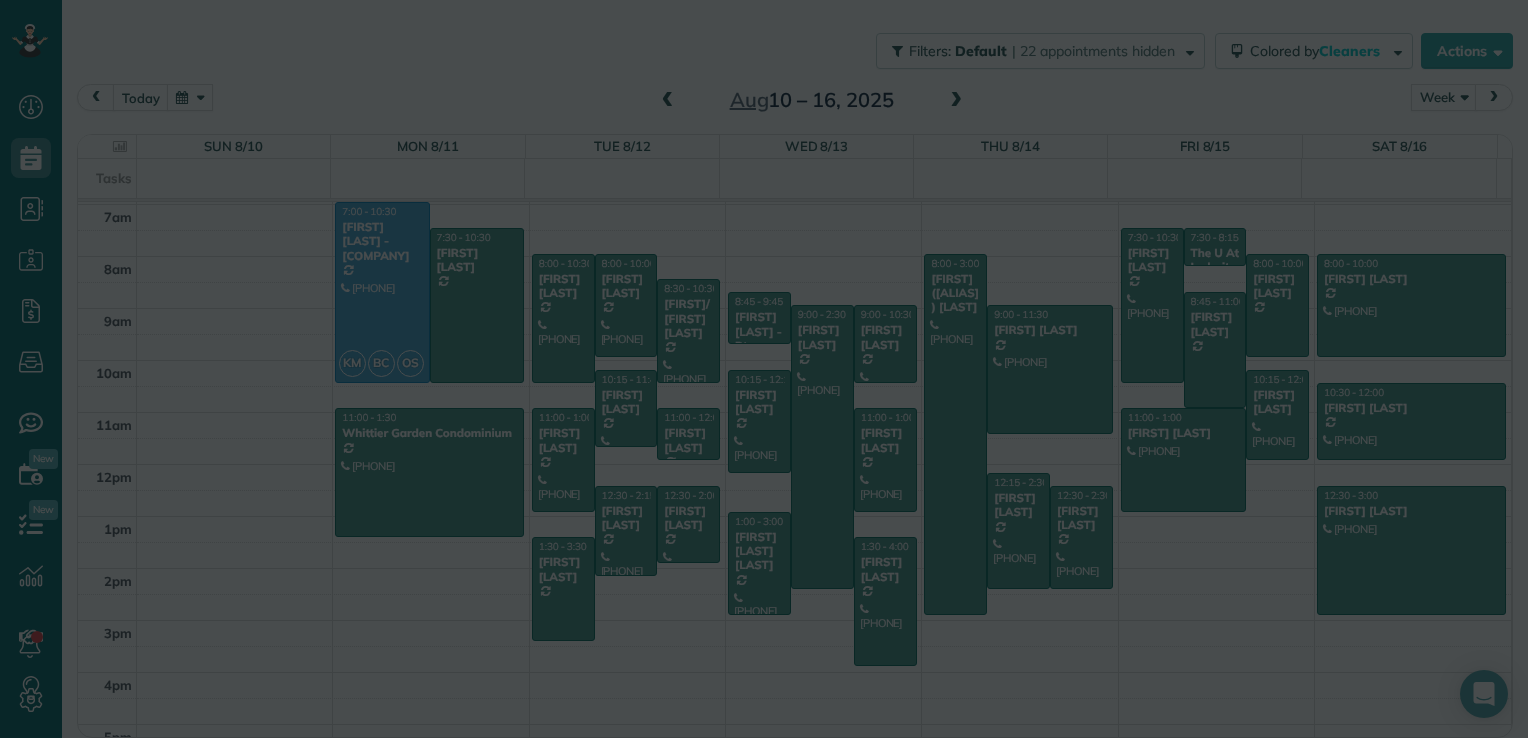 scroll, scrollTop: 55, scrollLeft: 0, axis: vertical 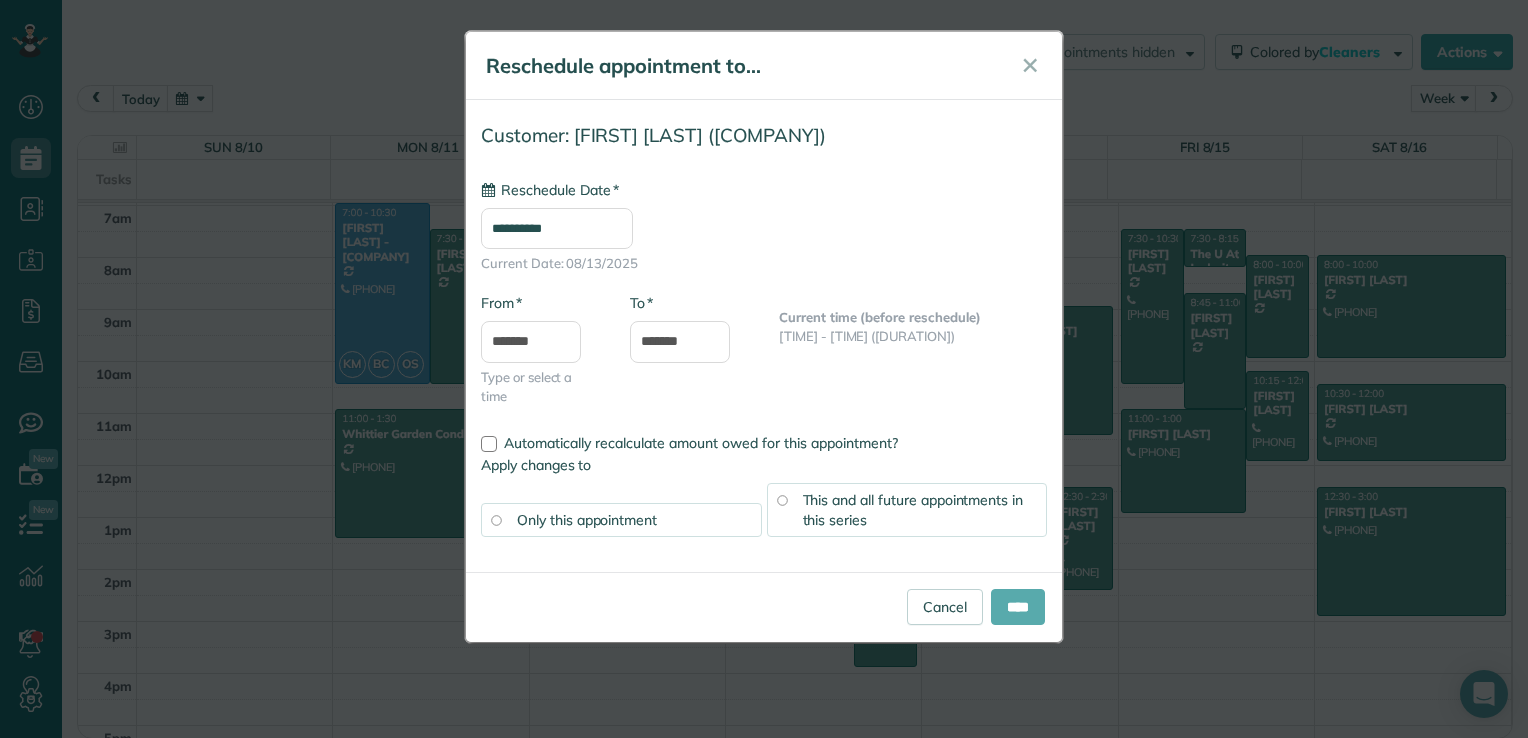 type on "**********" 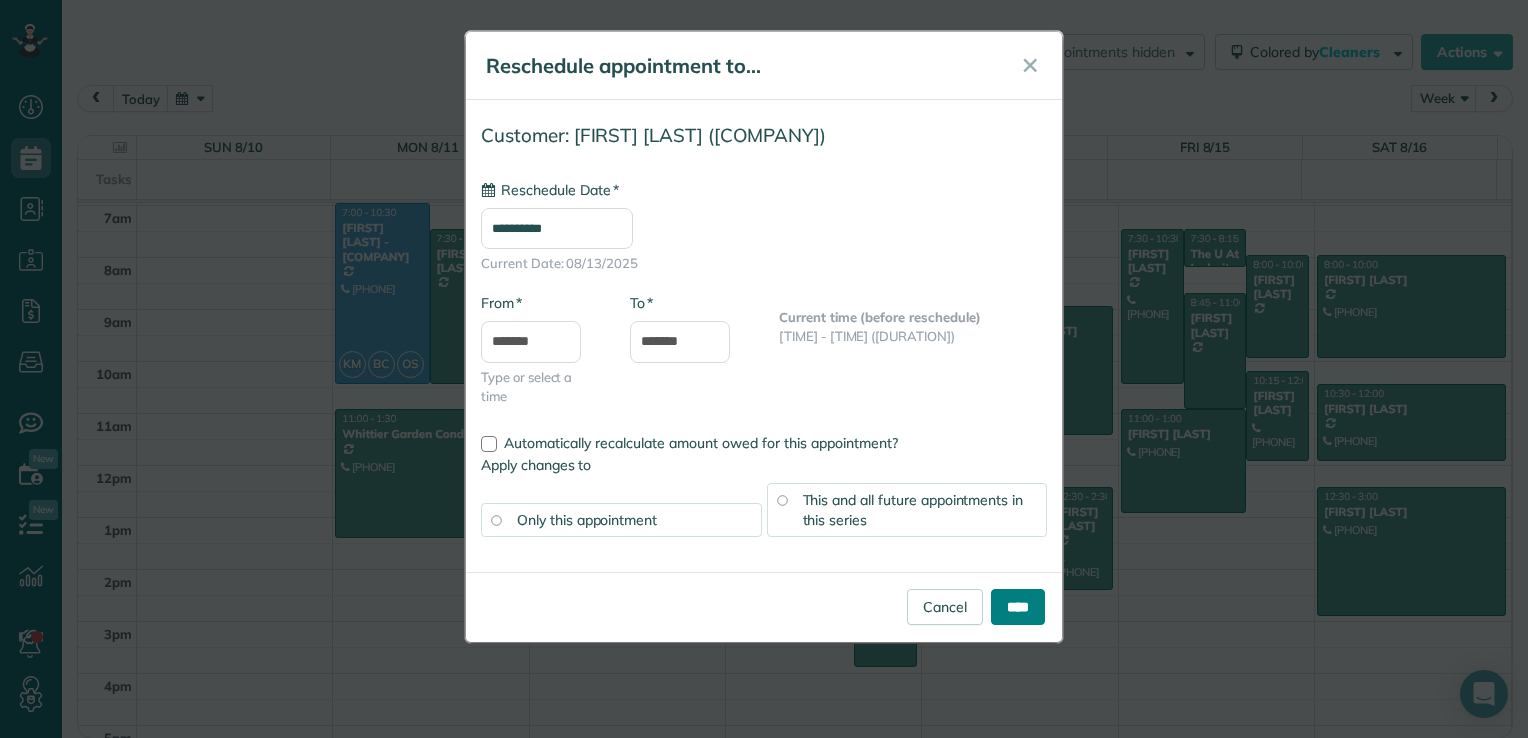 click on "****" at bounding box center (1018, 607) 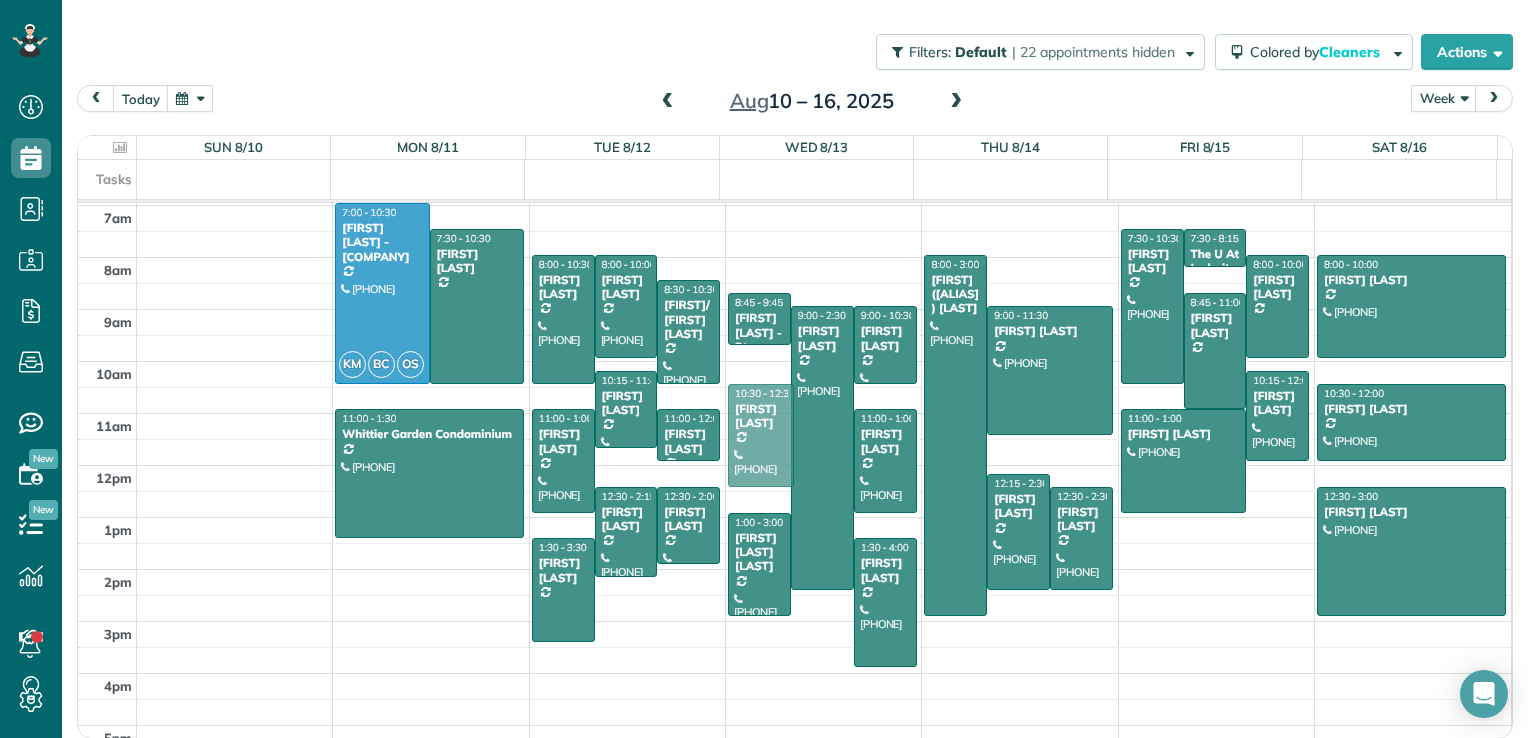 drag, startPoint x: 748, startPoint y: 423, endPoint x: 747, endPoint y: 434, distance: 11.045361 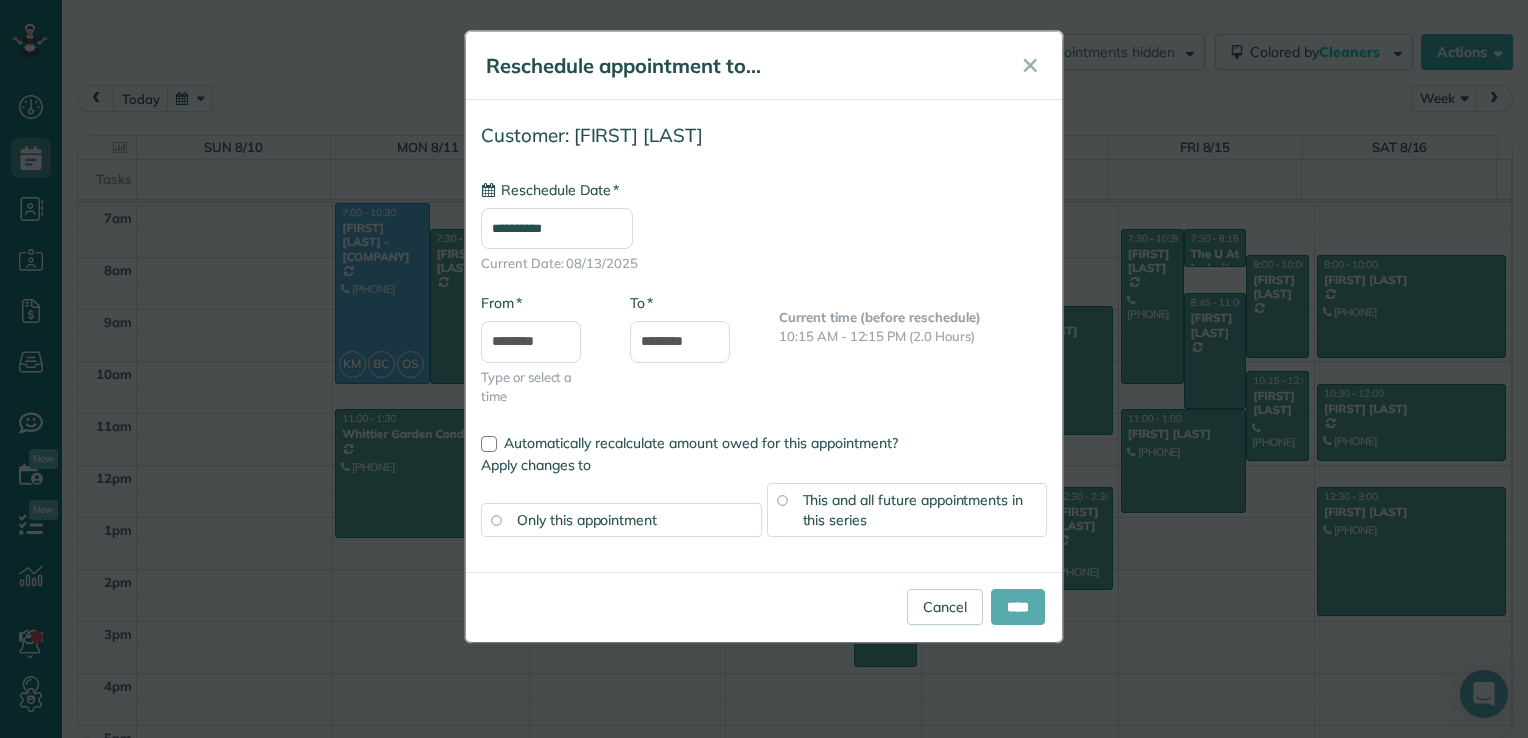 type on "**********" 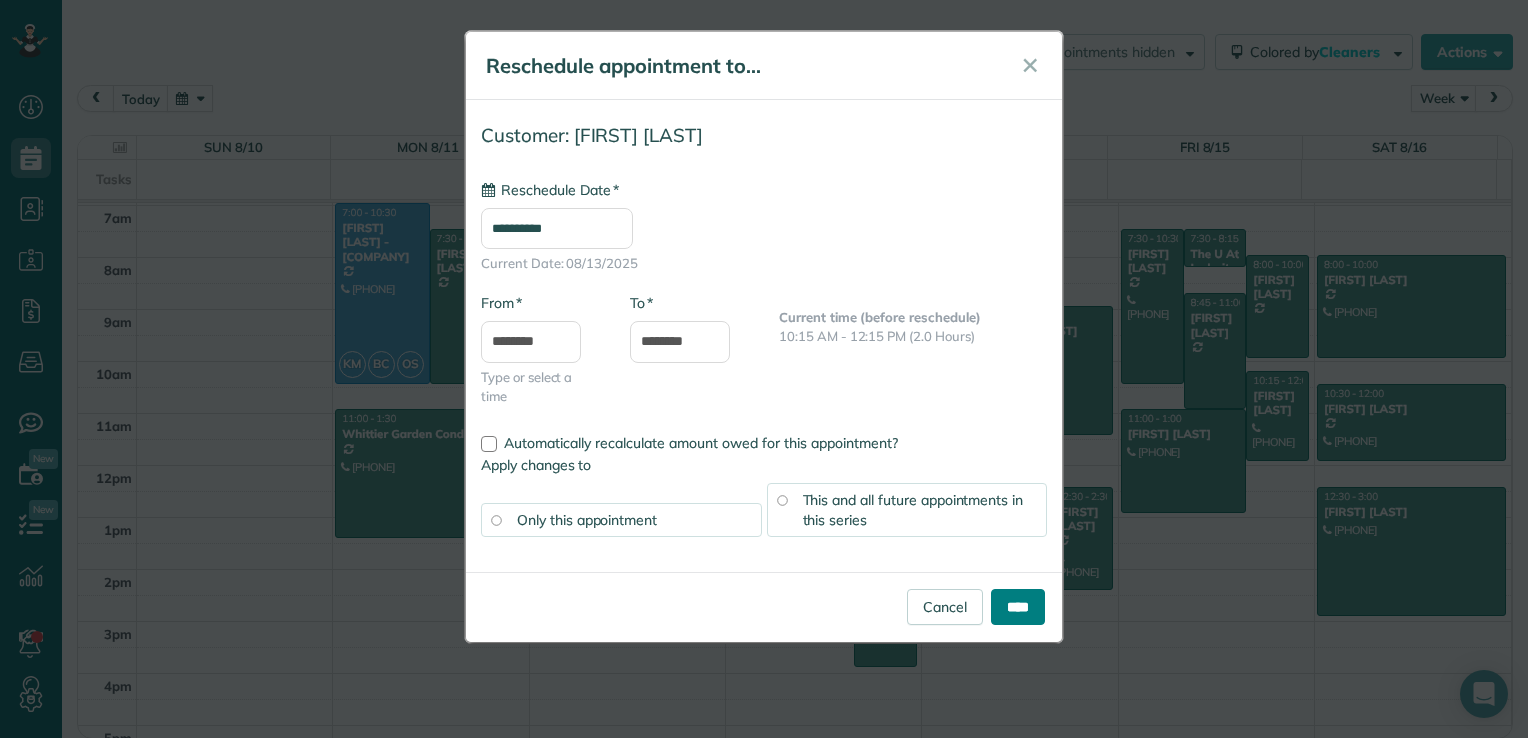 click on "****" at bounding box center (1018, 607) 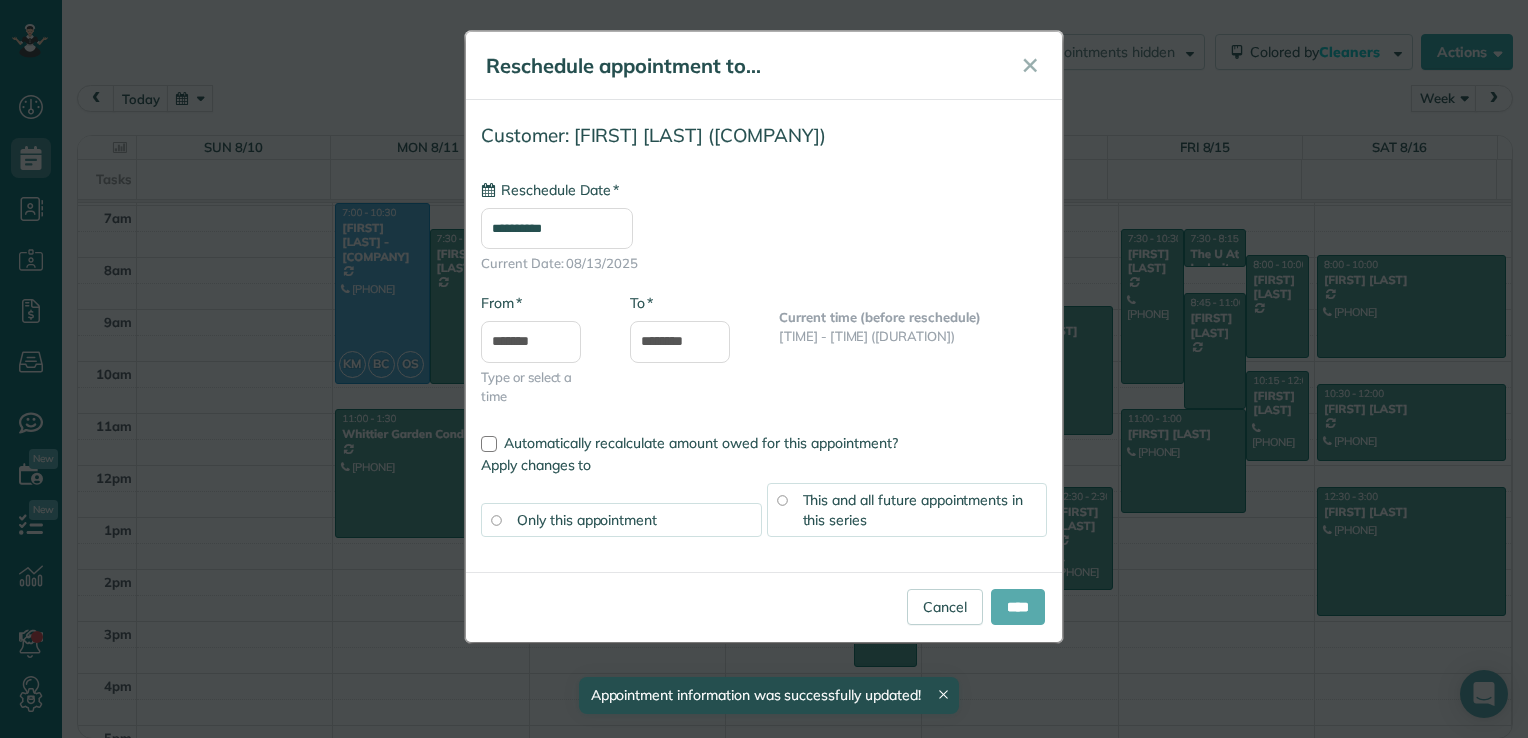 type on "**********" 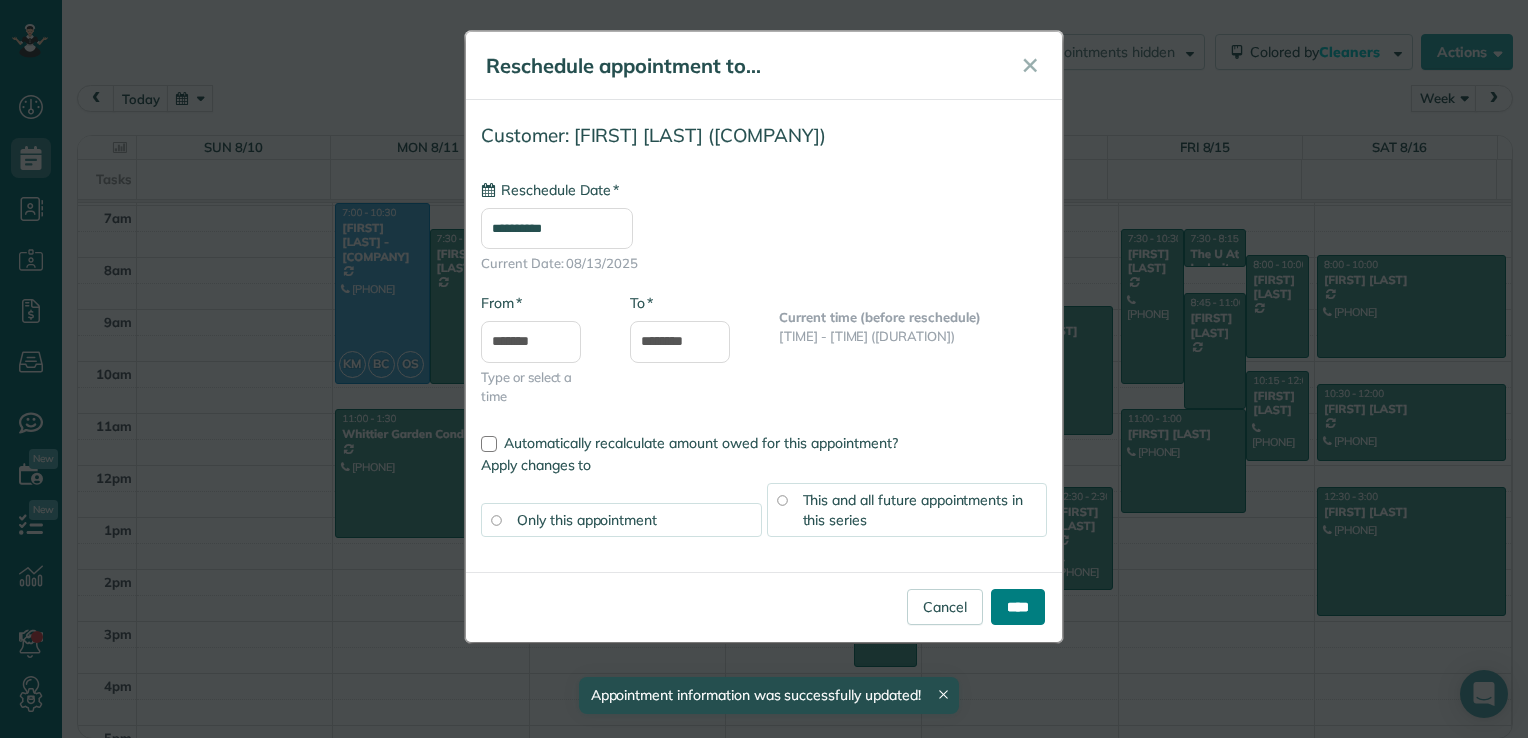 click on "****" at bounding box center [1018, 607] 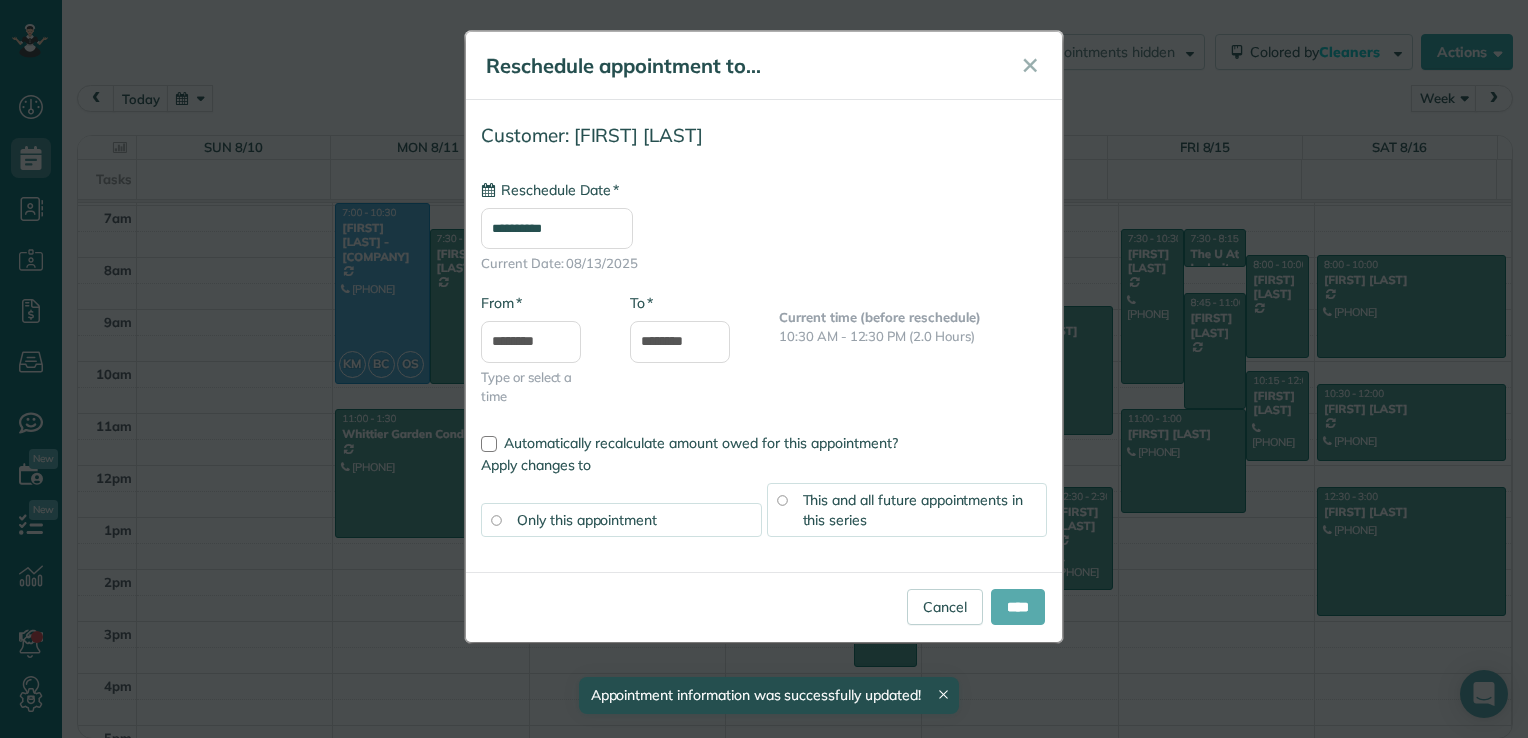 type on "**********" 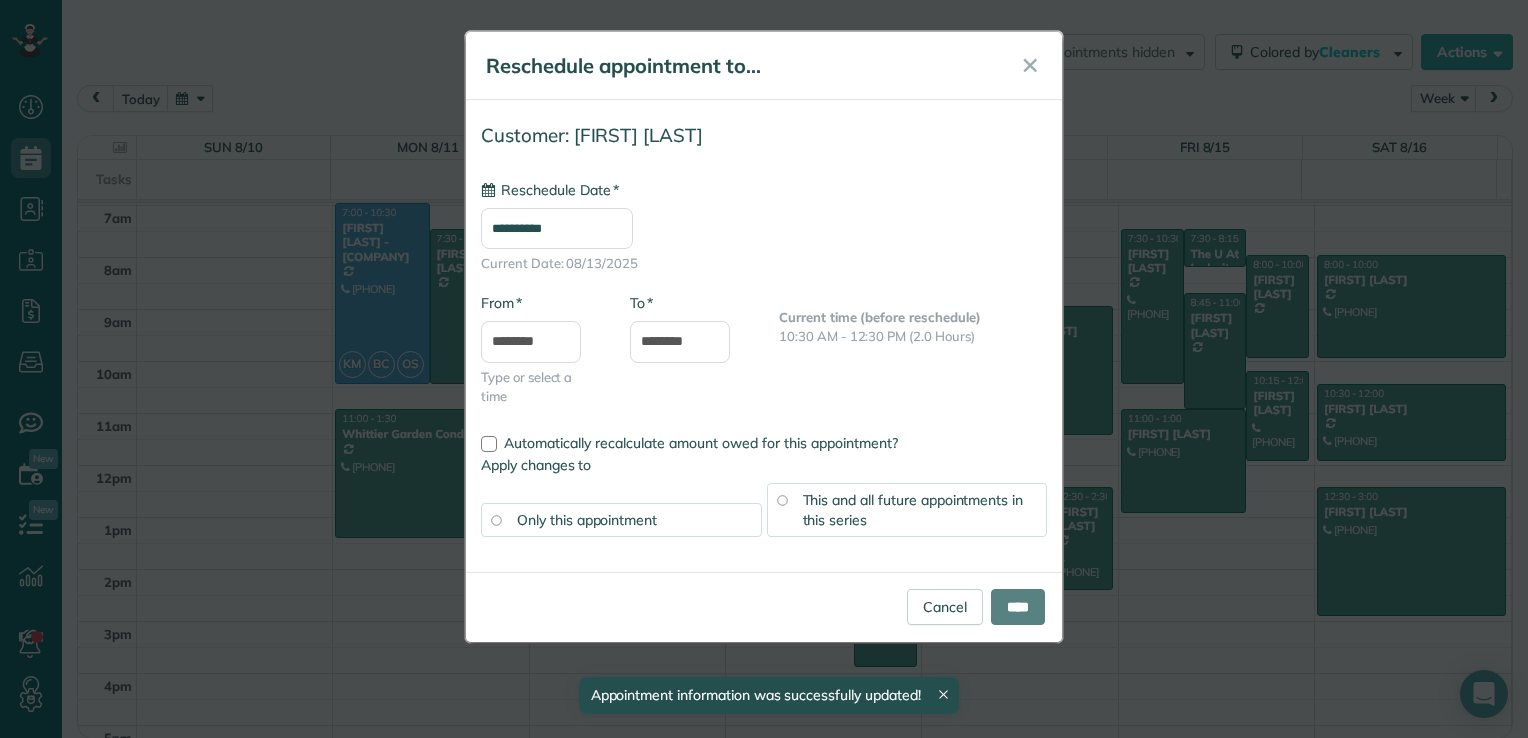 click on "****" at bounding box center (1018, 607) 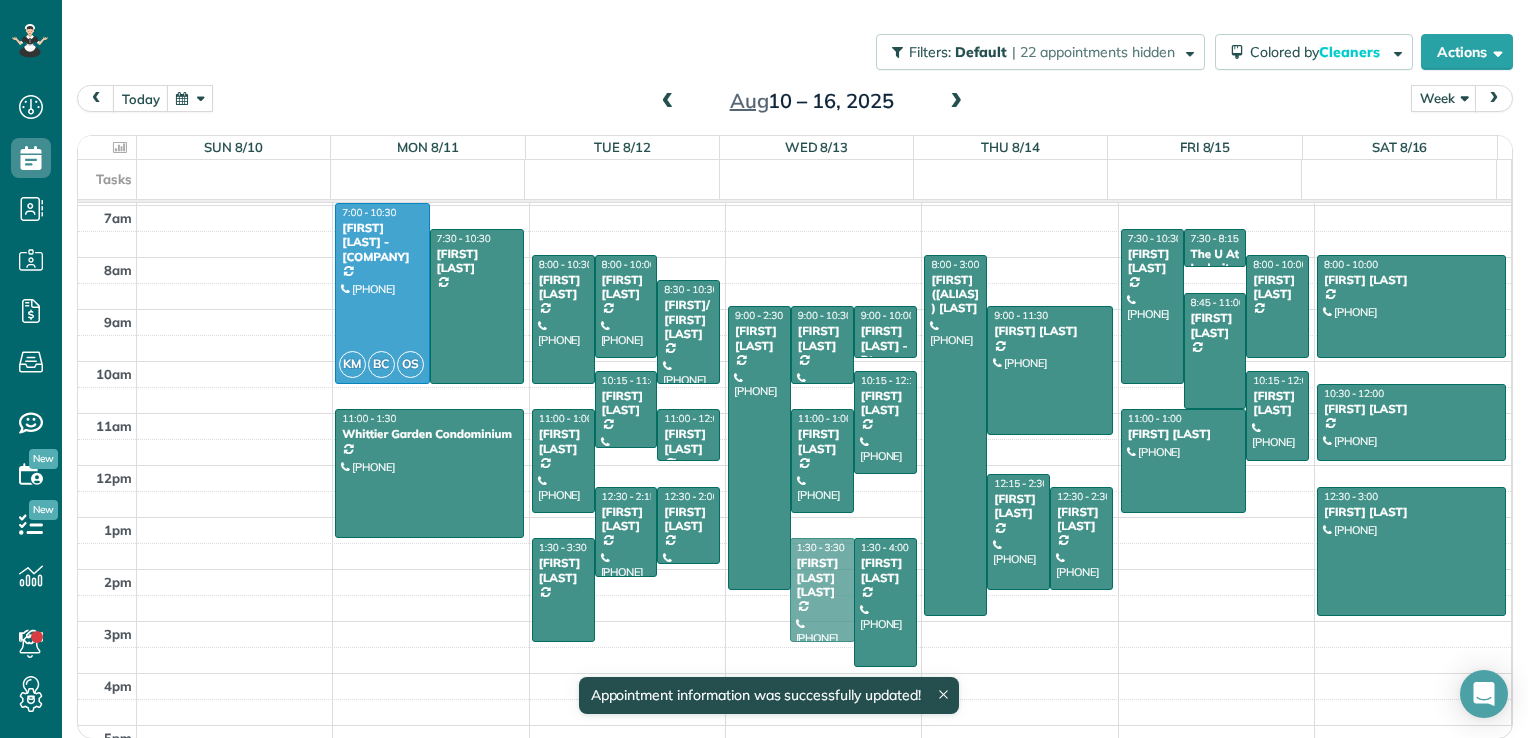 drag, startPoint x: 812, startPoint y: 562, endPoint x: 810, endPoint y: 586, distance: 24.083189 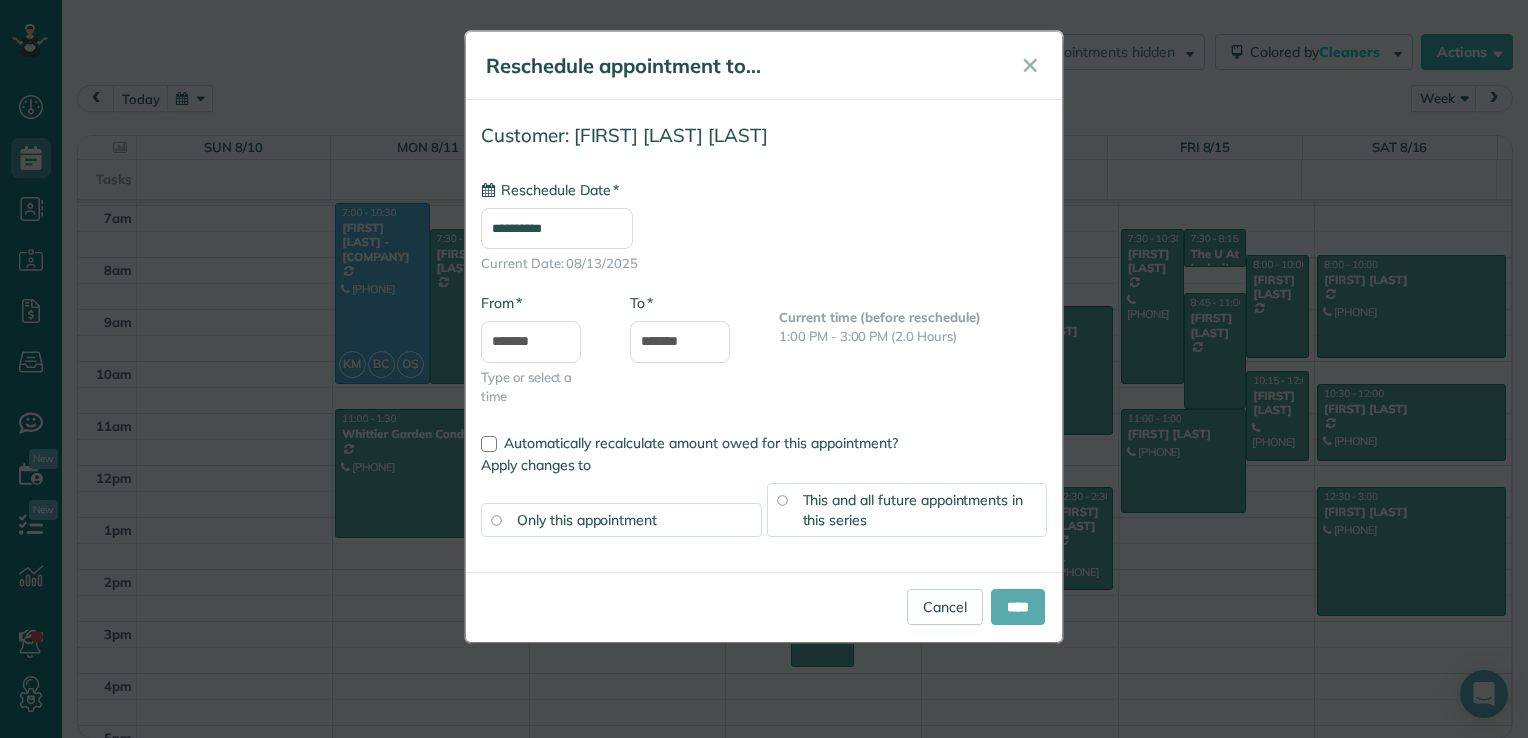 type on "**********" 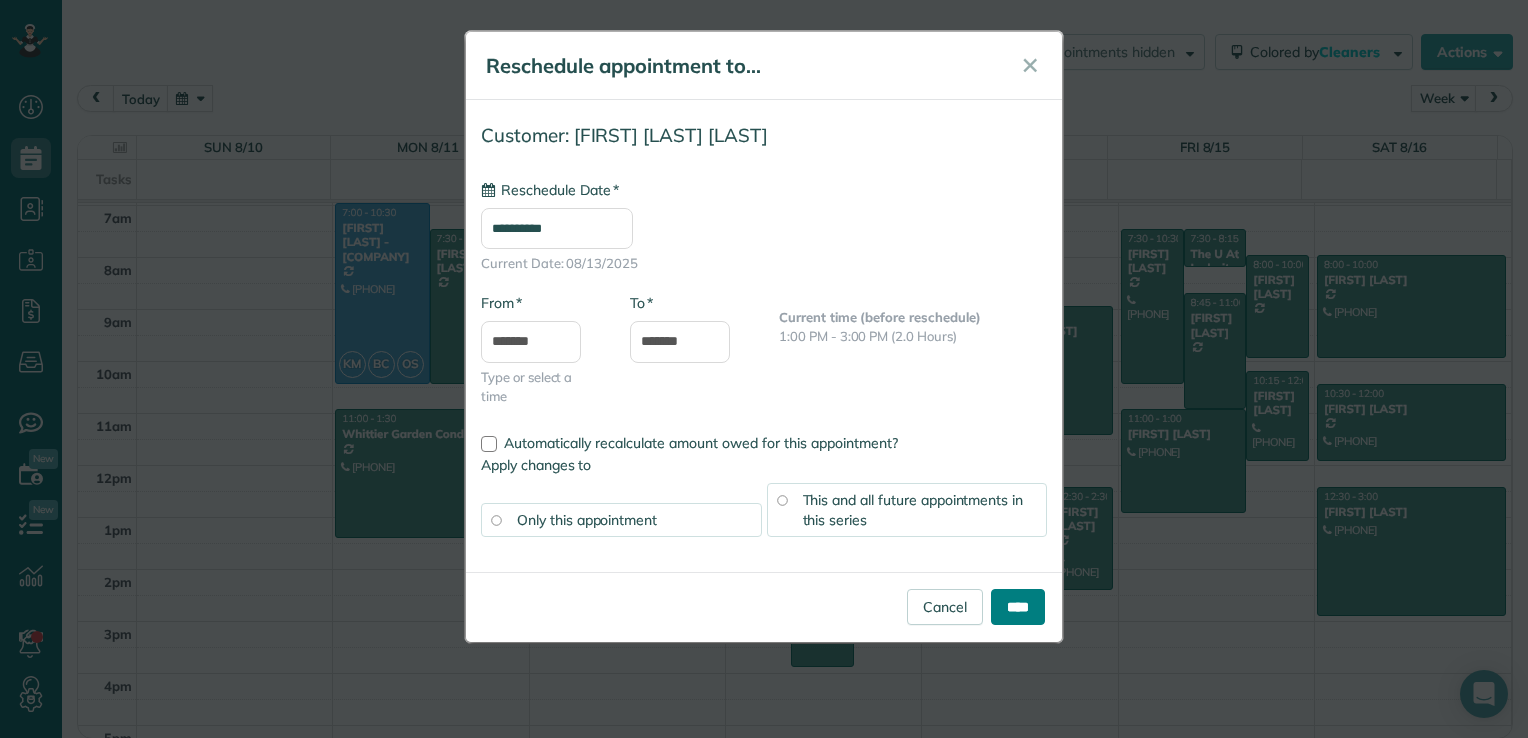 click on "****" at bounding box center (1018, 607) 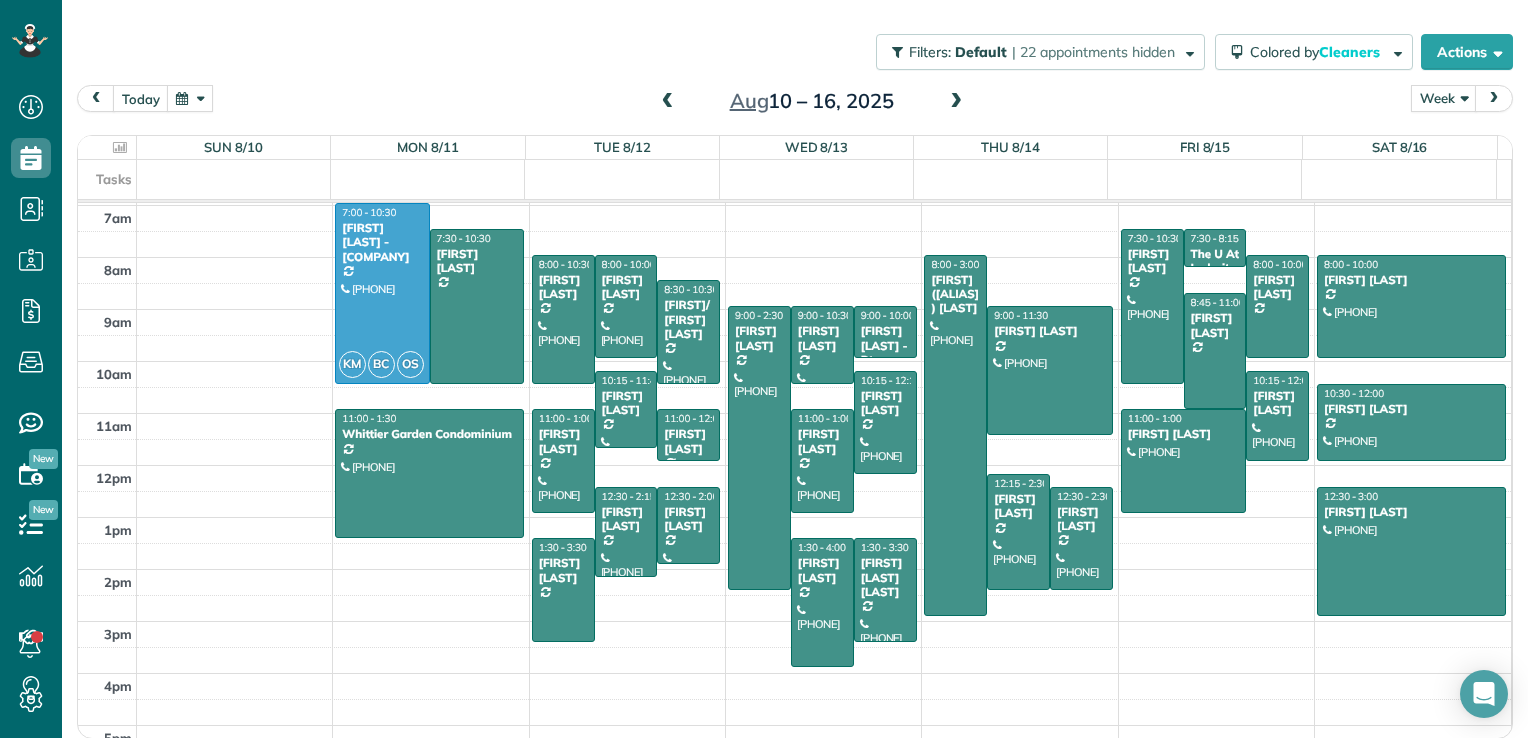 click on "[TIME] [FIRST] [LAST] - [COMPANY] ([PHONE]) [NUMBER] [STREET] Northwest [CITY], [STATE] [POSTAL_CODE] [TIME] [FIRST] [LAST] [NUMBER] [STREET] NW [CITY], [STATE] [POSTAL_CODE] [TIME] [FIRST] [LAST] ([PHONE]) [NUMBER] [STREET] Northwest [CITY], [STATE] [POSTAL_CODE] [TIME] [FIRST] [LAST] ([PHONE]) [NUMBER] [STREET] [CITY], [STATE] [POSTAL_CODE] [TIME] [FIRST] [LAST] ([PHONE]) [NUMBER] [STREET] [CITY], [STATE] [POSTAL_CODE] [TIME] [FIRST]/[LAST] ([PHONE]) [NUMBER] [STREET] [CITY], [STATE] [POSTAL_CODE] [TIME] [FIRST] [LAST] ([PHONE]) [NUMBER] [STREET] Southeast [CITY], [STATE] [POSTAL_CODE] [TIME] [FIRST] [LAST] ([PHONE]) [NUMBER] [STREET] [CITY], [STATE] [POSTAL_CODE] [TIME] [FIRST] [LAST] ([PHONE]) [NUMBER] [STREET] Northwest [CITY], [STATE] [POSTAL_CODE] [TIME] [FIRST] [LAST] ([PHONE]) [NUMBER] [STREET] Northwest [CITY], [STATE] [POSTAL_CODE]" at bounding box center (794, 309) 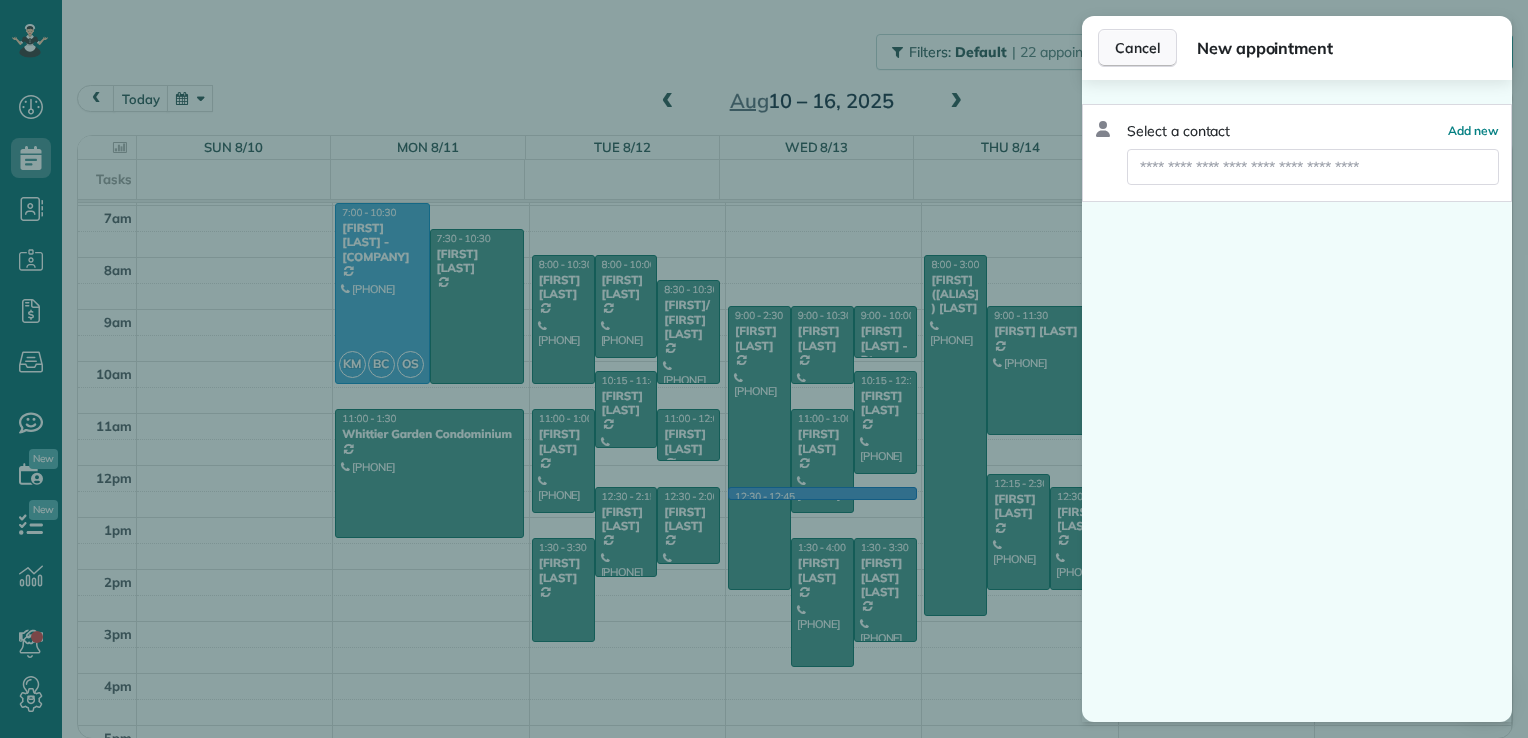 click on "Cancel" at bounding box center (1137, 48) 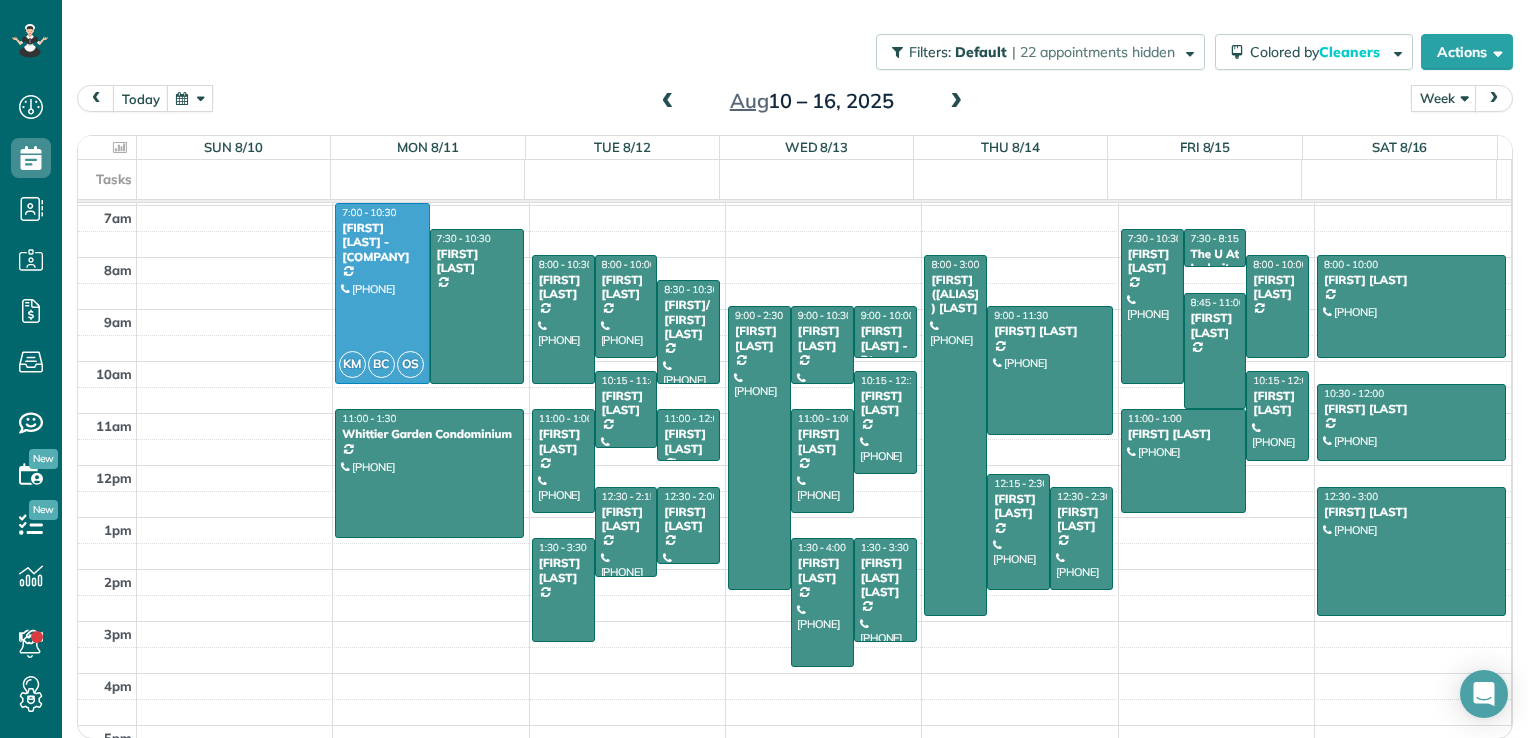 click at bounding box center (668, 102) 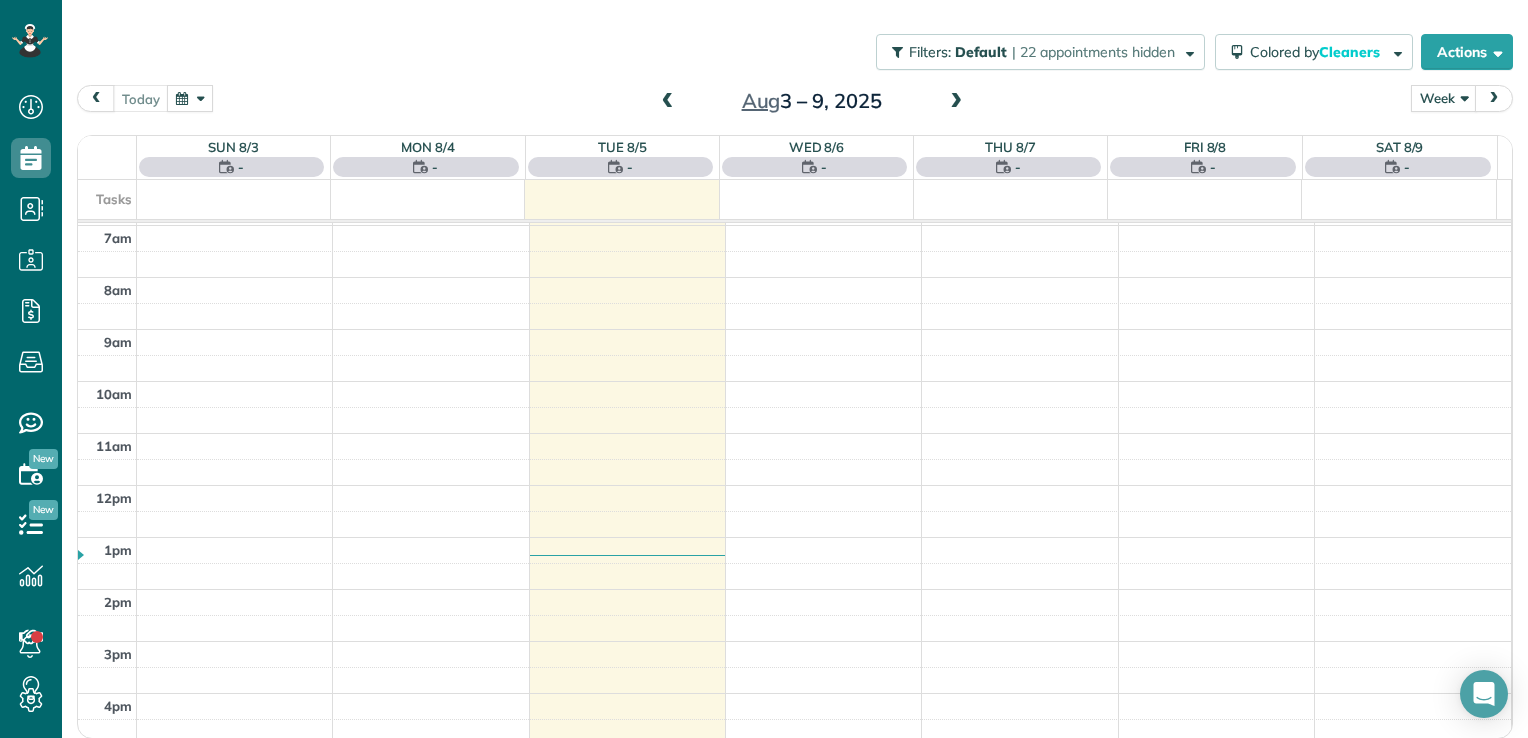 scroll, scrollTop: 362, scrollLeft: 0, axis: vertical 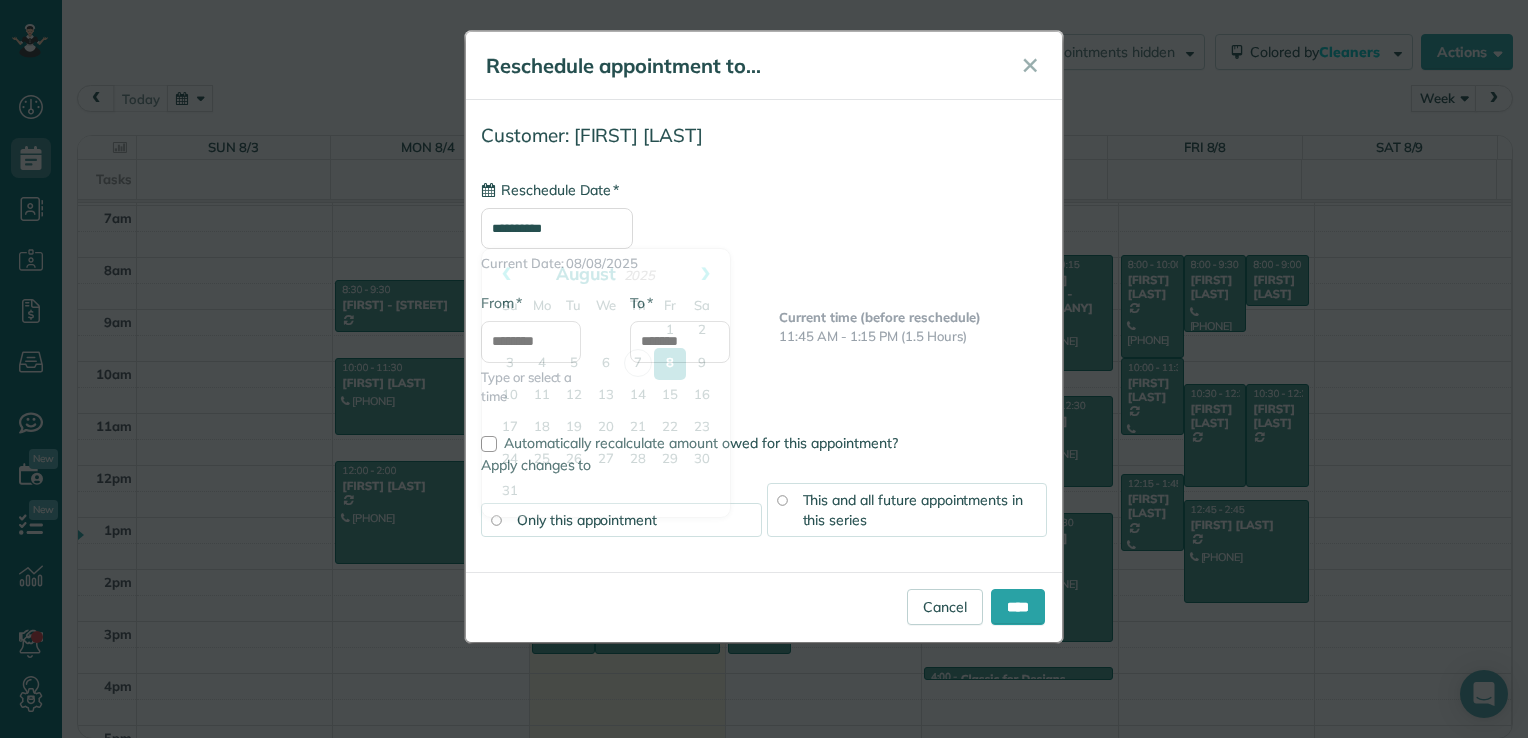 click on "**********" at bounding box center (557, 228) 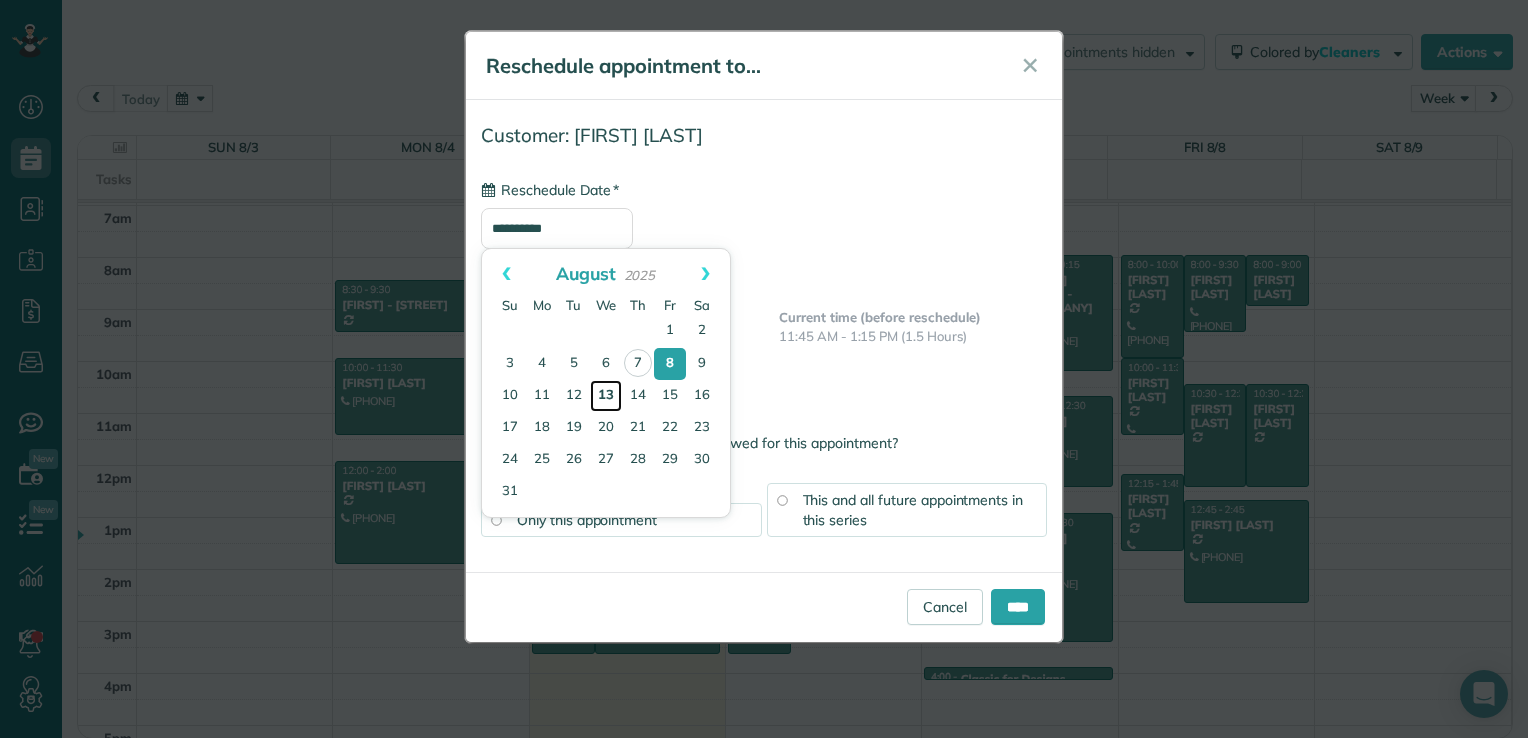 click on "13" at bounding box center [606, 396] 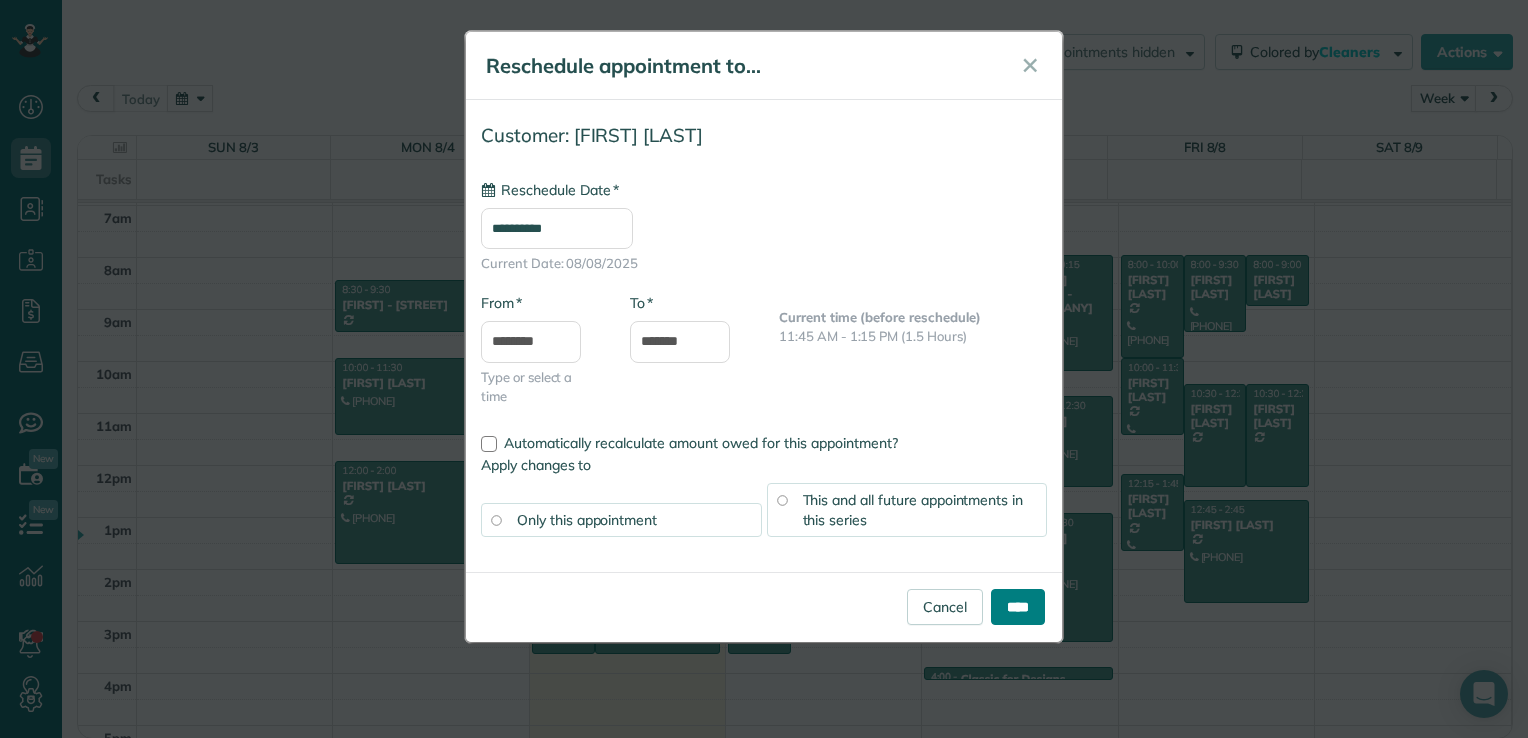 click on "****" at bounding box center (1018, 607) 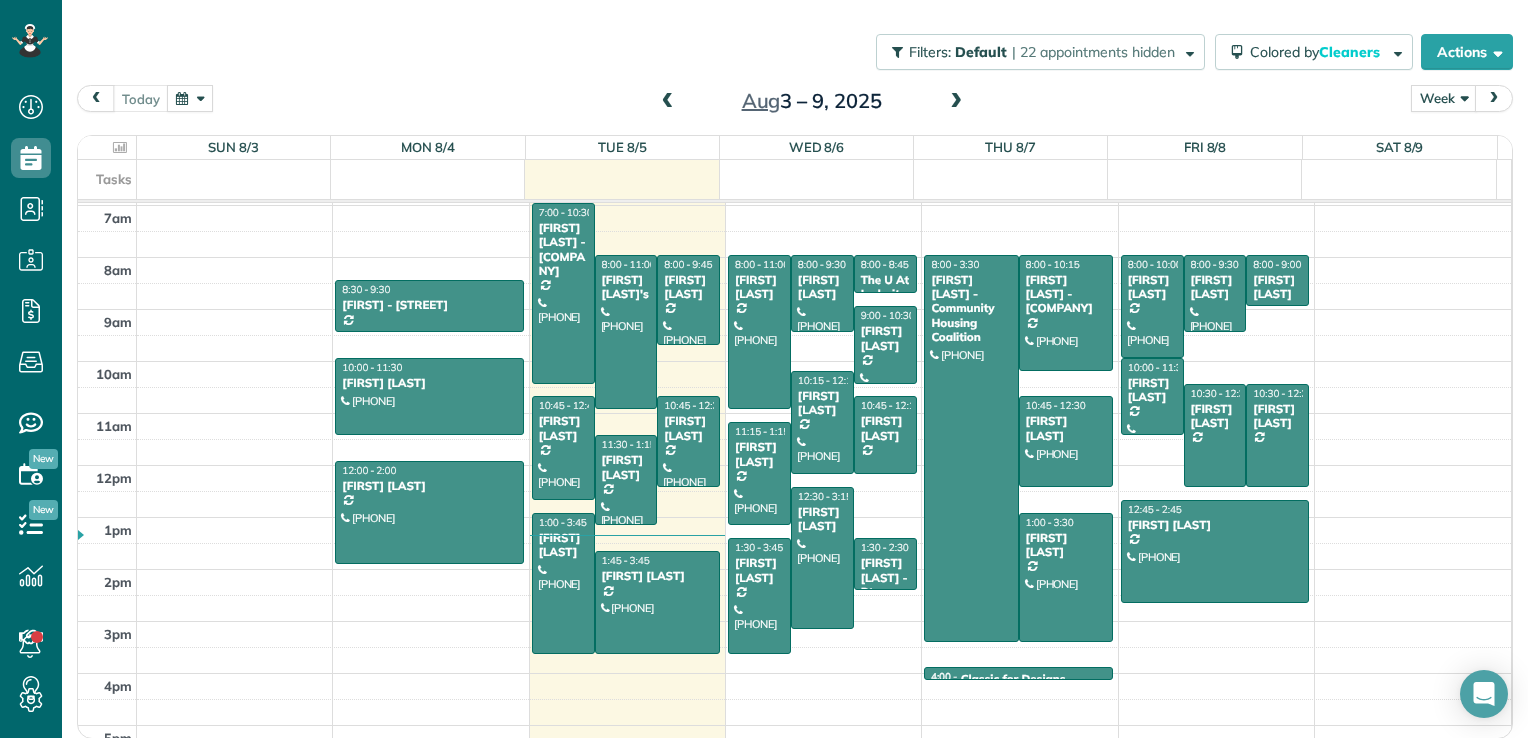 click at bounding box center (956, 102) 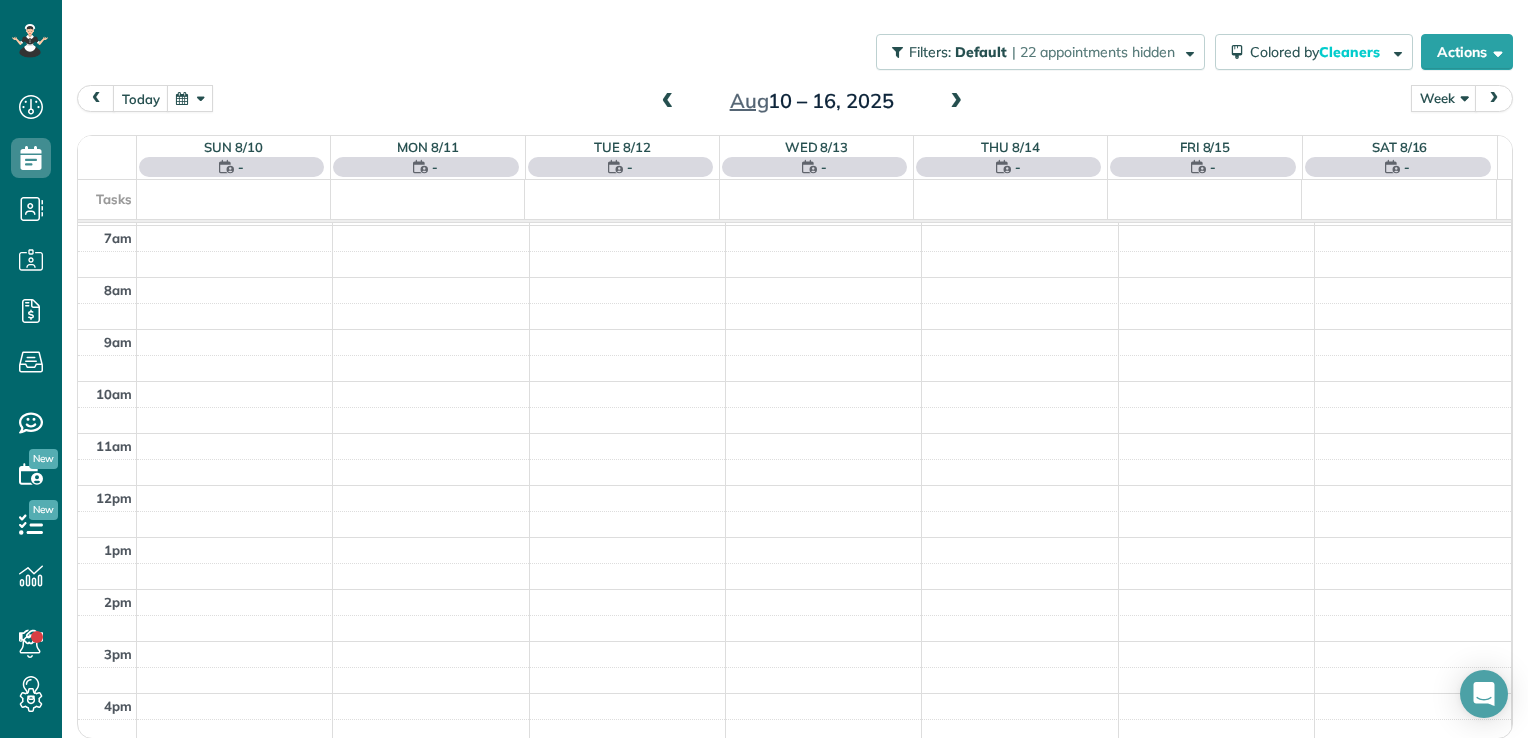 scroll, scrollTop: 362, scrollLeft: 0, axis: vertical 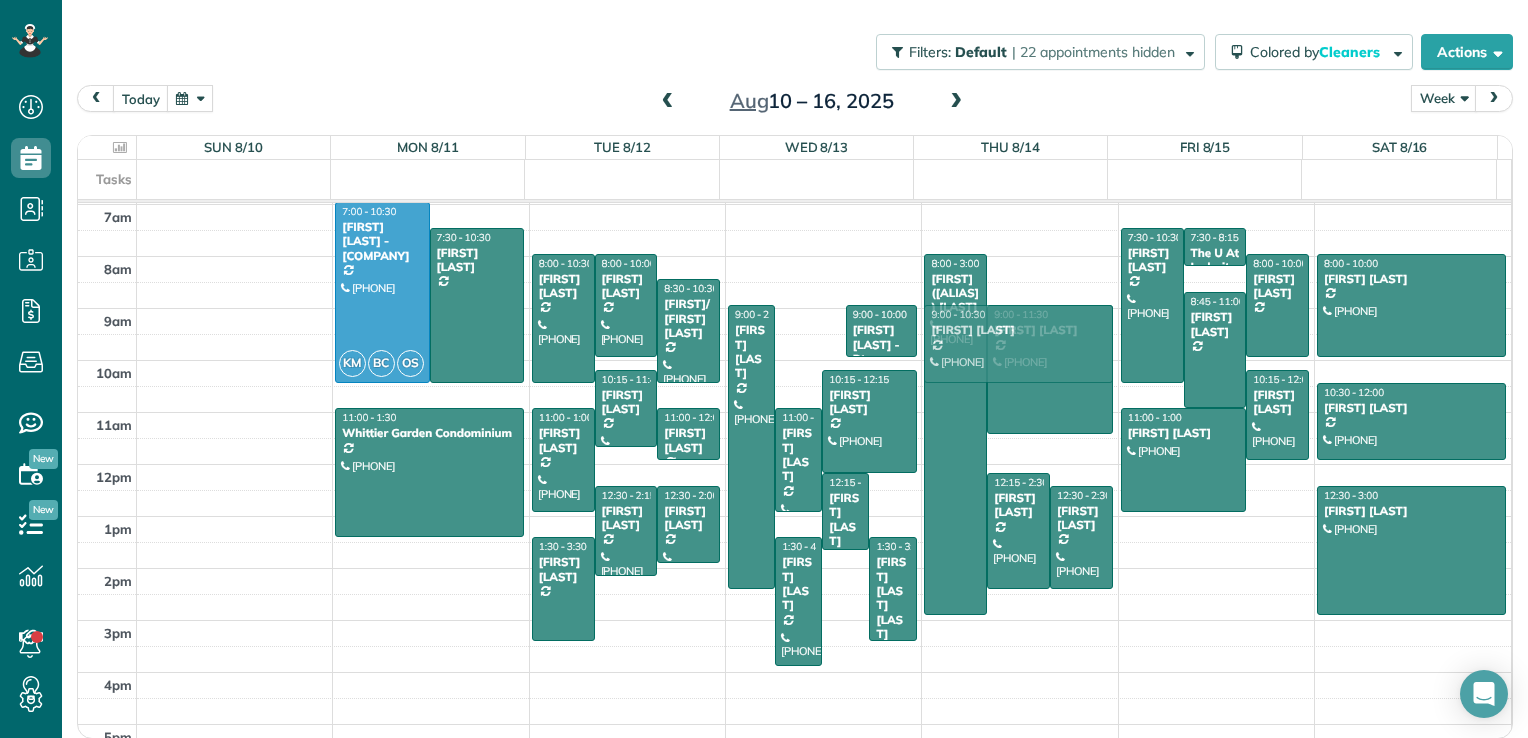 drag, startPoint x: 798, startPoint y: 333, endPoint x: 1065, endPoint y: 336, distance: 267.01685 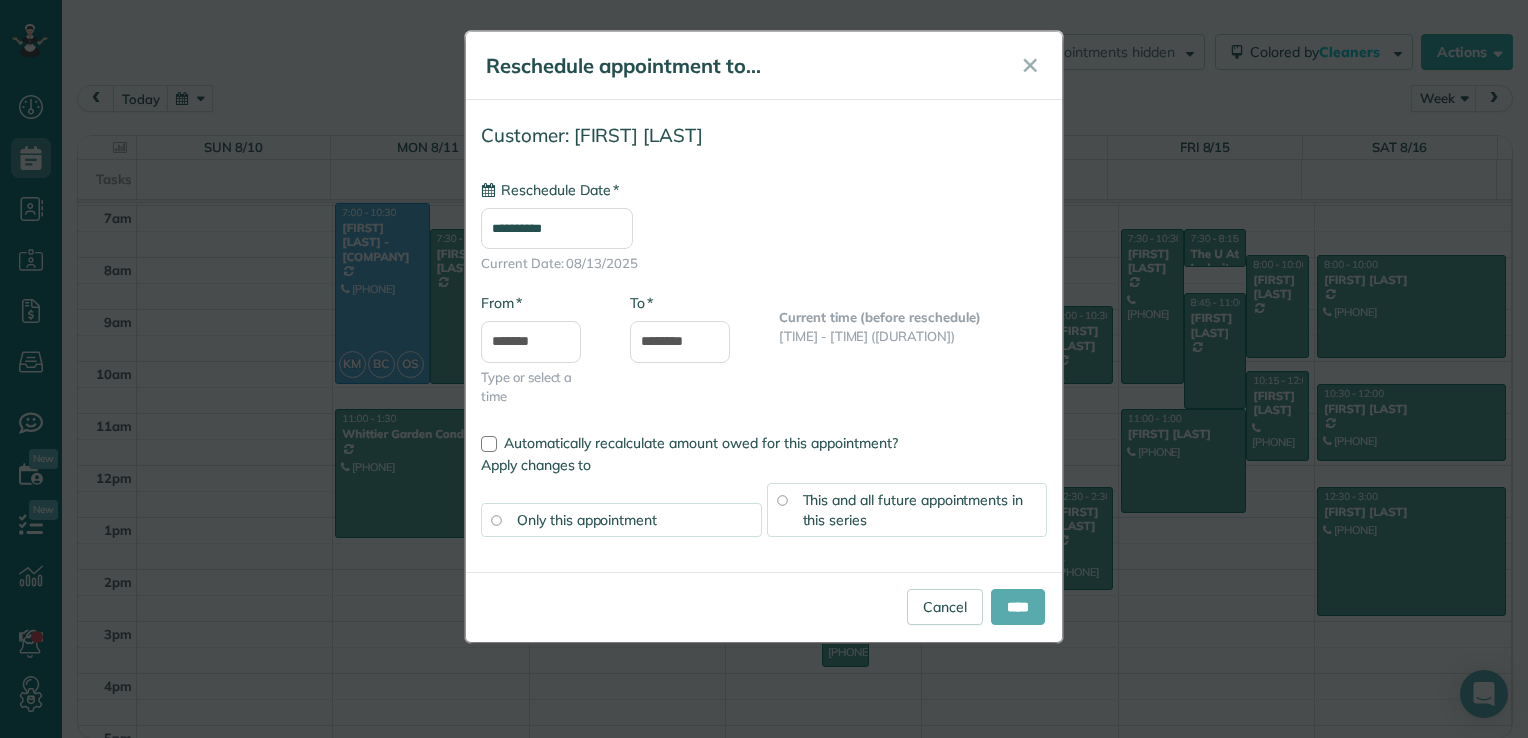 type on "**********" 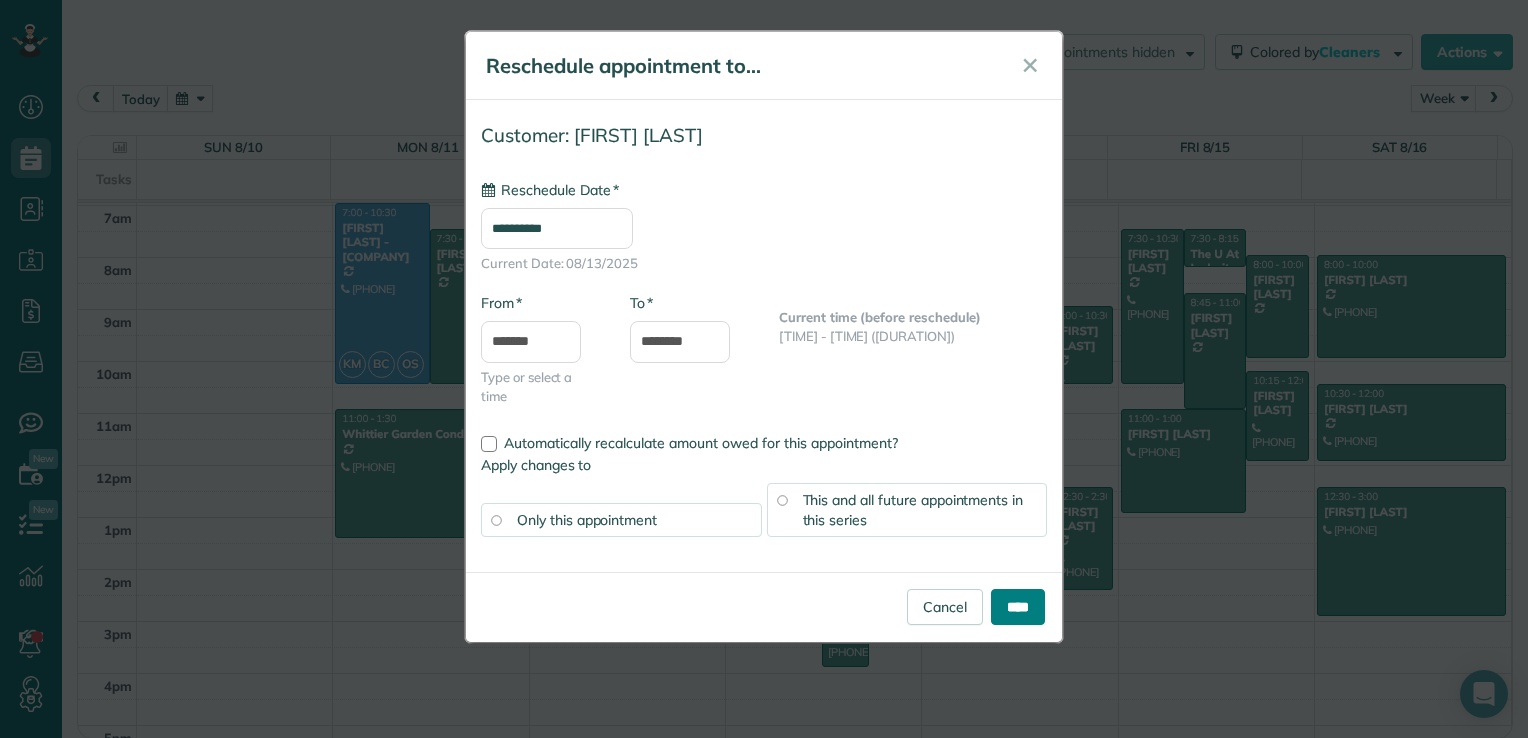 click on "****" at bounding box center [1018, 607] 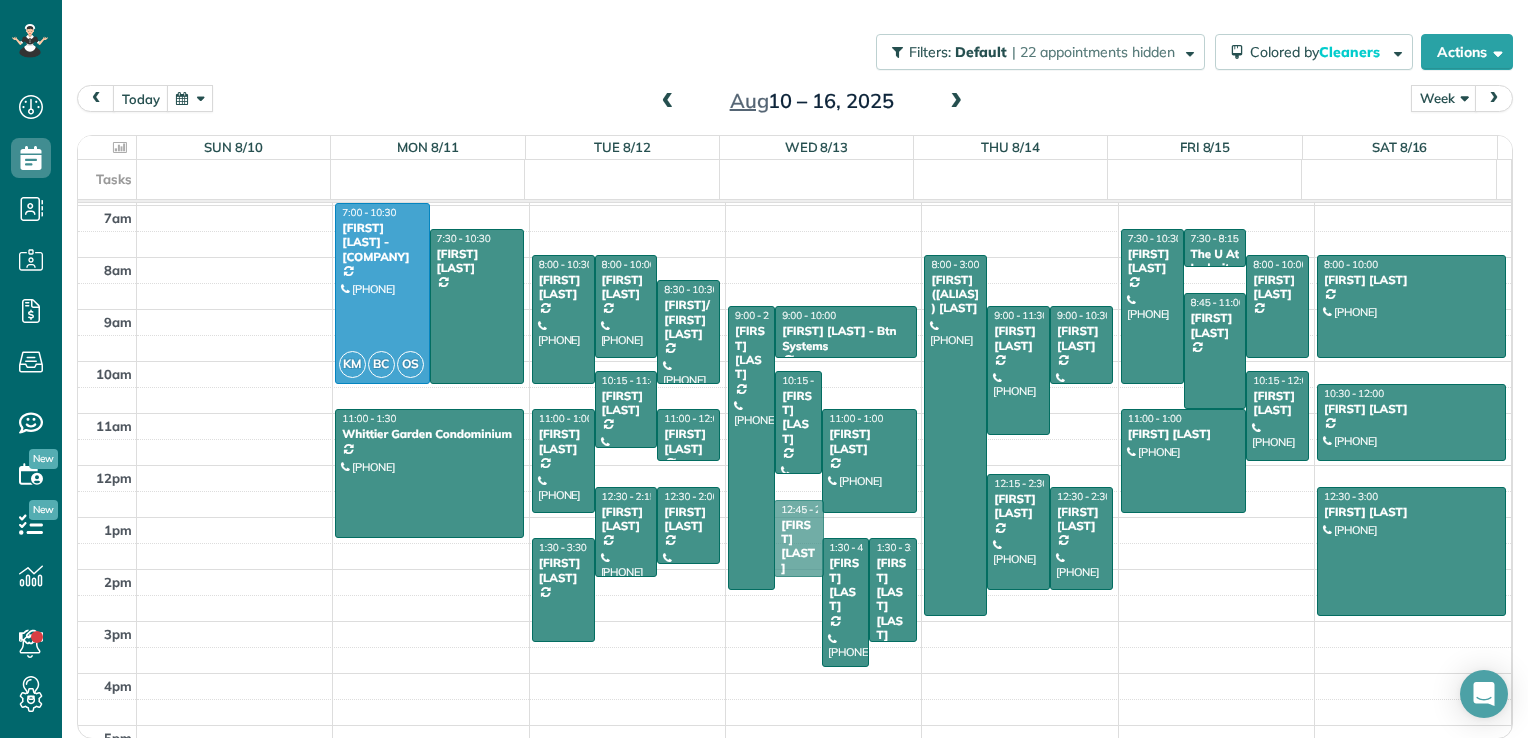 drag, startPoint x: 788, startPoint y: 514, endPoint x: 791, endPoint y: 543, distance: 29.15476 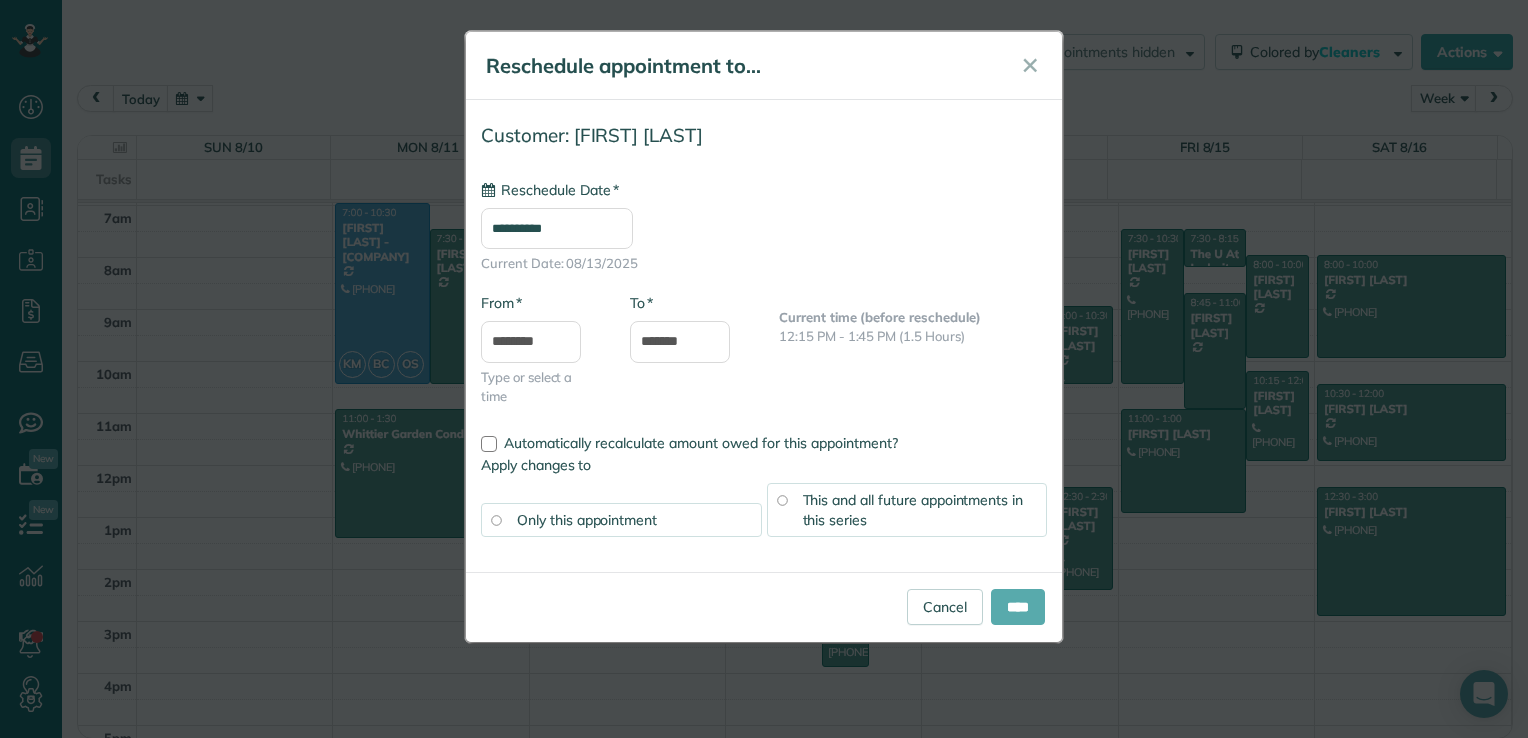 type on "**********" 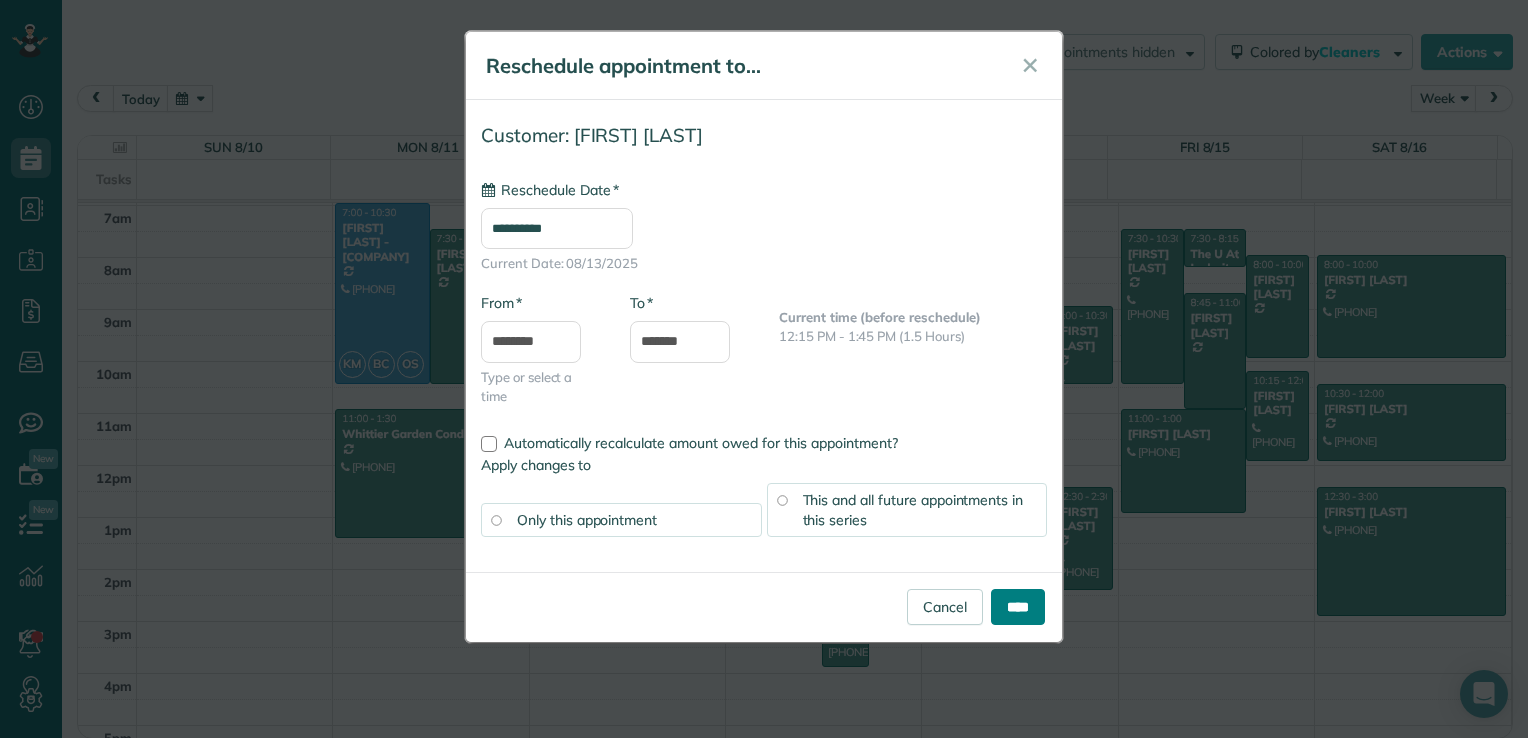 drag, startPoint x: 1015, startPoint y: 610, endPoint x: 970, endPoint y: 589, distance: 49.658836 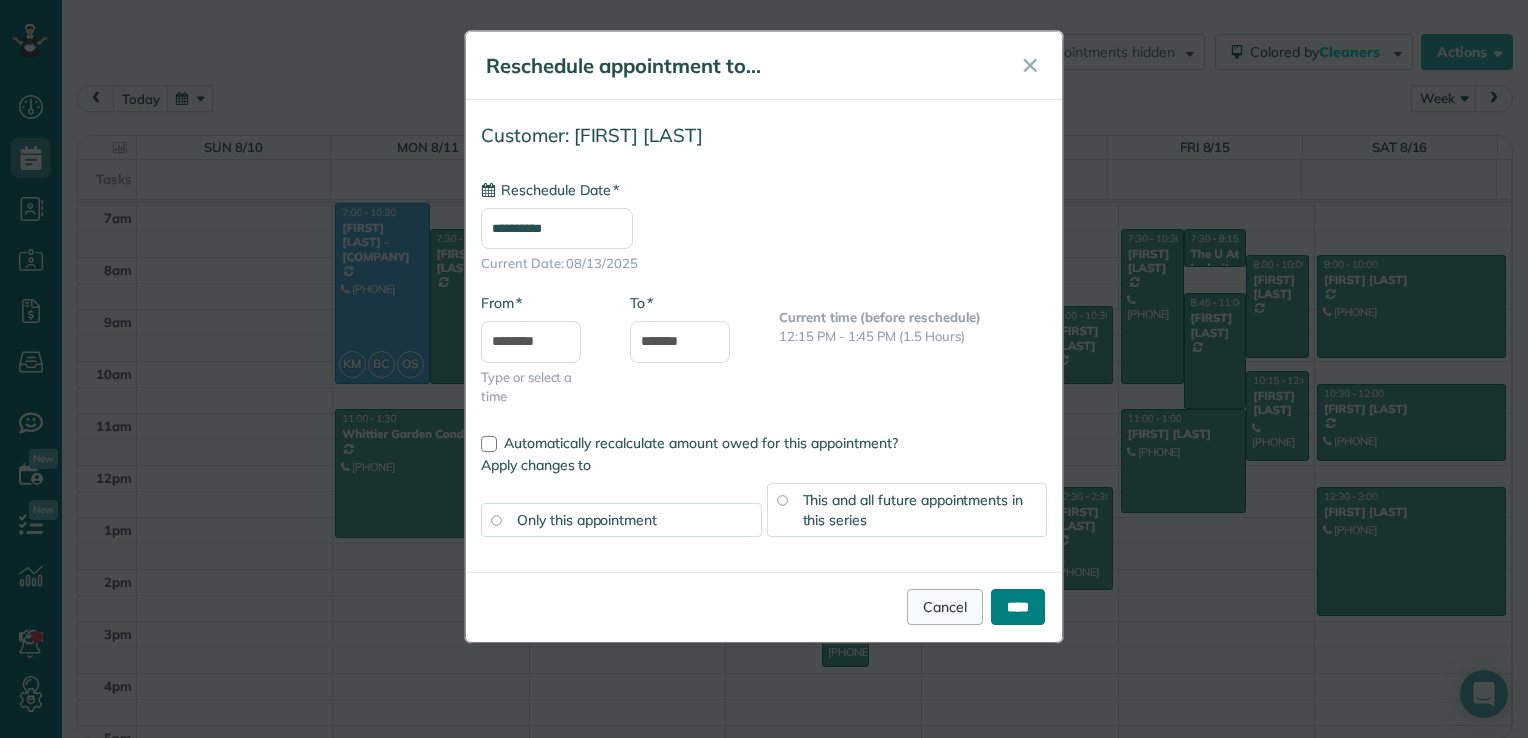 click on "****" at bounding box center [1018, 607] 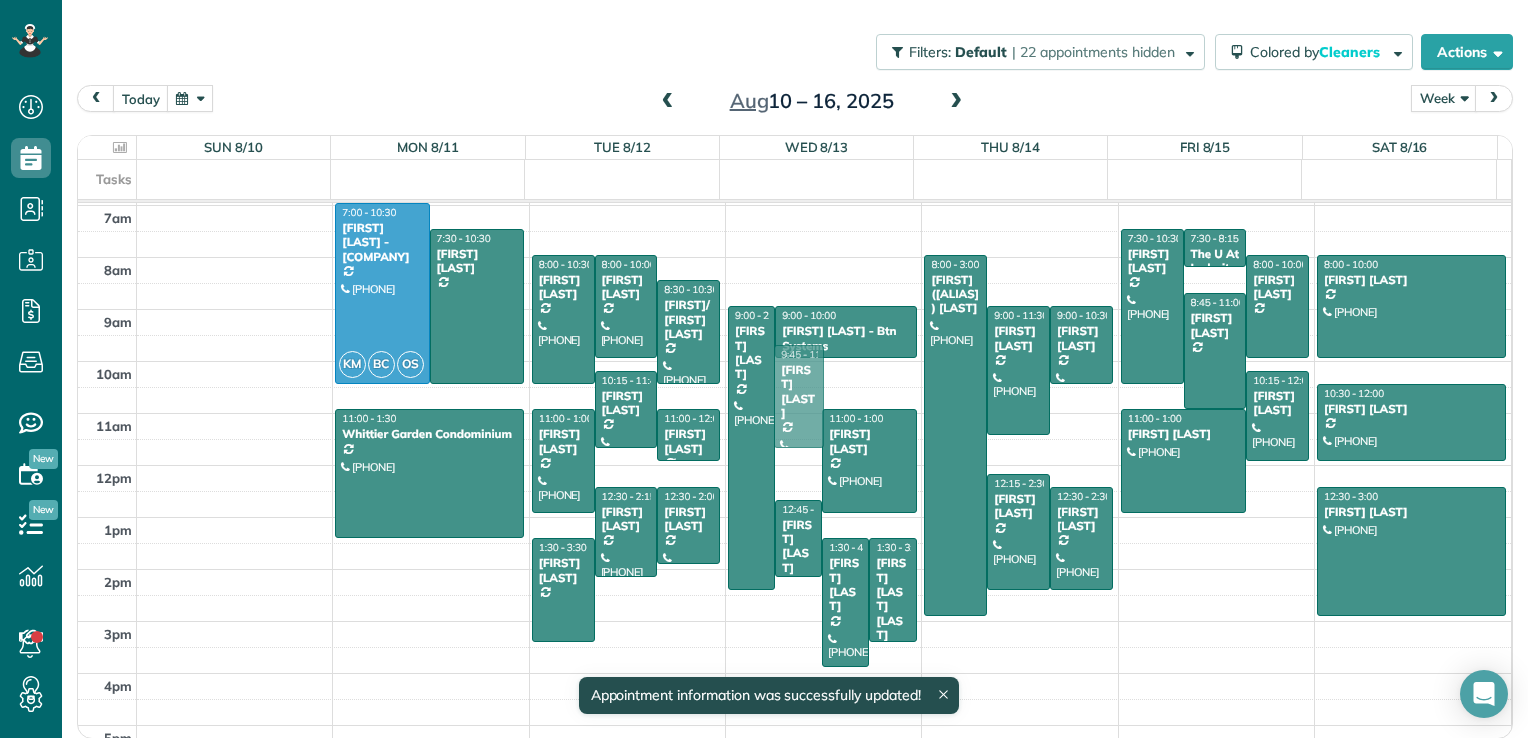 drag, startPoint x: 787, startPoint y: 441, endPoint x: 788, endPoint y: 421, distance: 20.024984 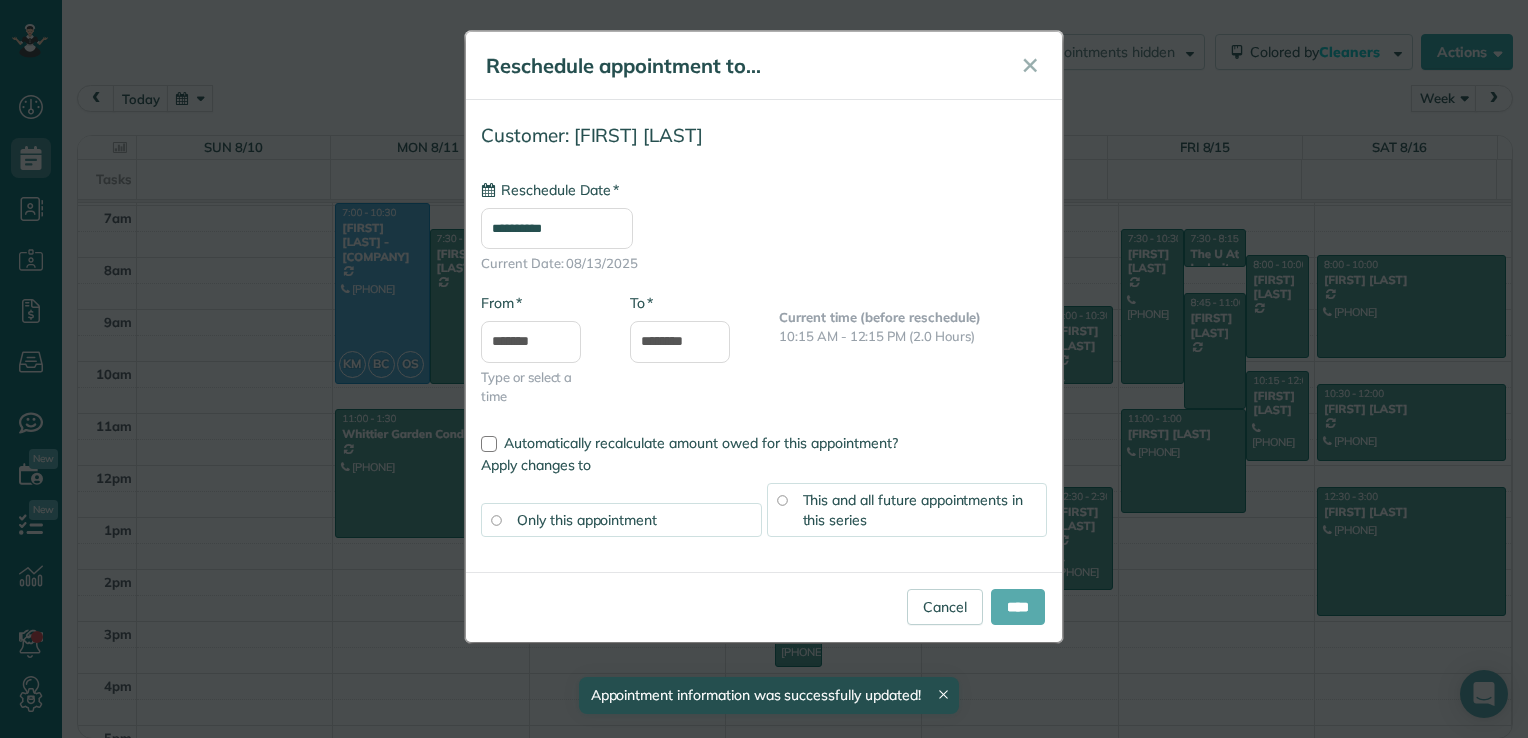 type on "**********" 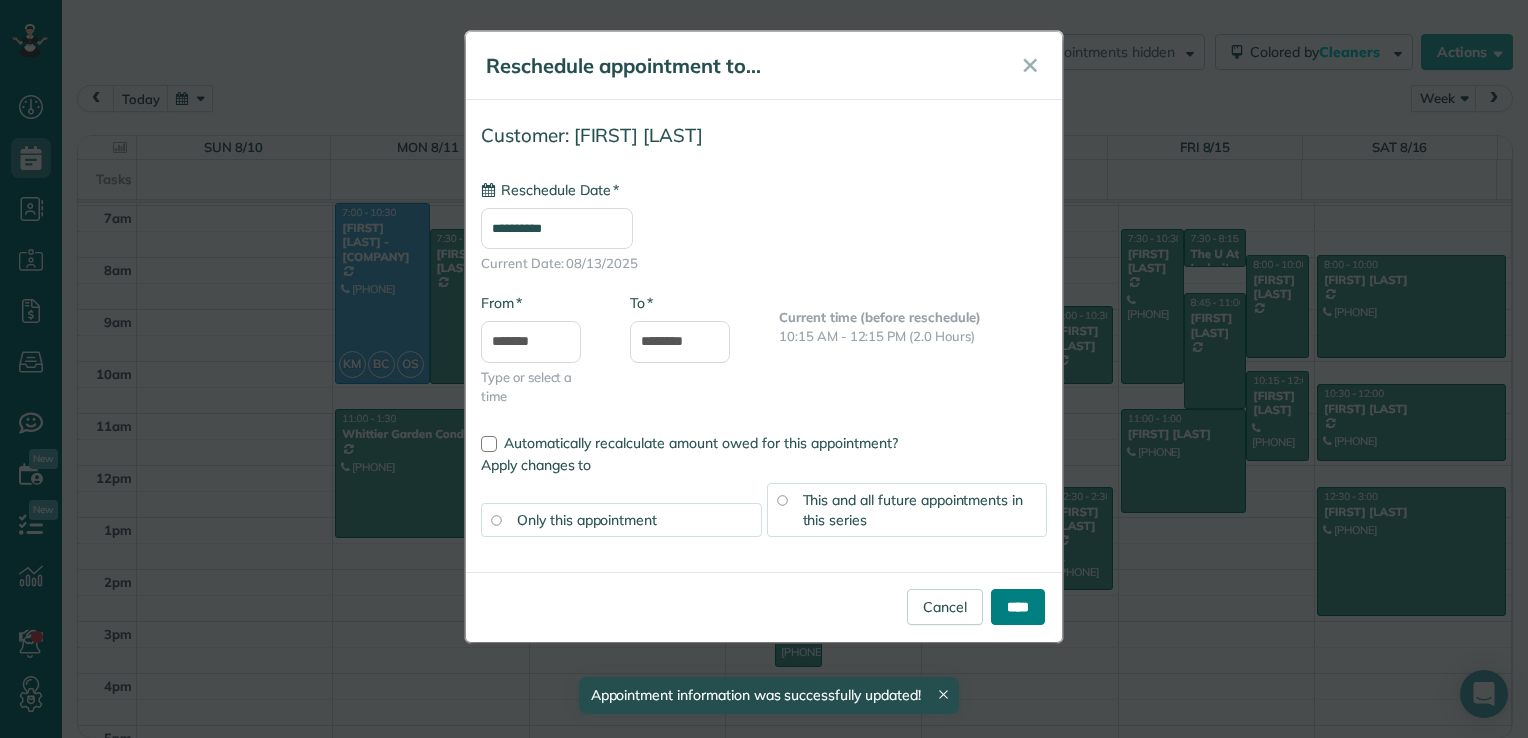 click on "****" at bounding box center (1018, 607) 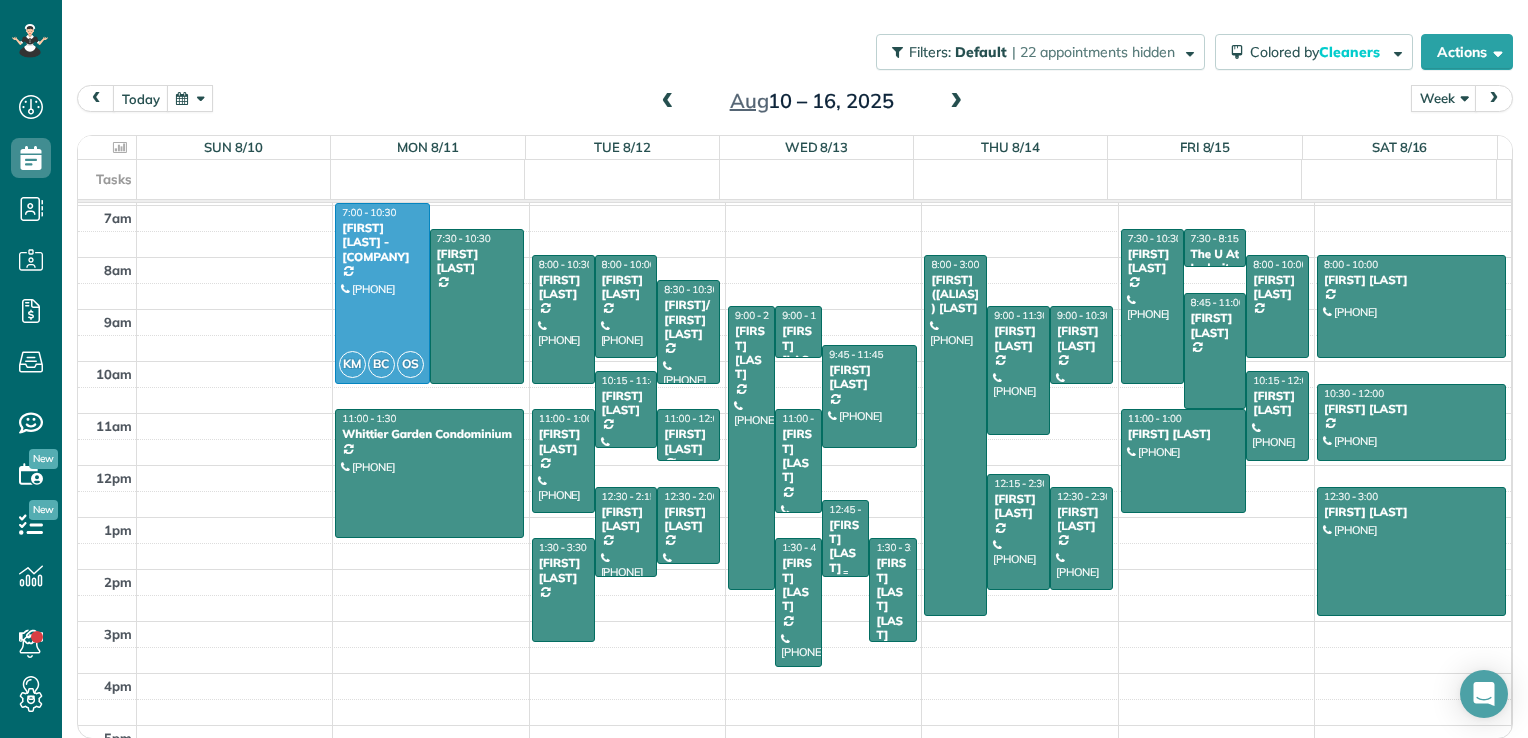 click on "[FIRST] [LAST]" at bounding box center (845, 547) 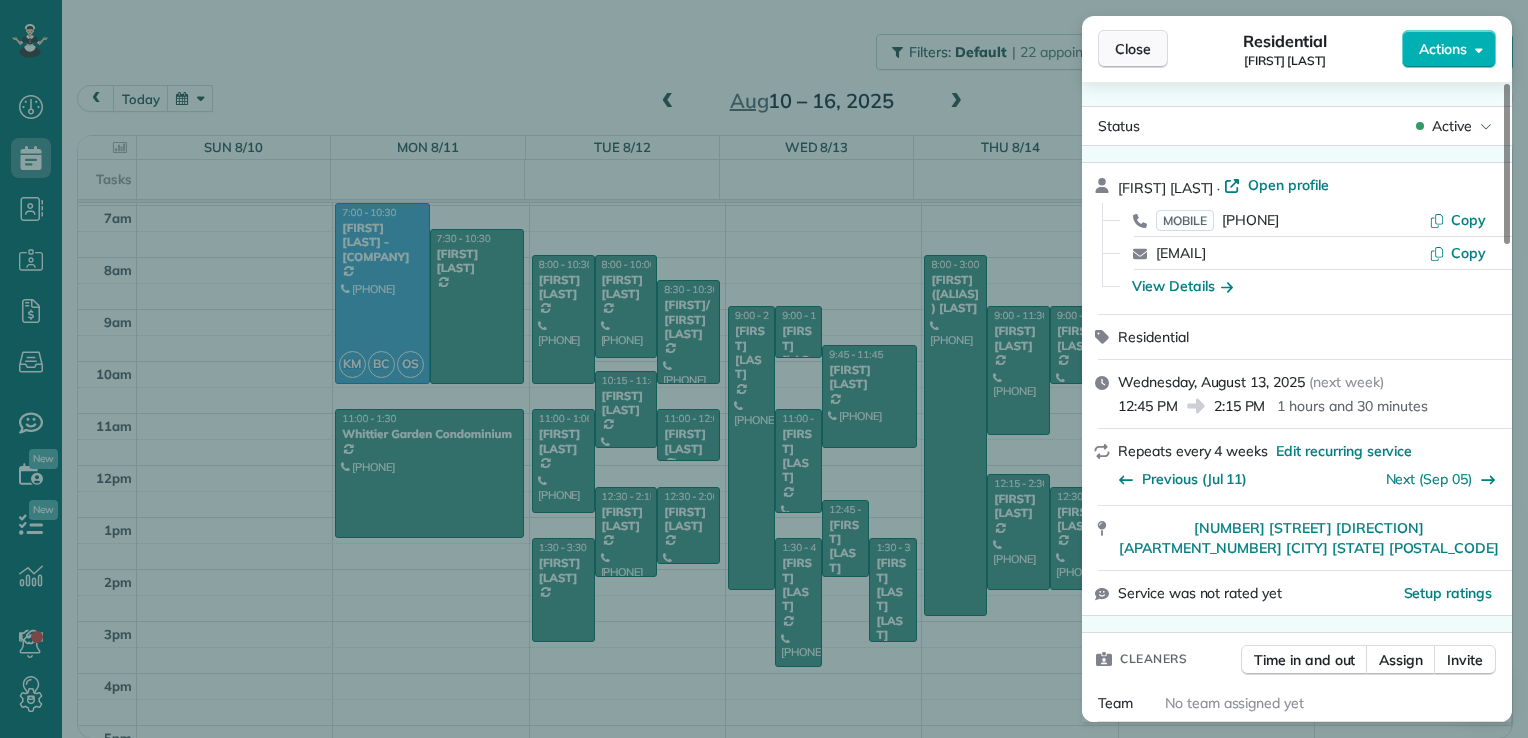 click on "Close" at bounding box center [1133, 49] 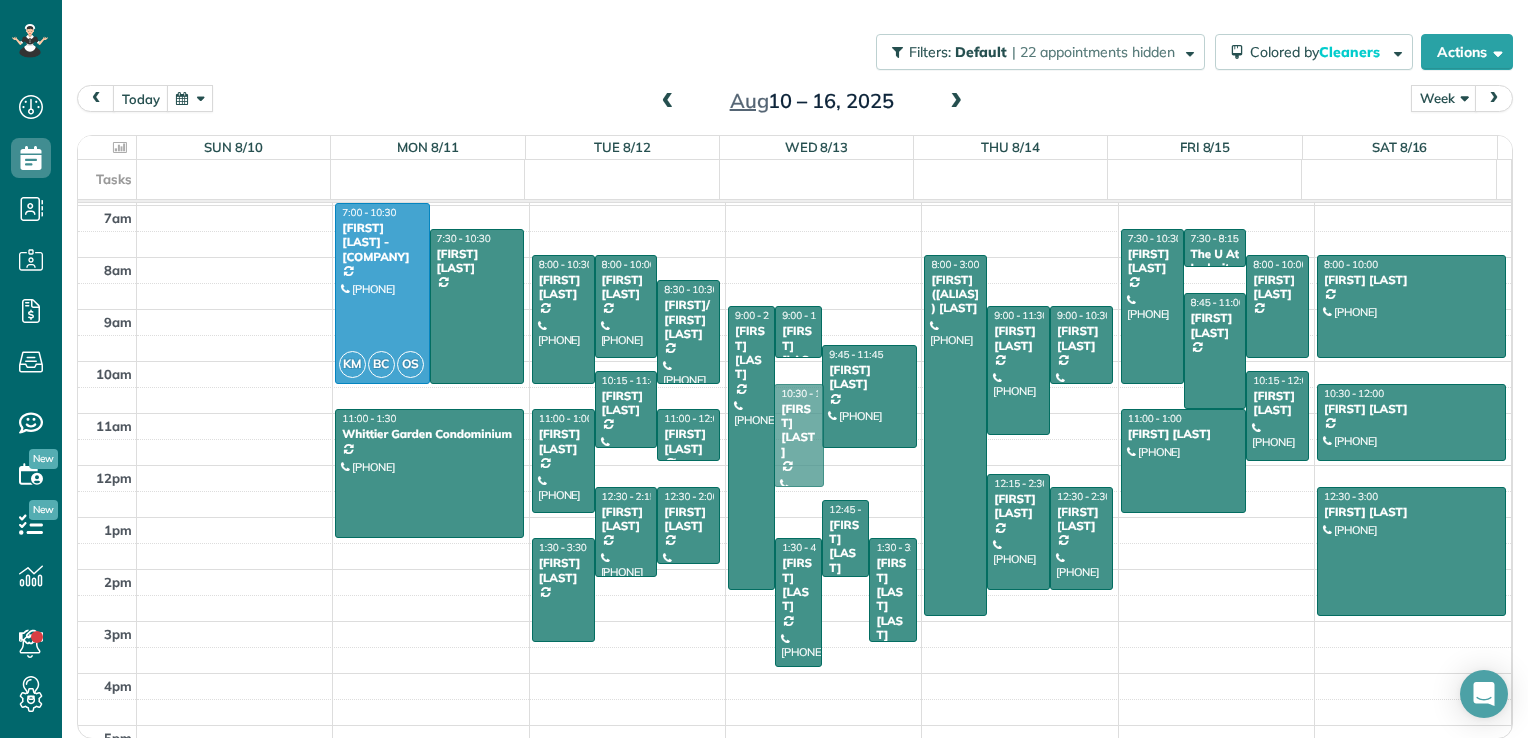 drag, startPoint x: 776, startPoint y: 464, endPoint x: 779, endPoint y: 454, distance: 10.440307 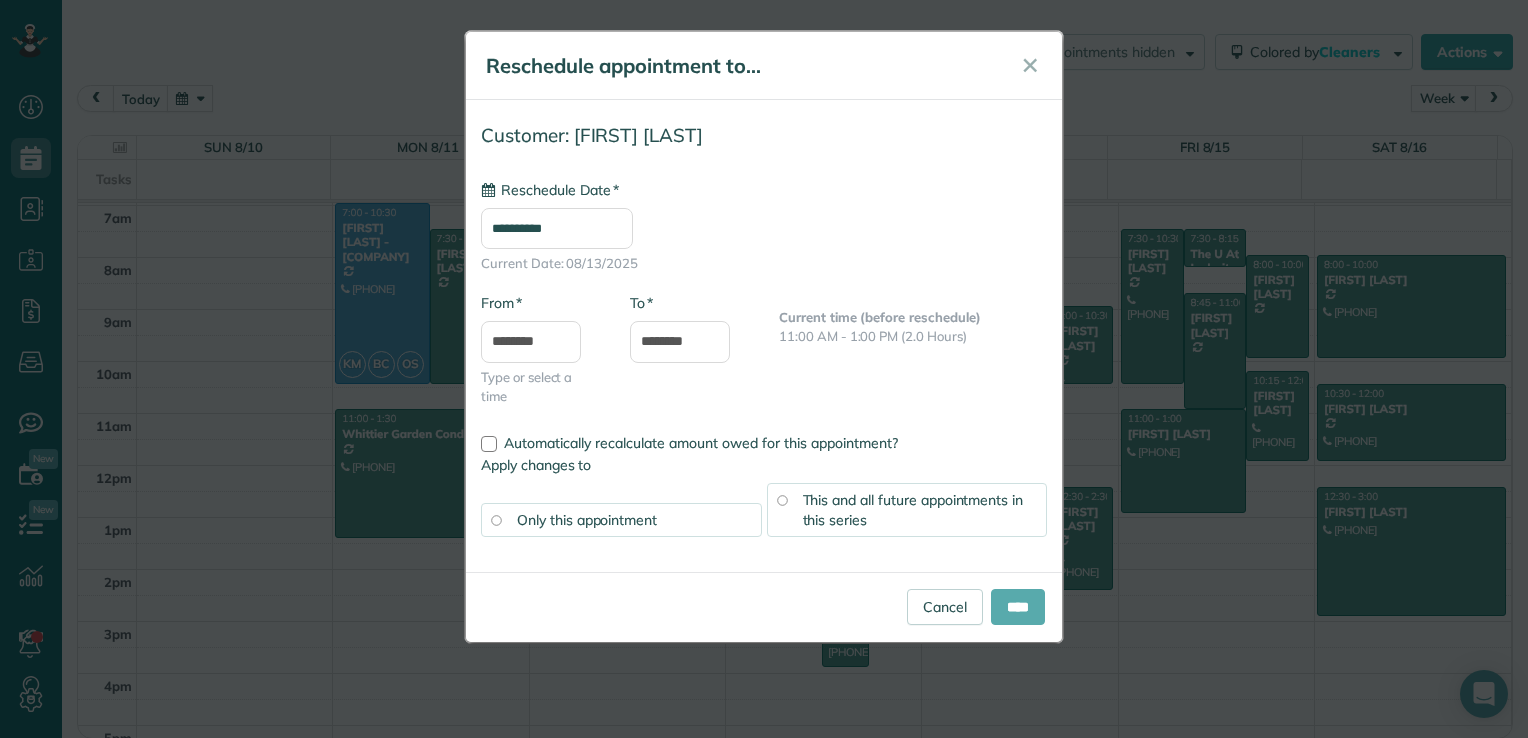 type on "**********" 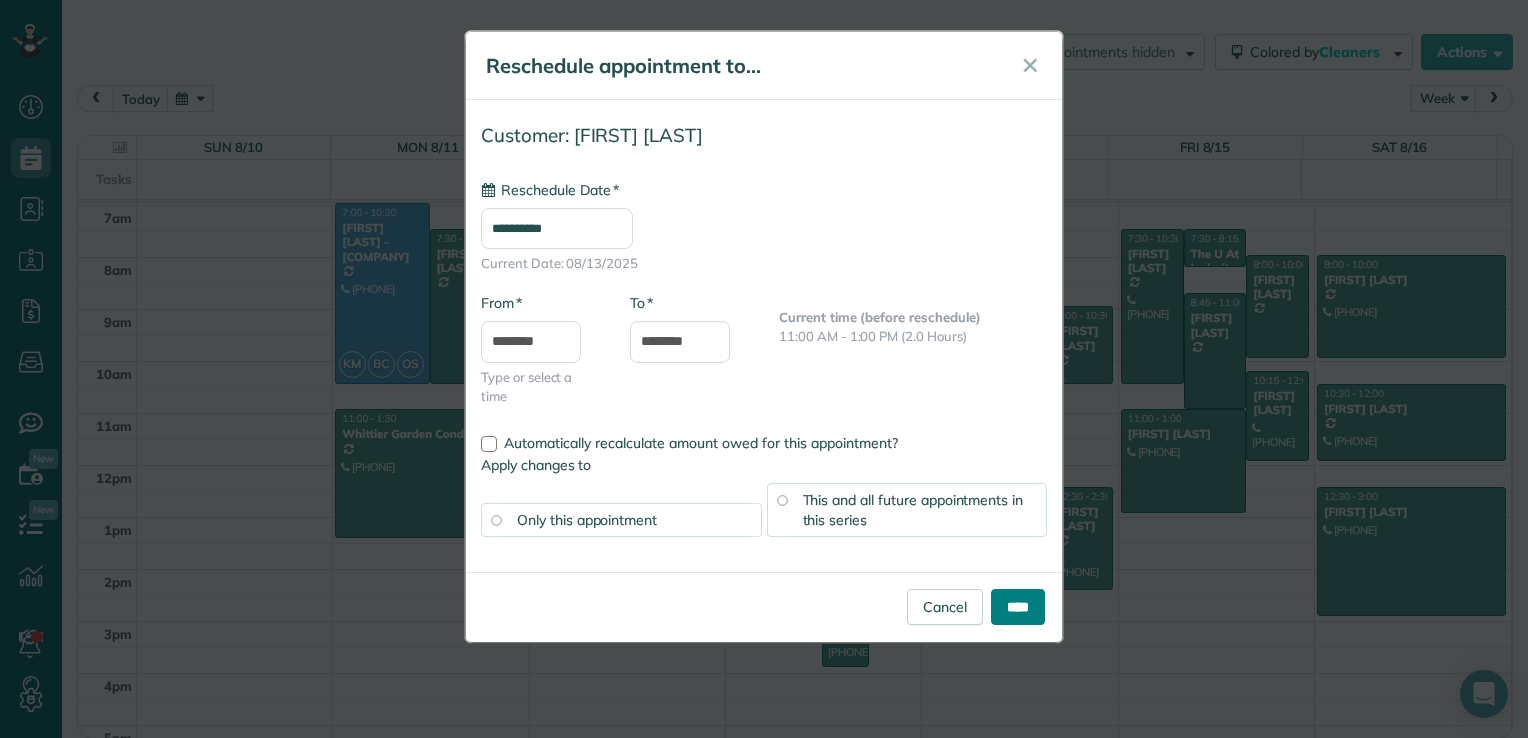 drag, startPoint x: 1033, startPoint y: 610, endPoint x: 990, endPoint y: 596, distance: 45.221676 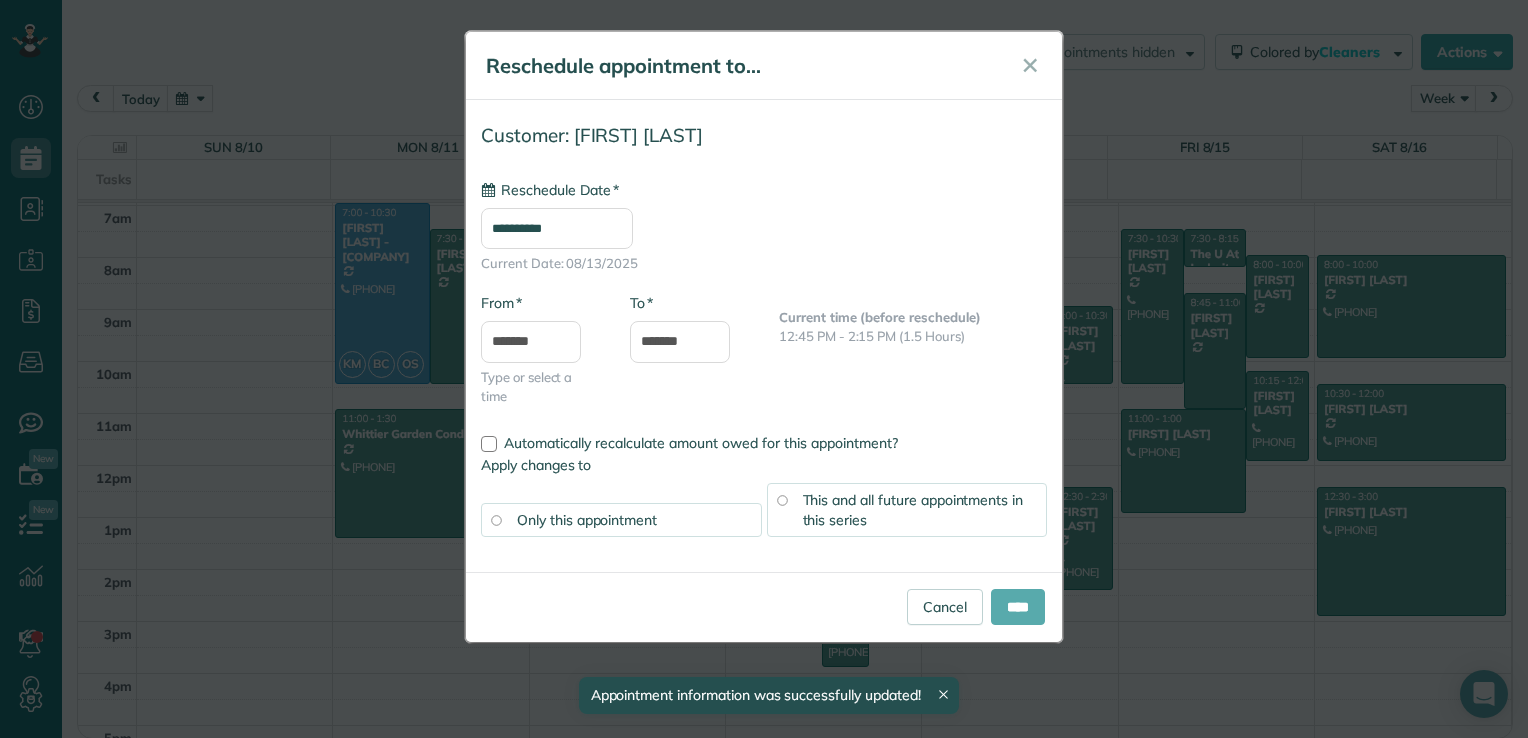 click on "****" at bounding box center (1018, 607) 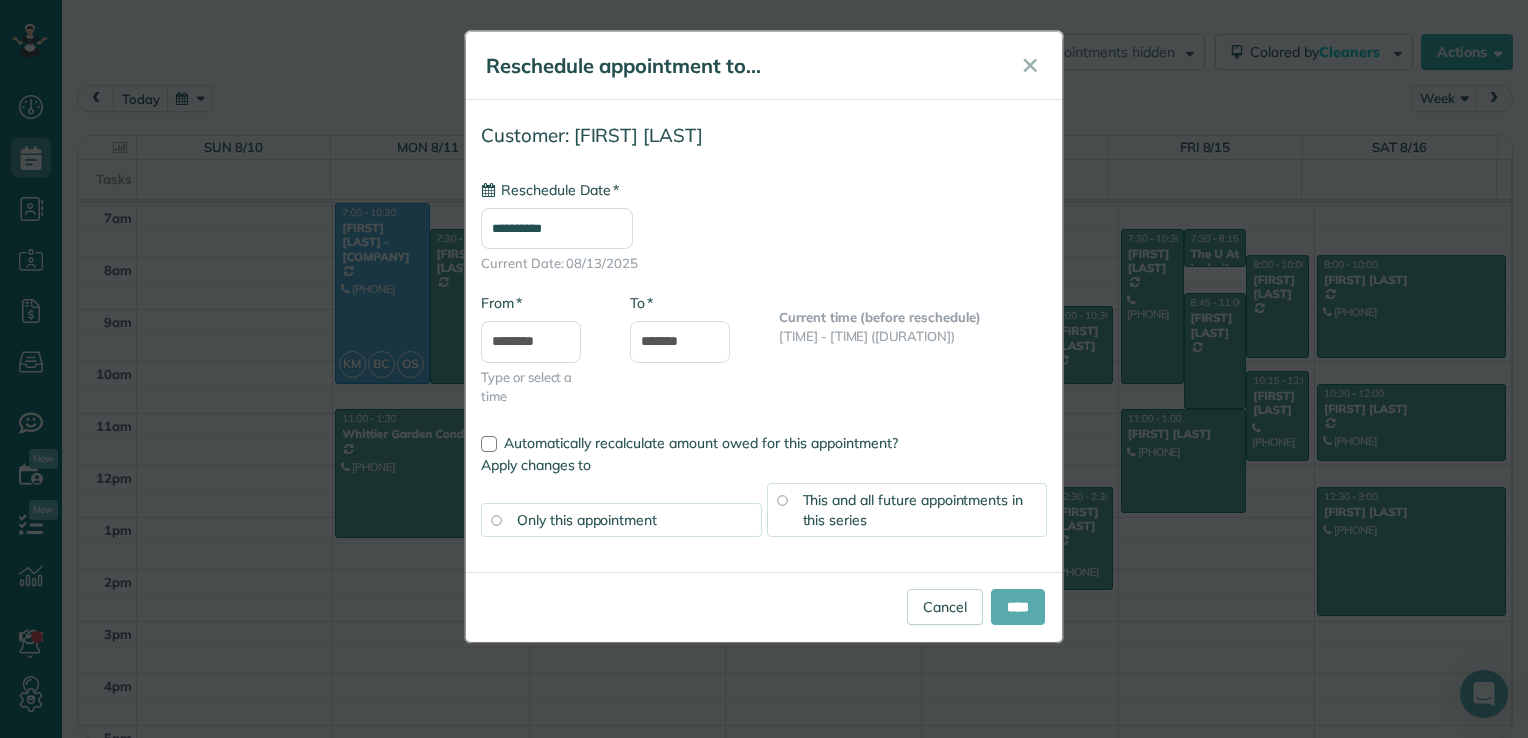 type on "**********" 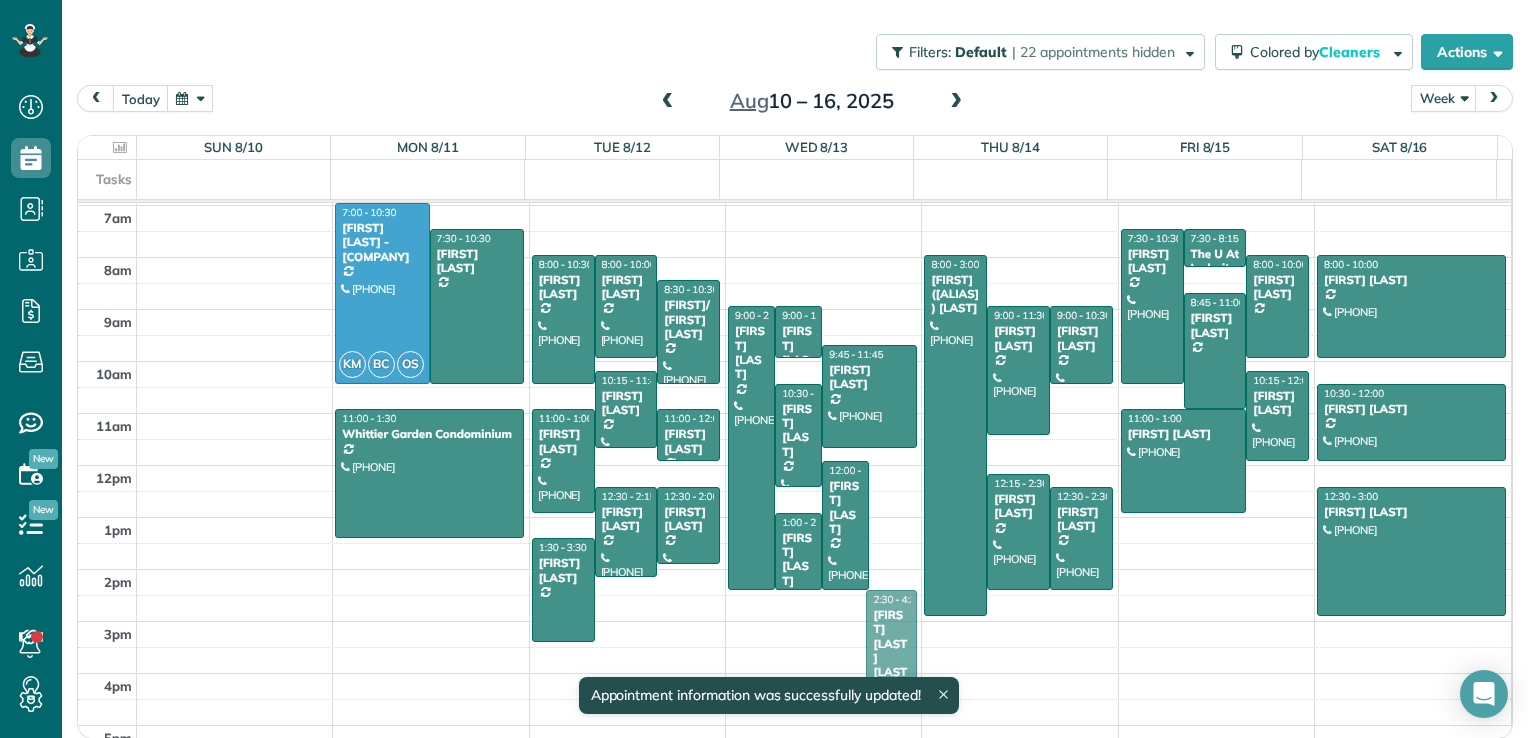 drag, startPoint x: 872, startPoint y: 573, endPoint x: 885, endPoint y: 619, distance: 47.801674 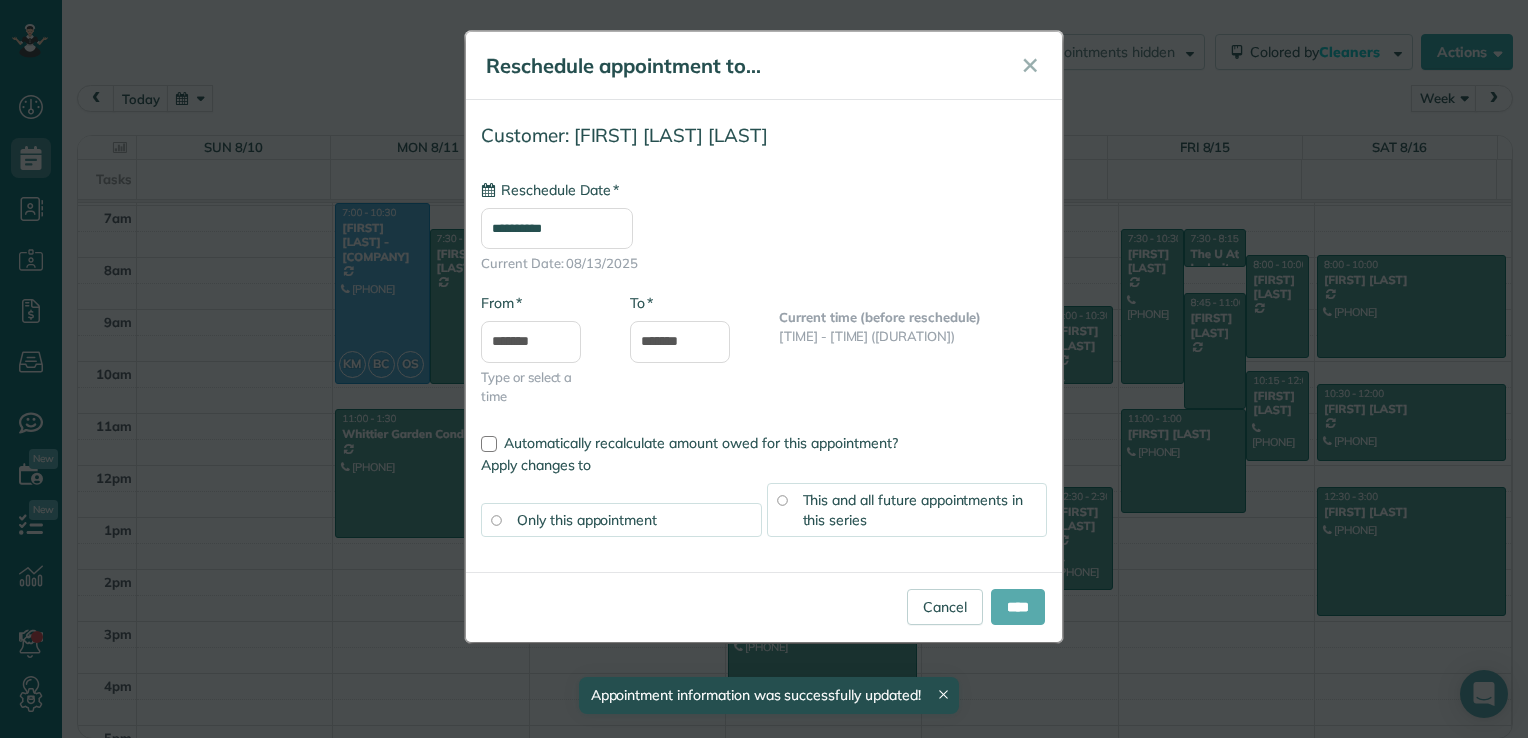 type on "**********" 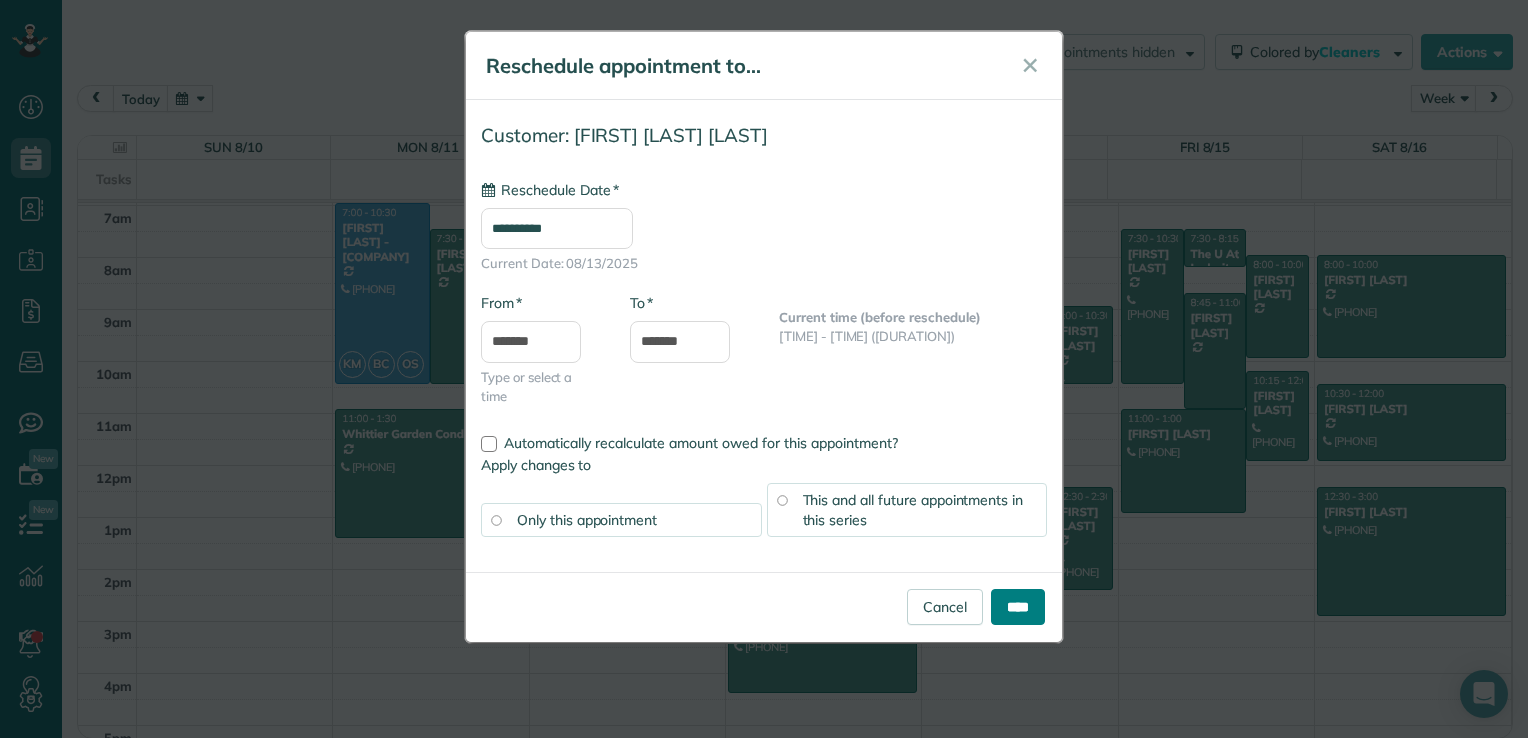 click on "****" at bounding box center (1018, 607) 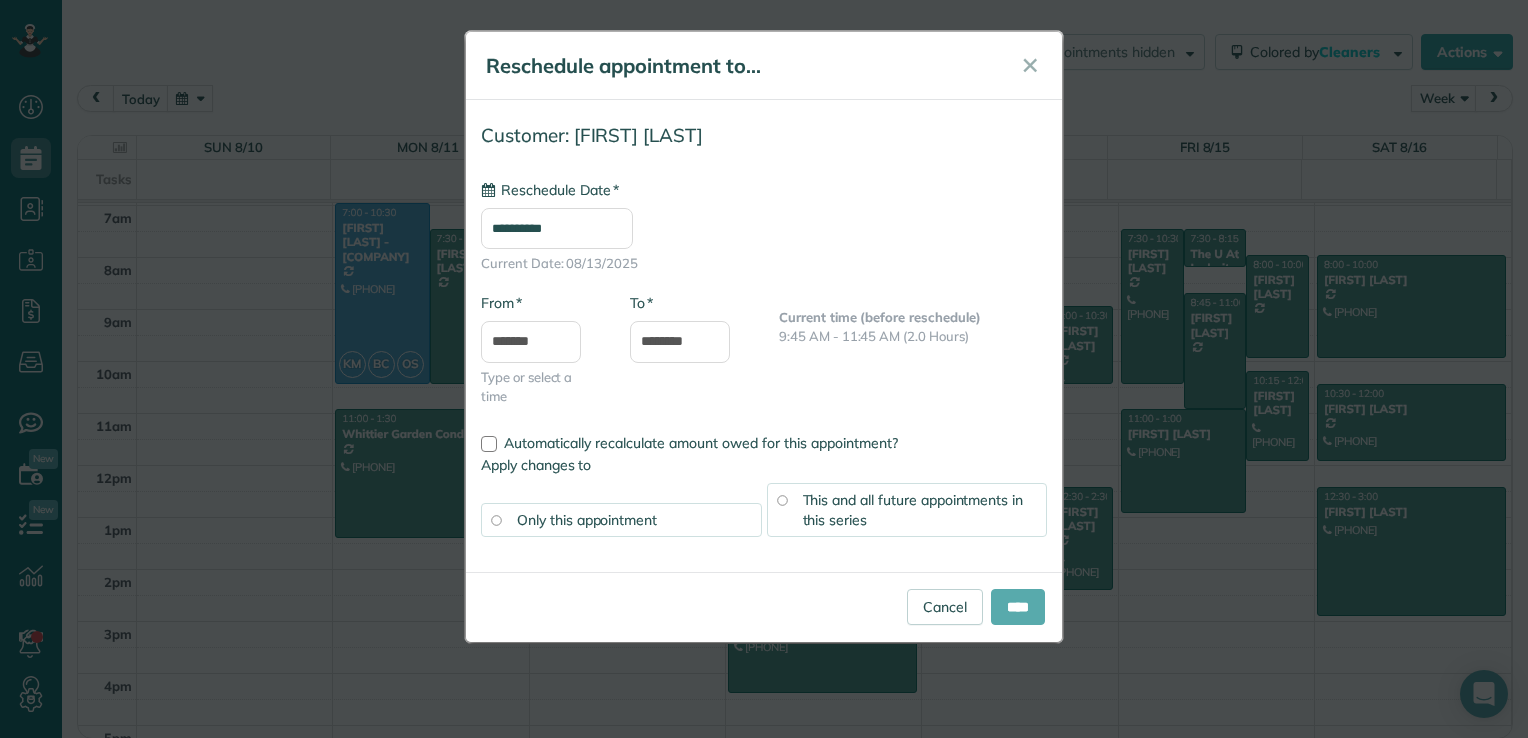 type on "**********" 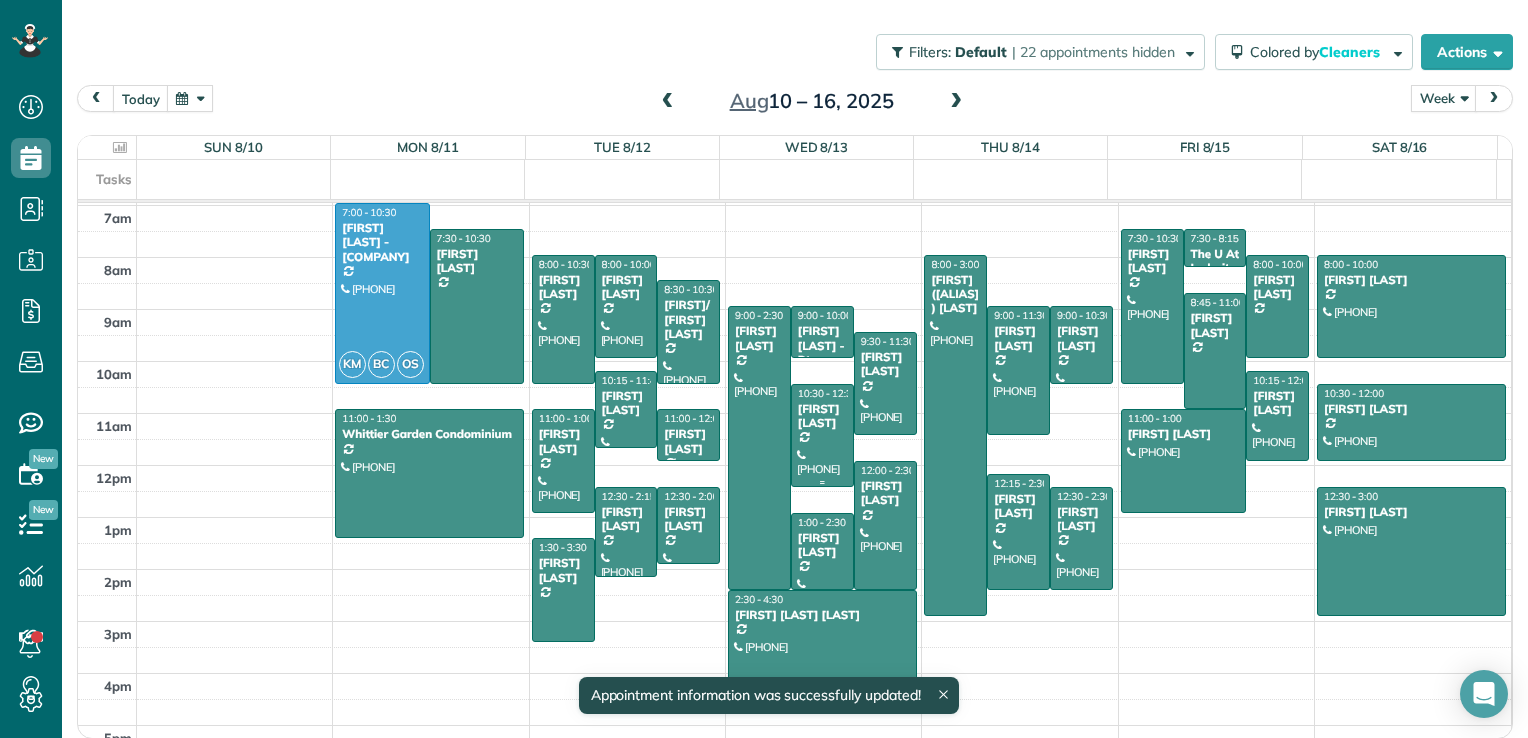 scroll, scrollTop: 56, scrollLeft: 0, axis: vertical 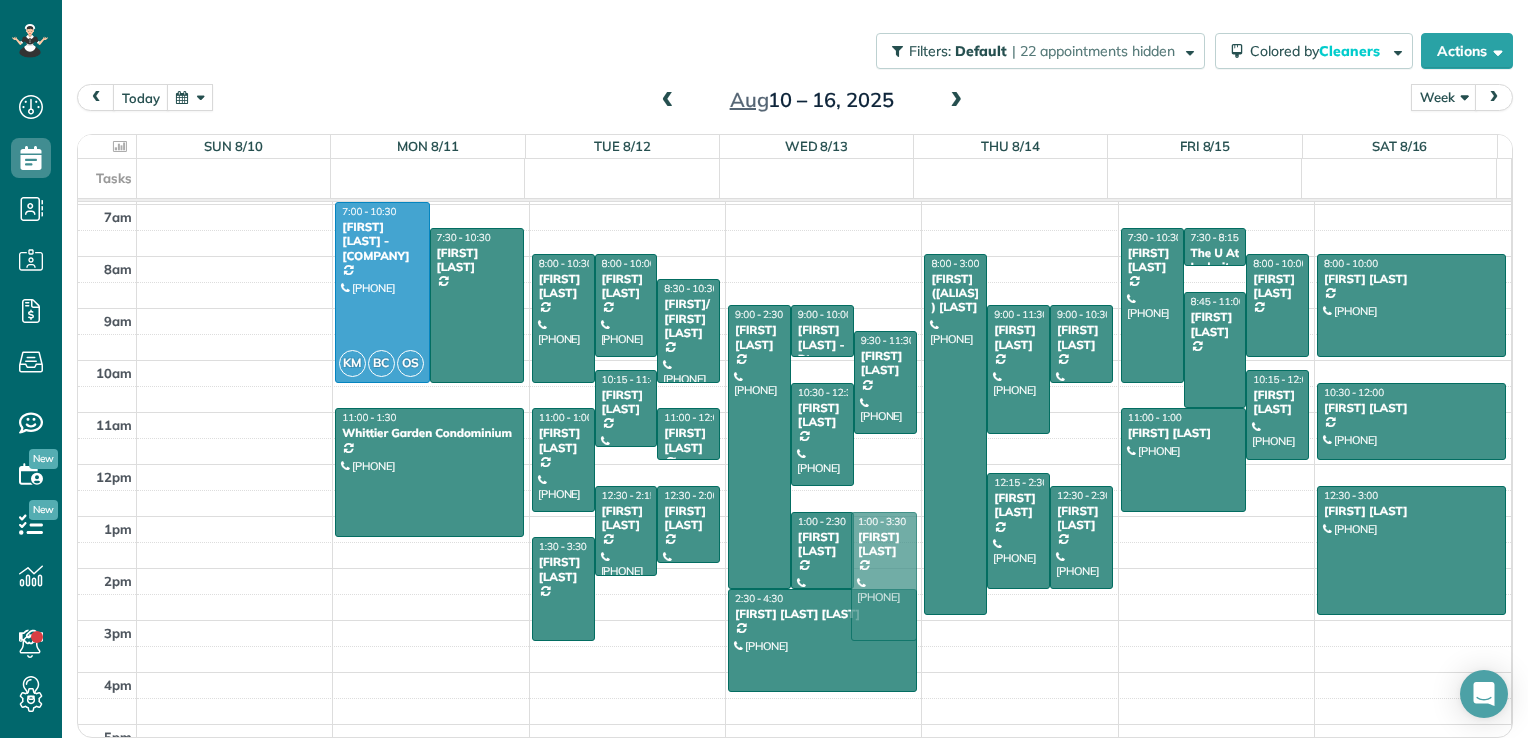 drag, startPoint x: 860, startPoint y: 510, endPoint x: 860, endPoint y: 562, distance: 52 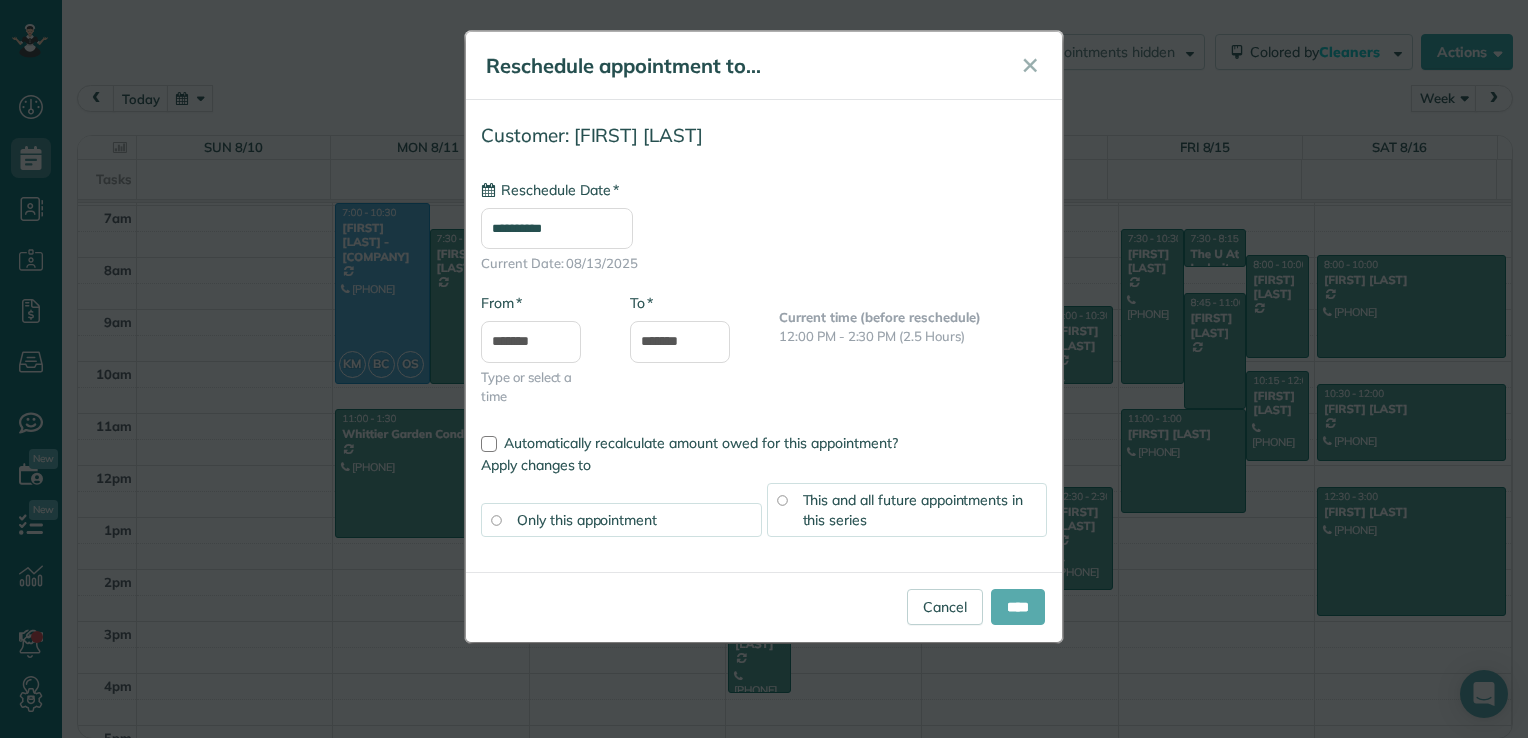type on "**********" 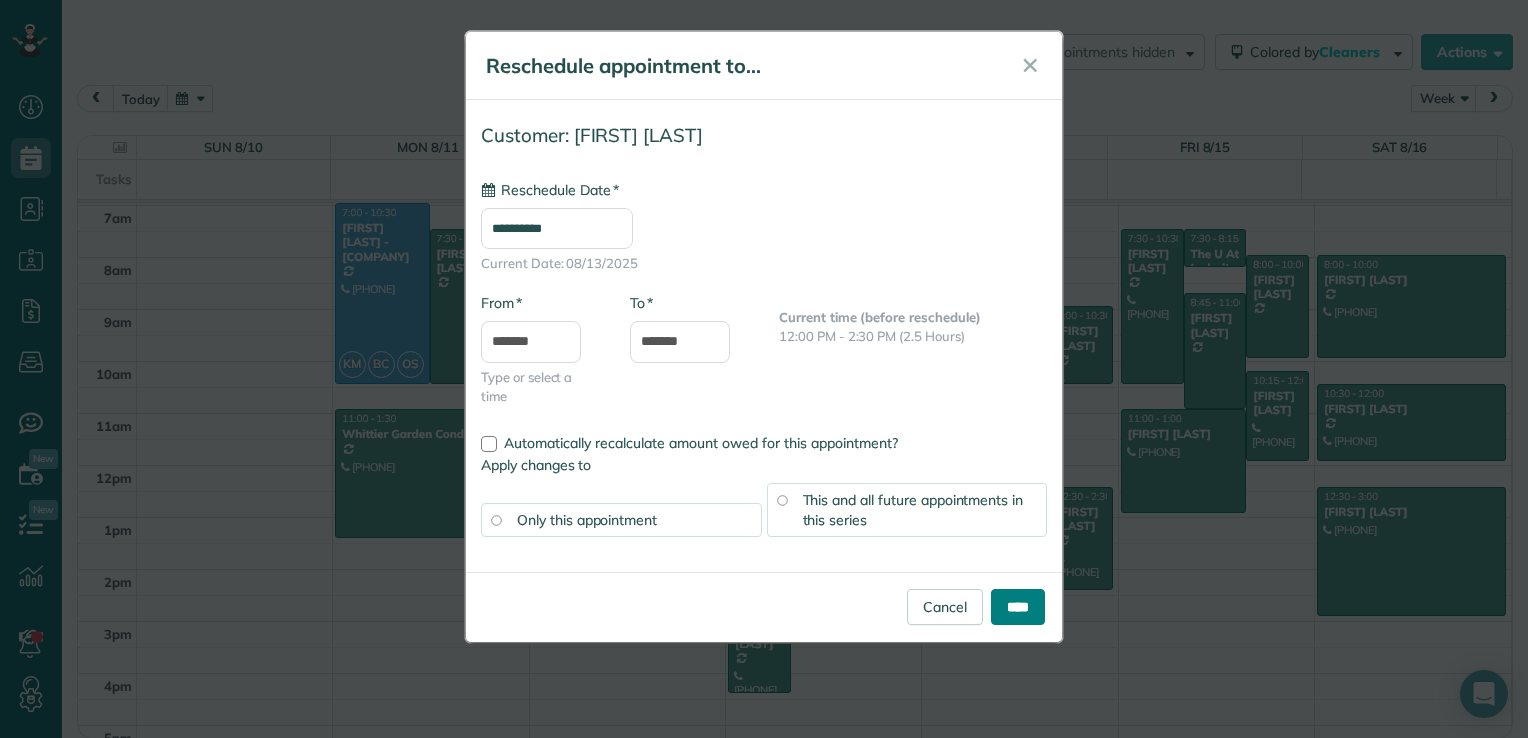 click on "****" at bounding box center (1018, 607) 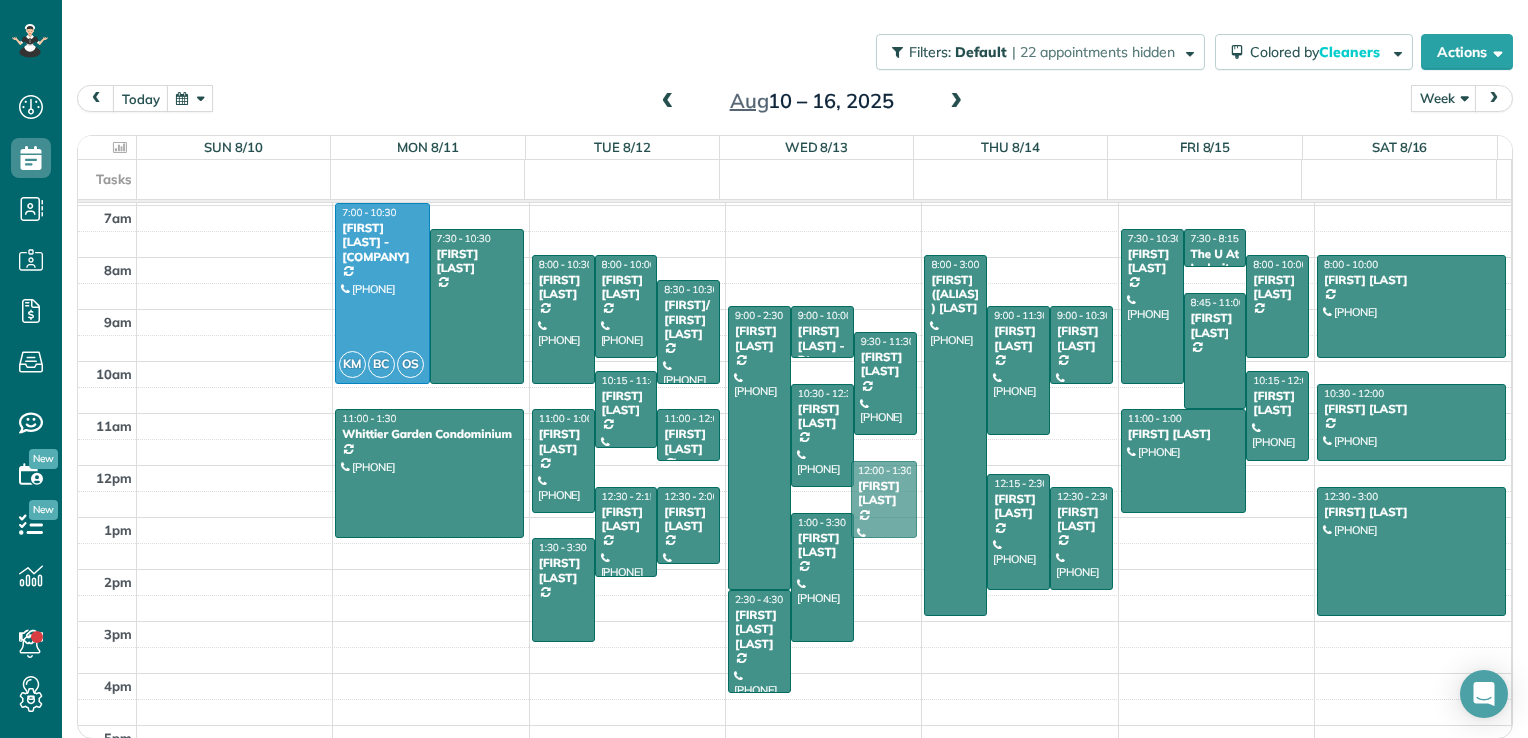 drag, startPoint x: 877, startPoint y: 558, endPoint x: 881, endPoint y: 503, distance: 55.145264 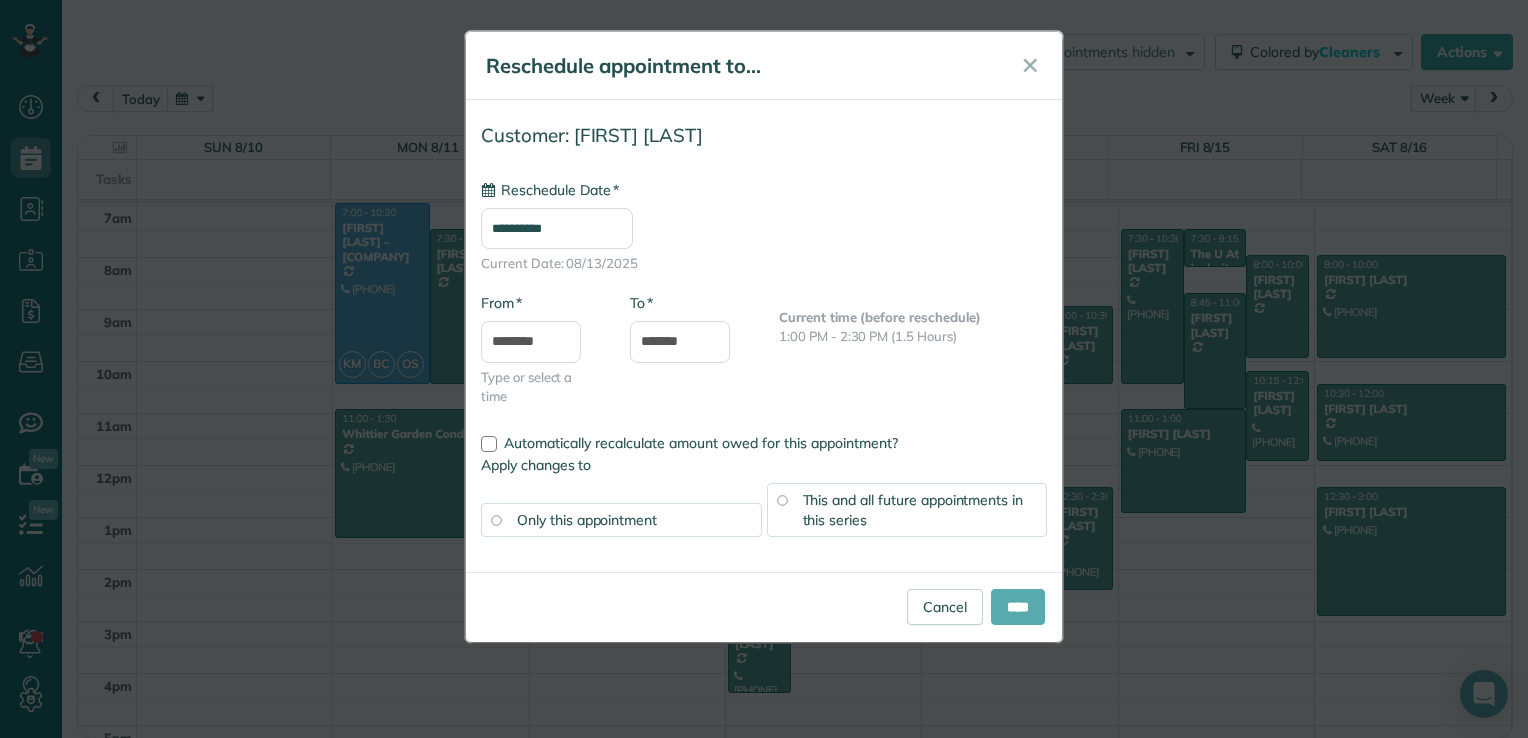 type on "**********" 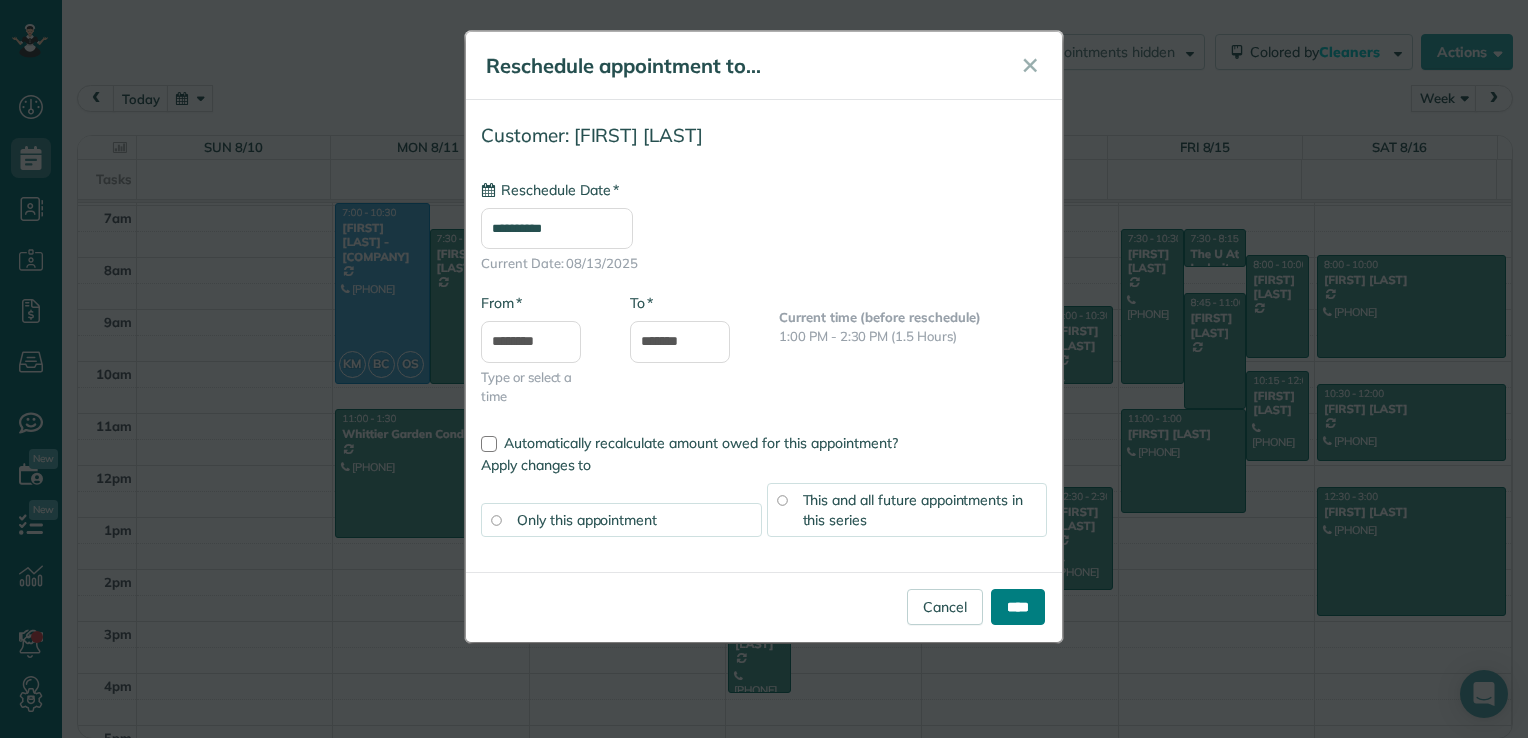 click on "****" at bounding box center [1018, 607] 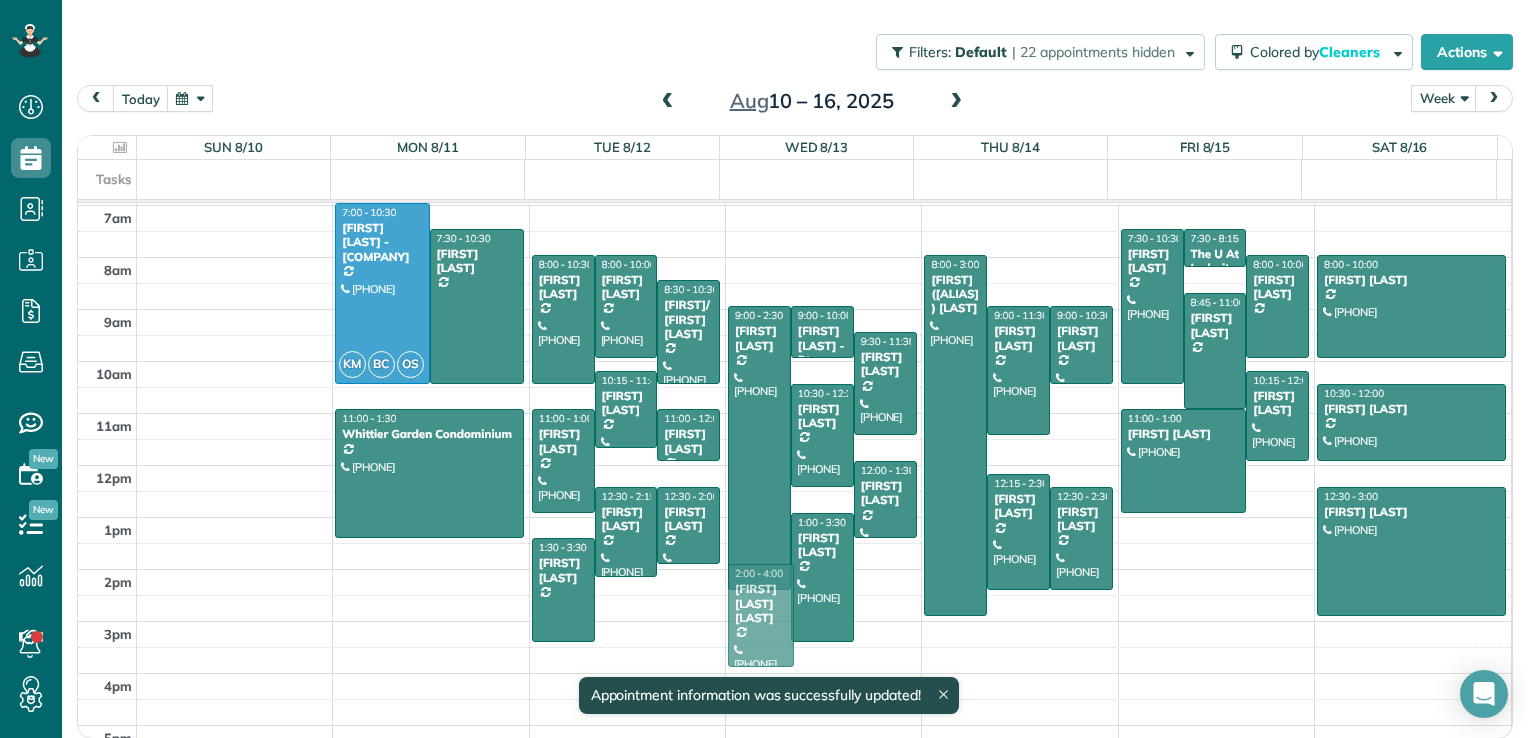 drag, startPoint x: 740, startPoint y: 630, endPoint x: 875, endPoint y: 601, distance: 138.07968 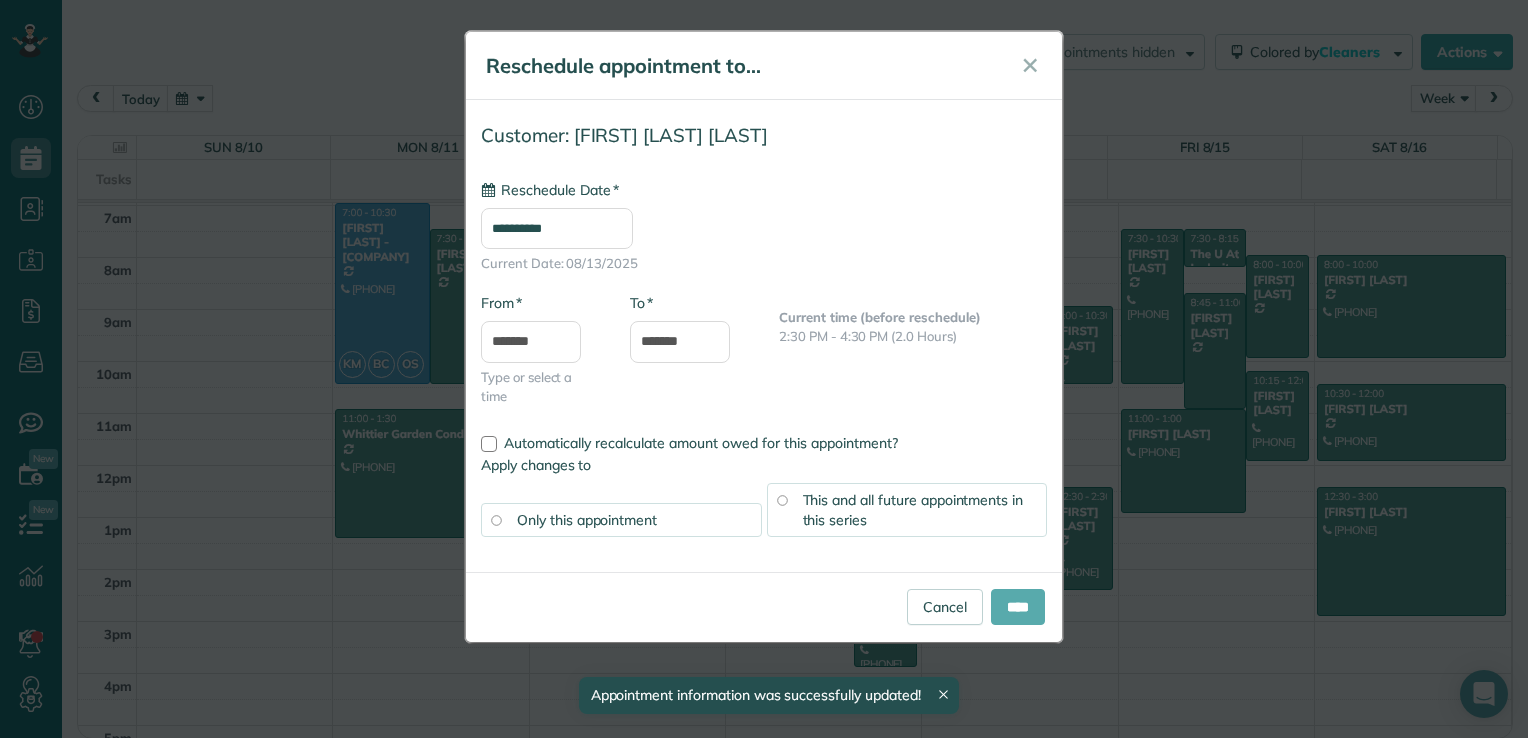 type on "**********" 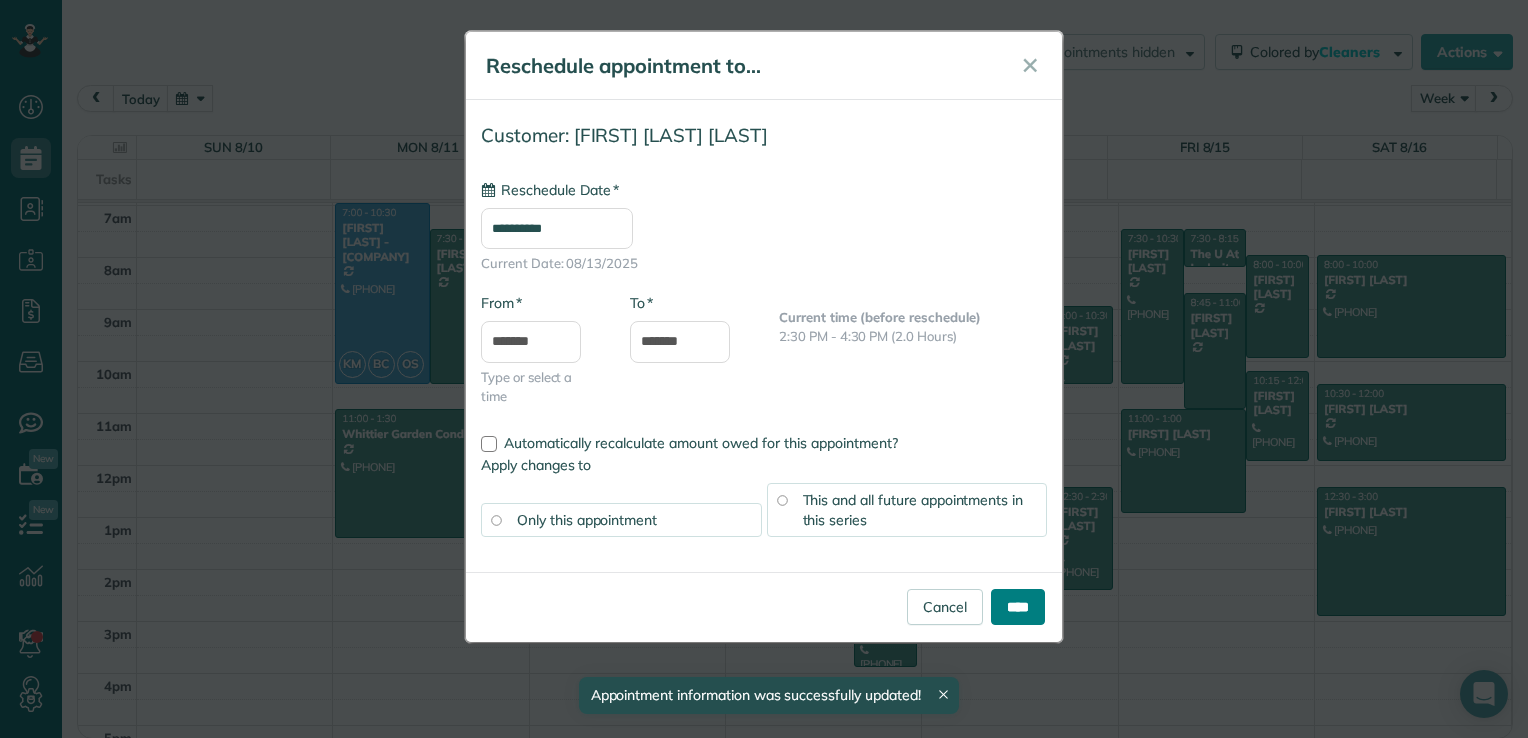 click on "****" at bounding box center (1018, 607) 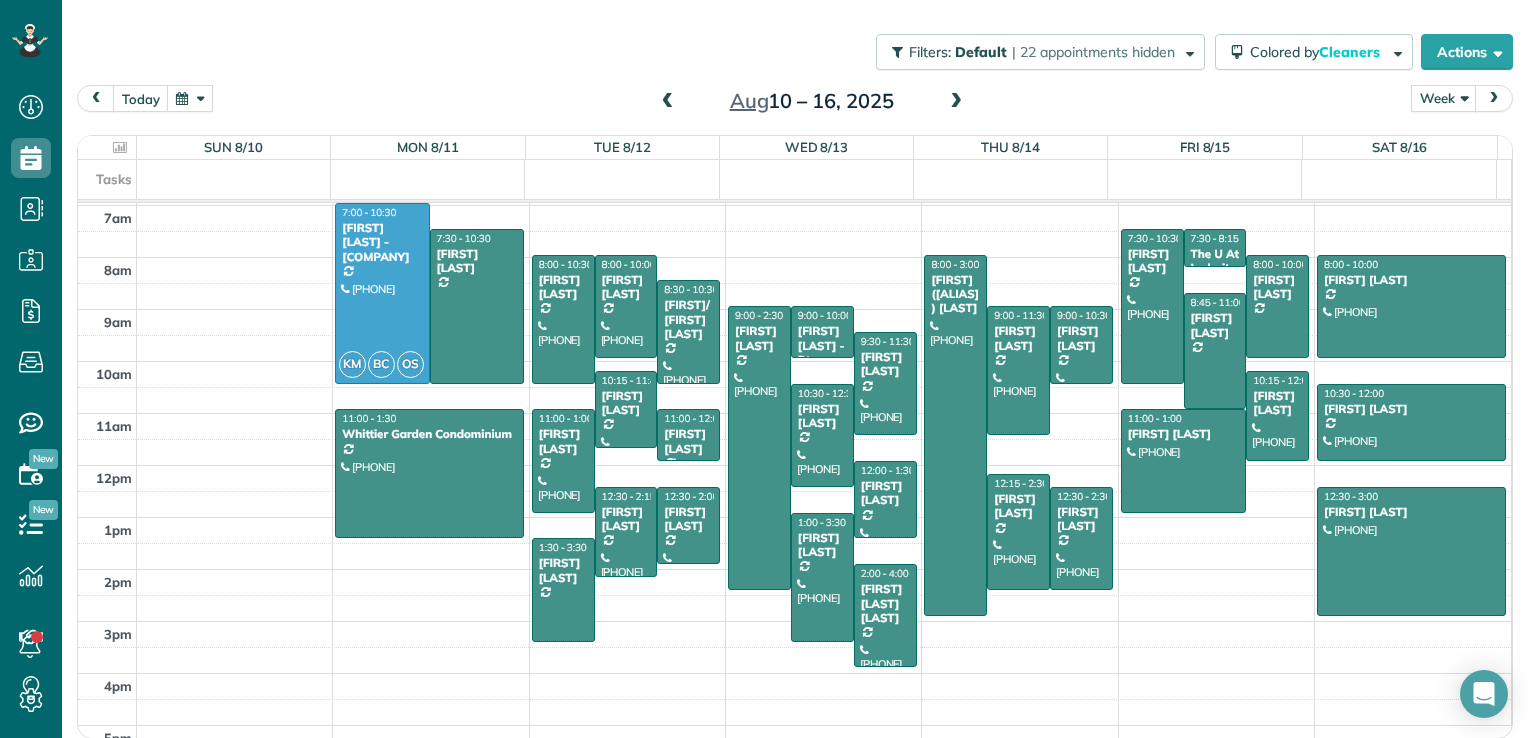 click on "Aug  10 – 16, 2025" at bounding box center [812, 101] 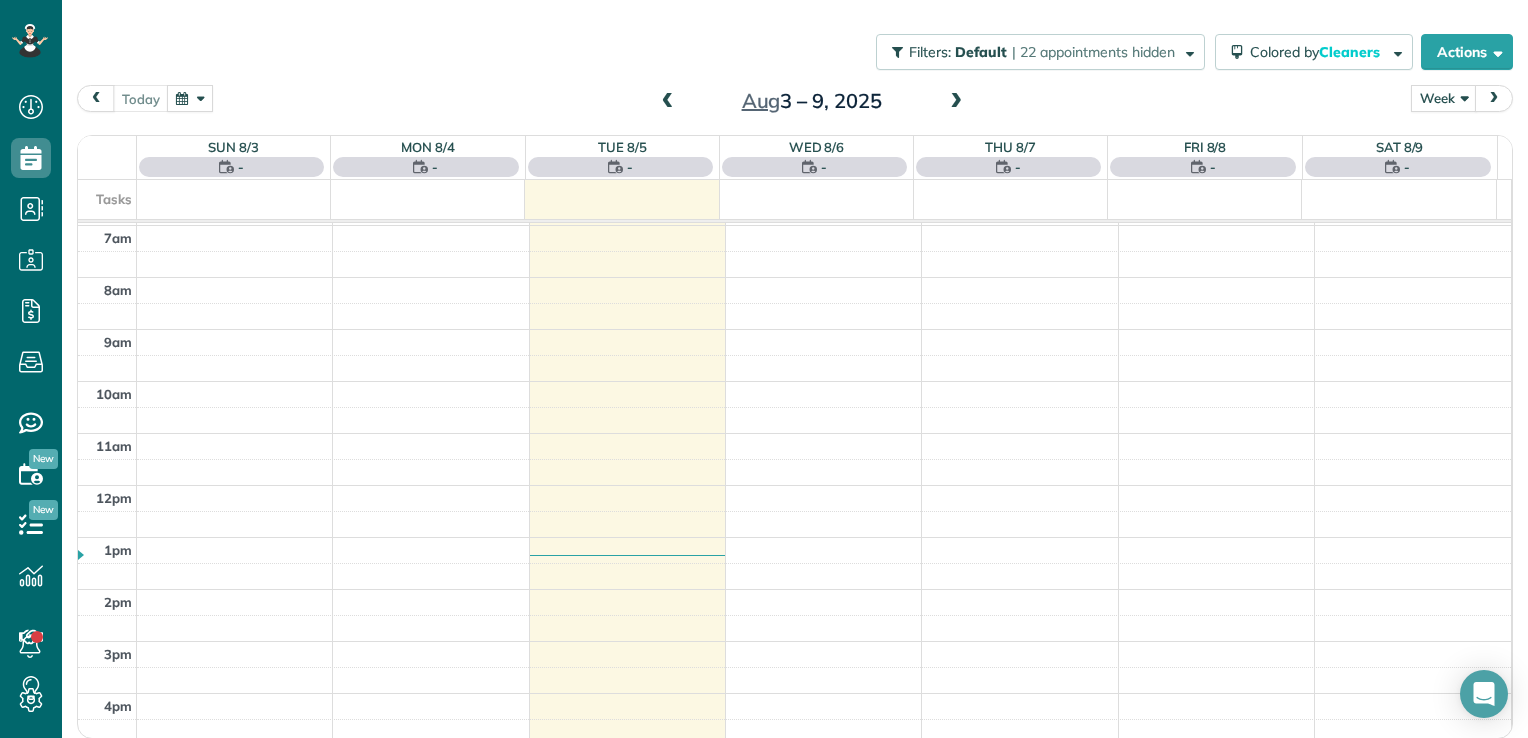 scroll, scrollTop: 362, scrollLeft: 0, axis: vertical 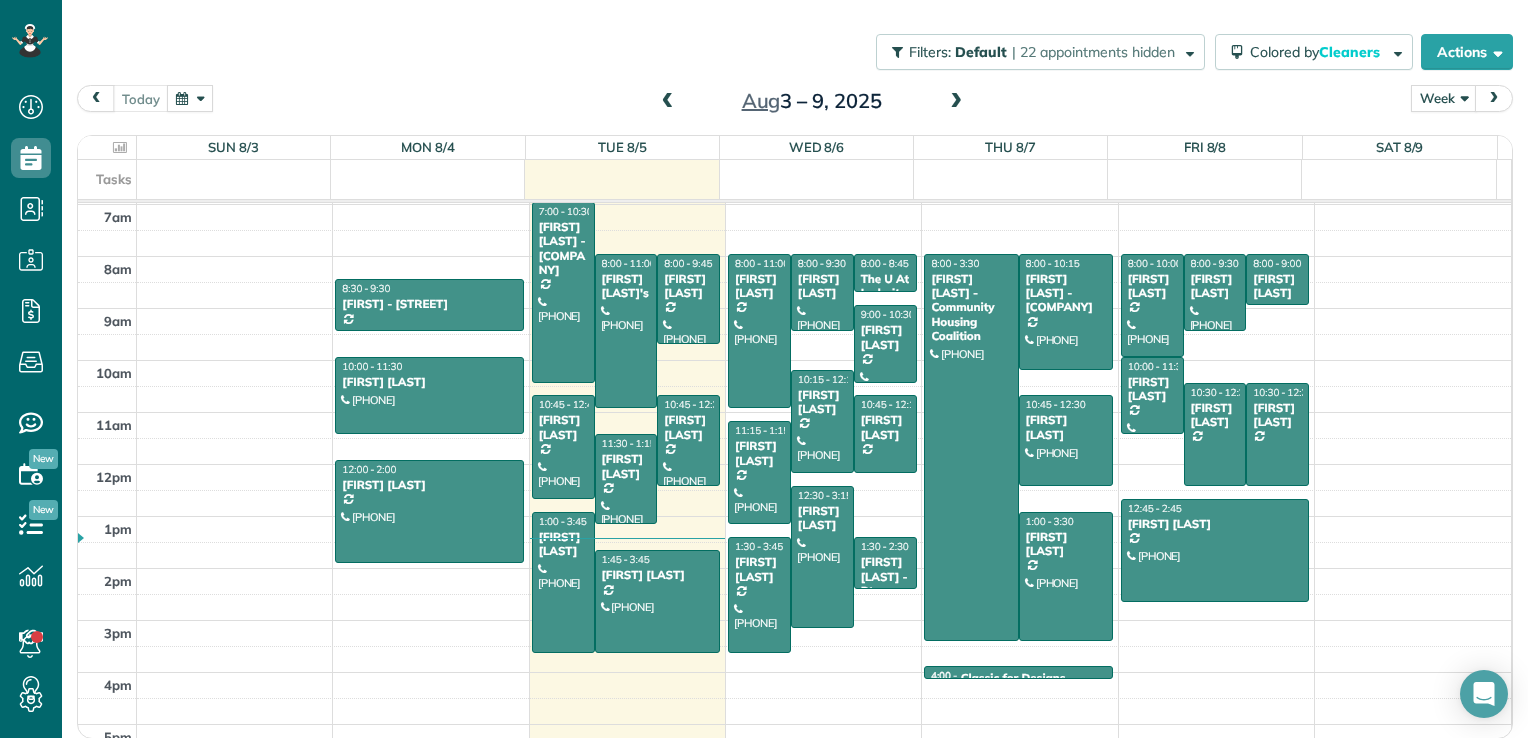 click at bounding box center (956, 102) 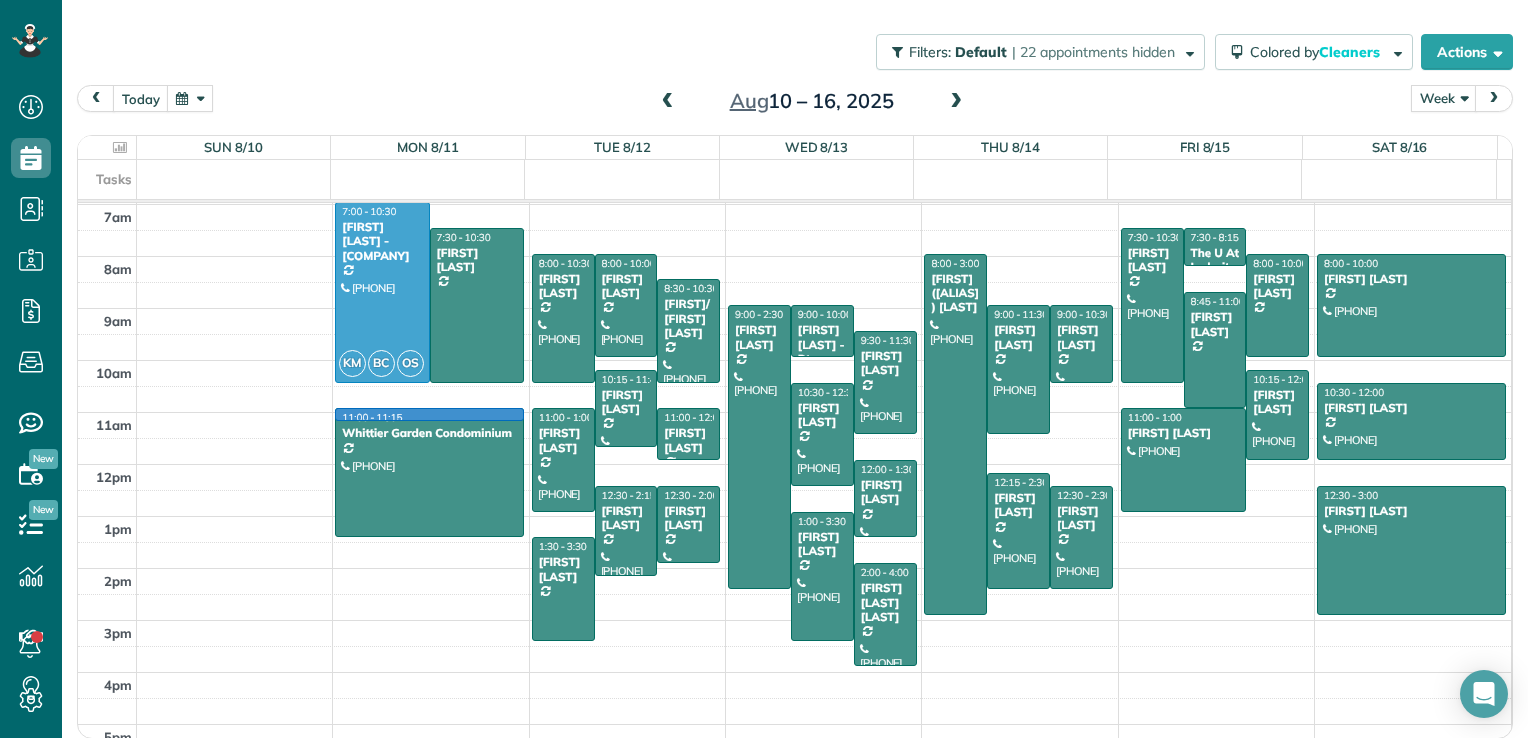 click at bounding box center (824, 426) 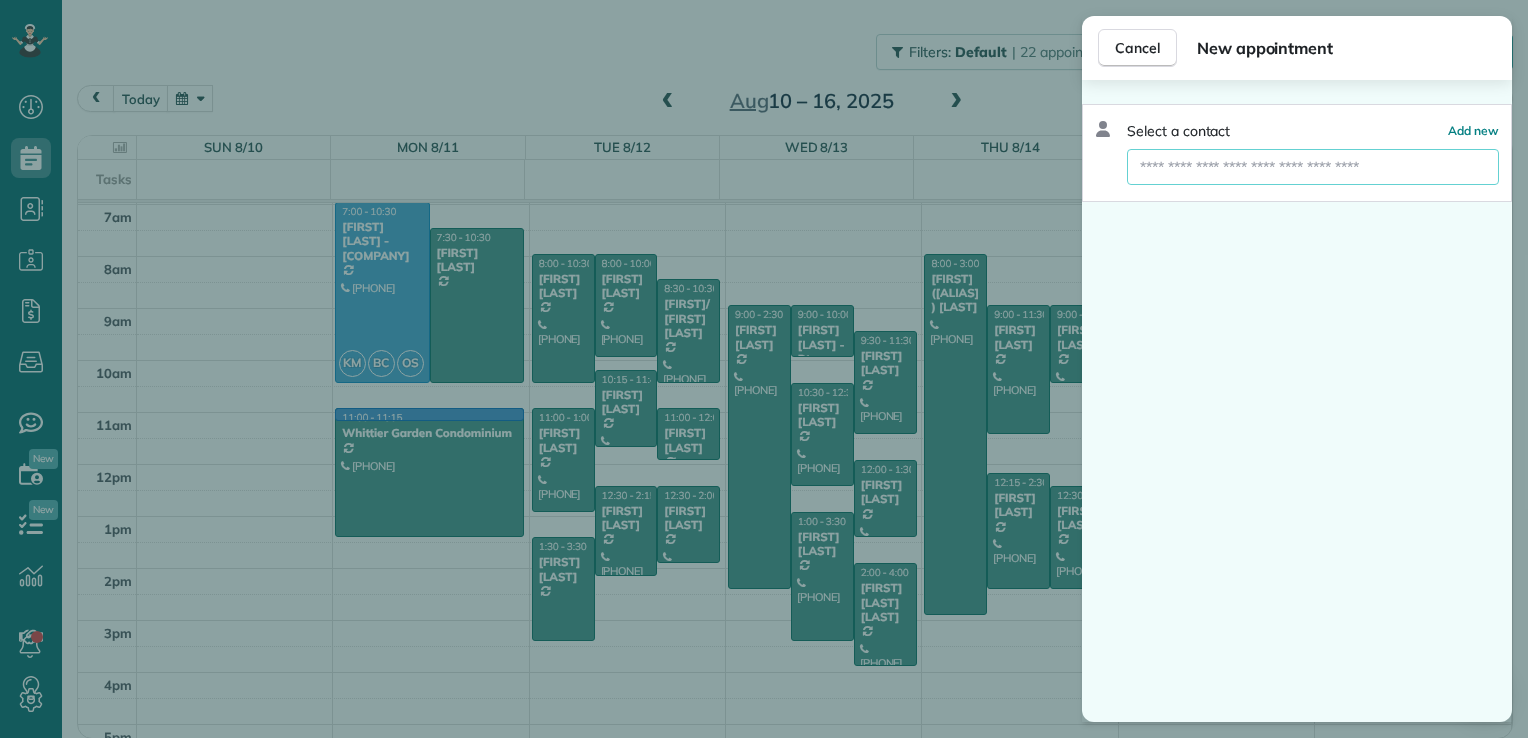 click at bounding box center (1313, 167) 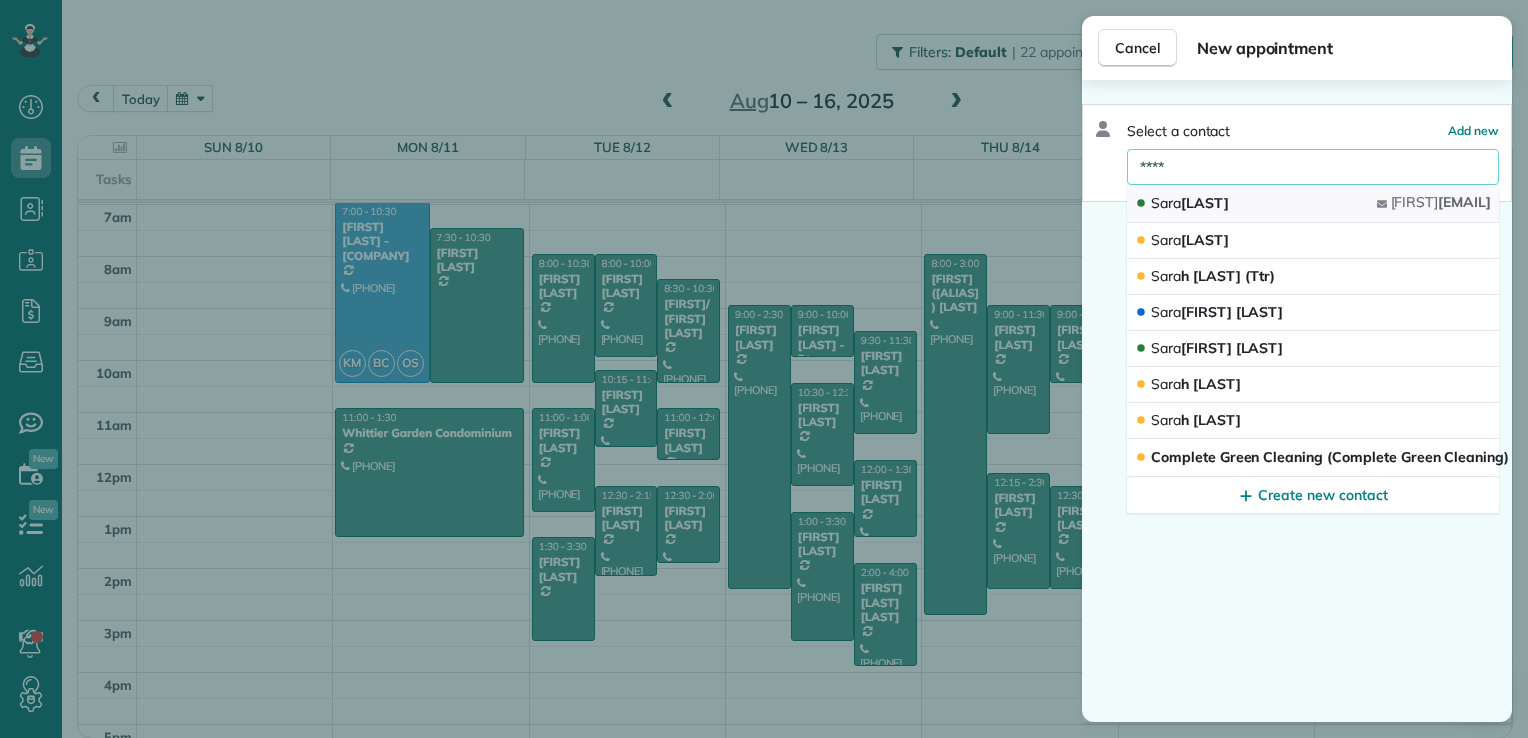 type on "****" 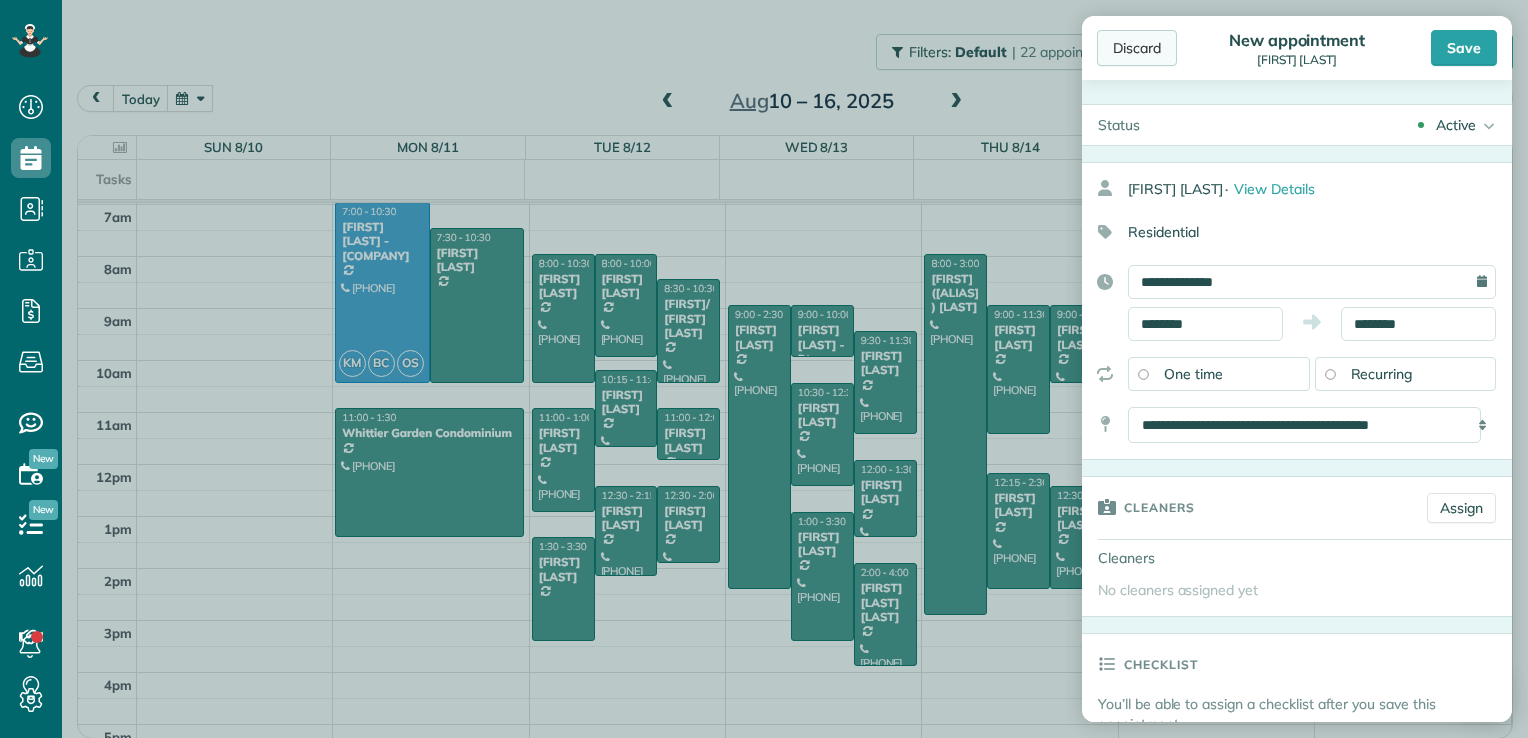 click on "Discard" at bounding box center (1137, 48) 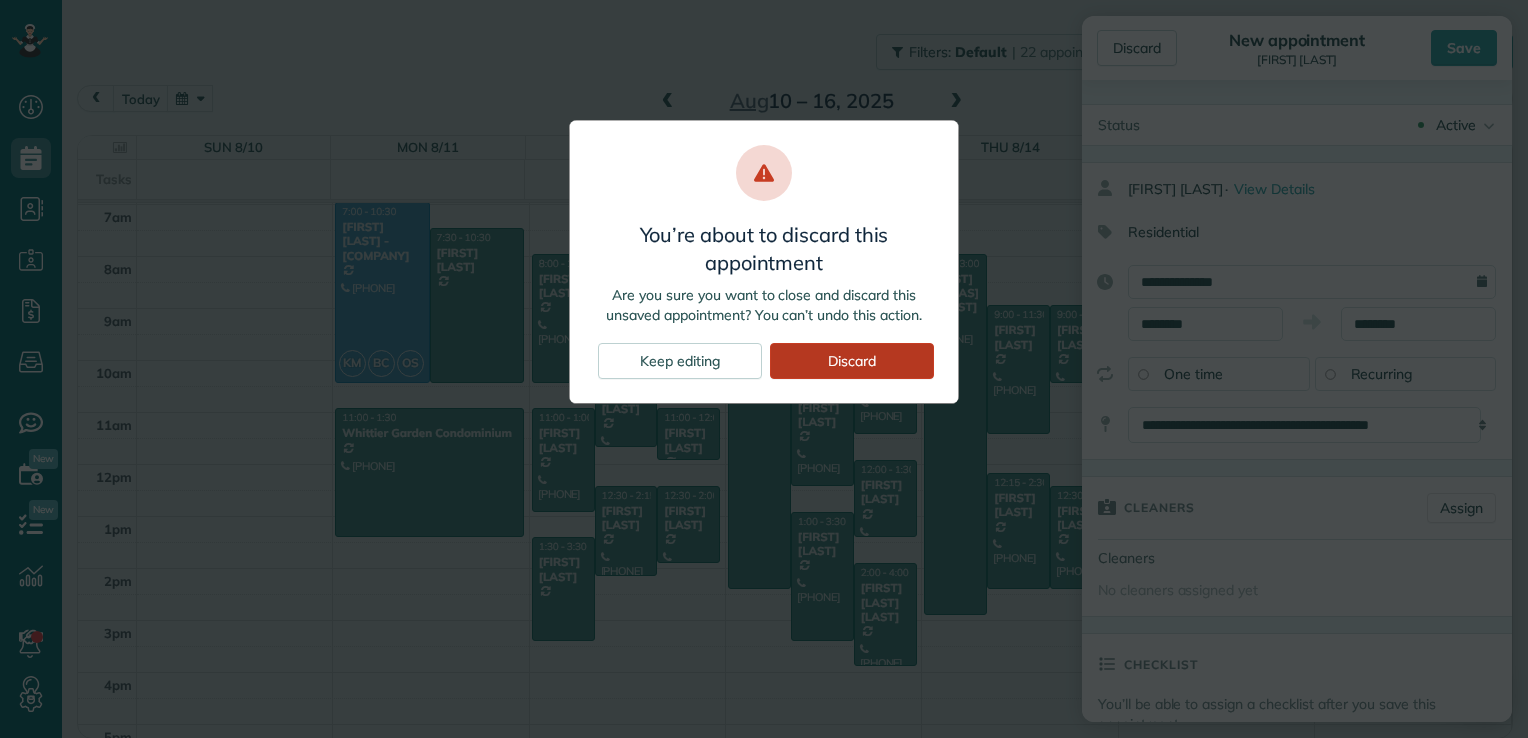 click on "Discard" at bounding box center (852, 361) 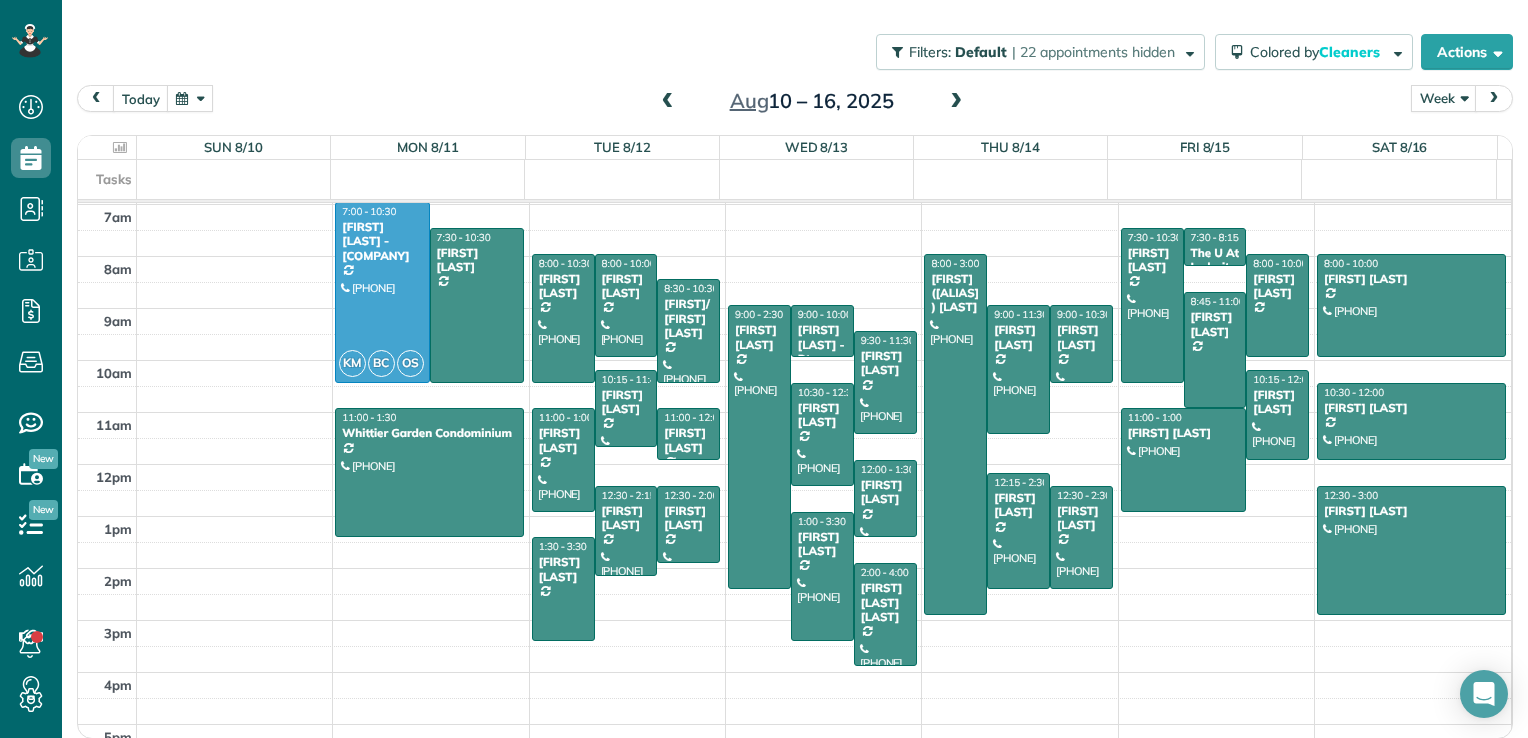 click at bounding box center (668, 102) 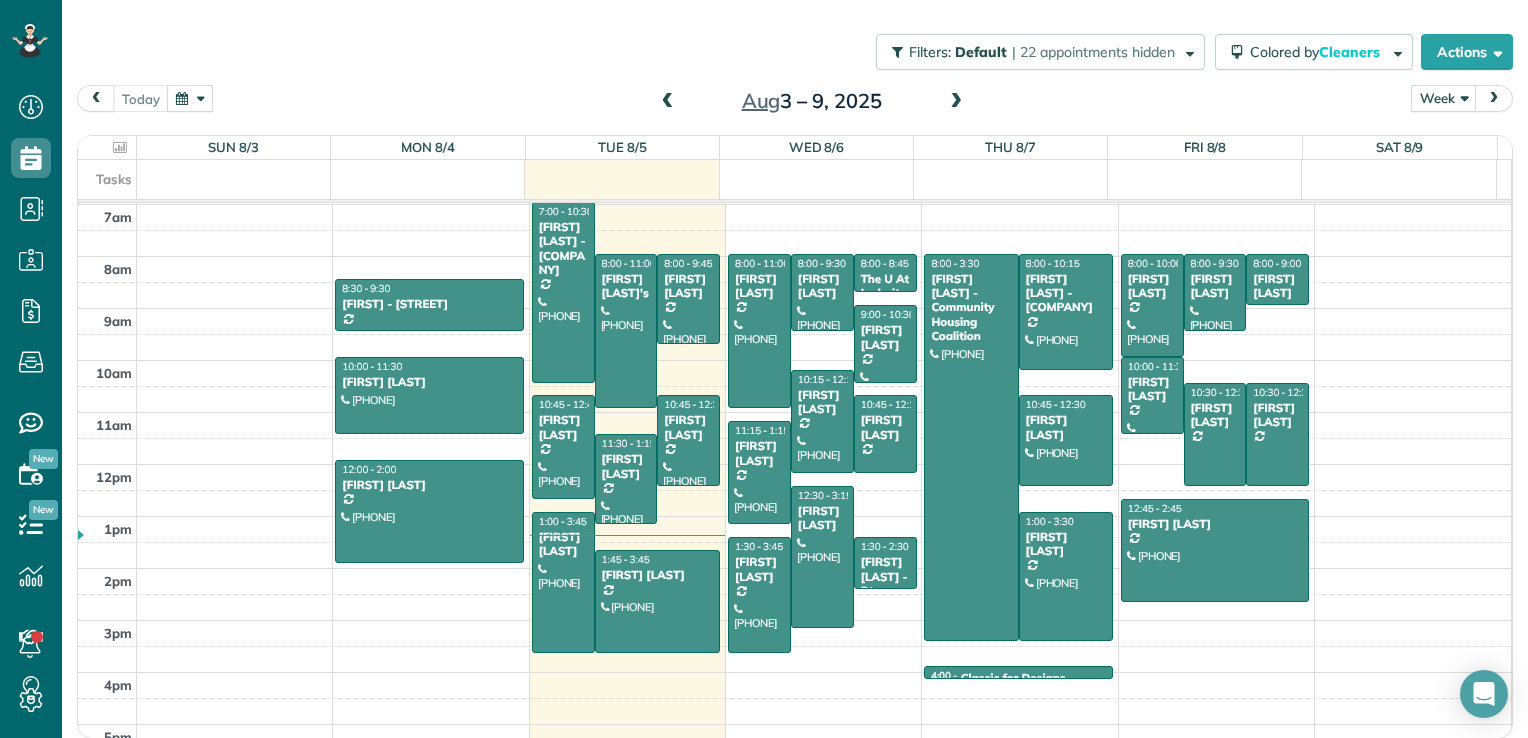 click at bounding box center (956, 102) 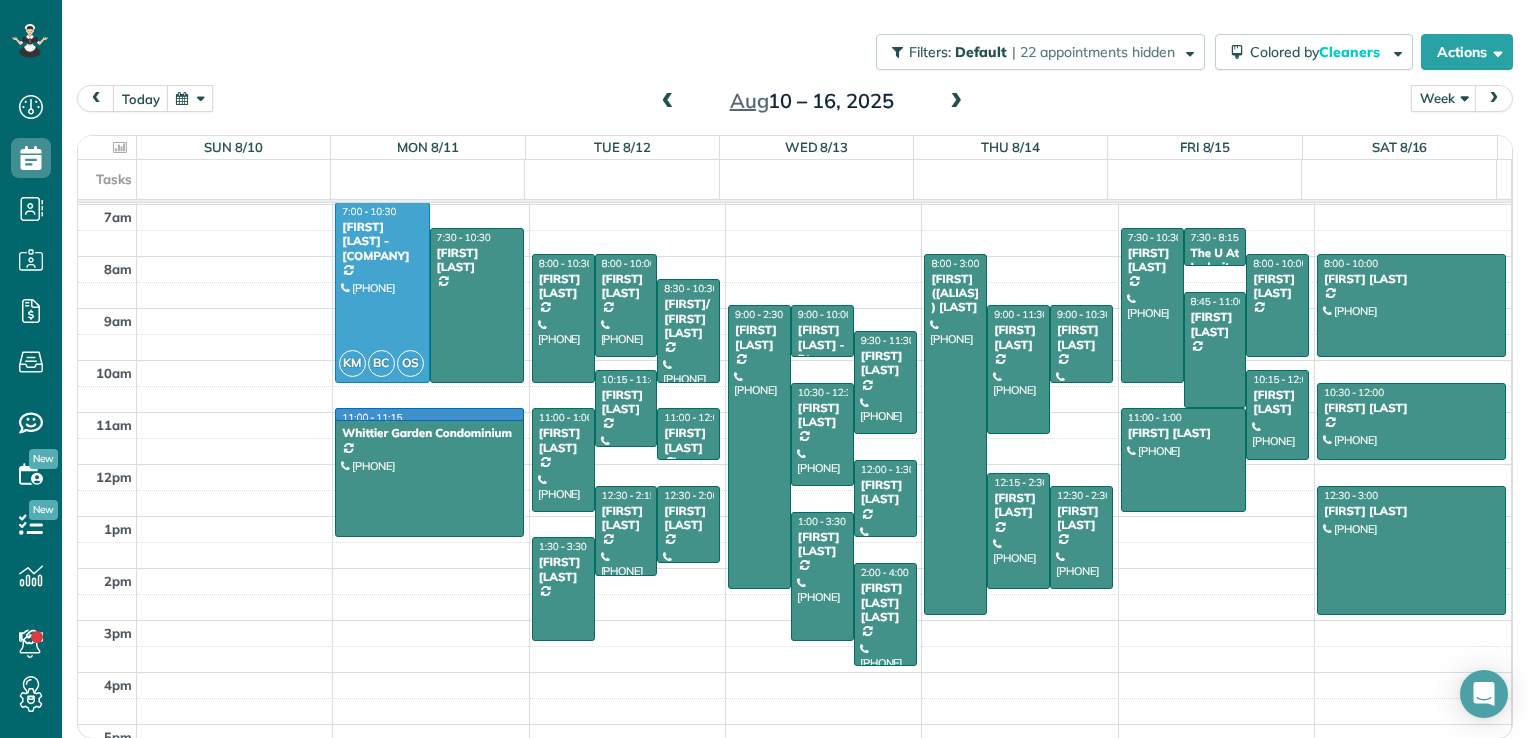 click at bounding box center [824, 426] 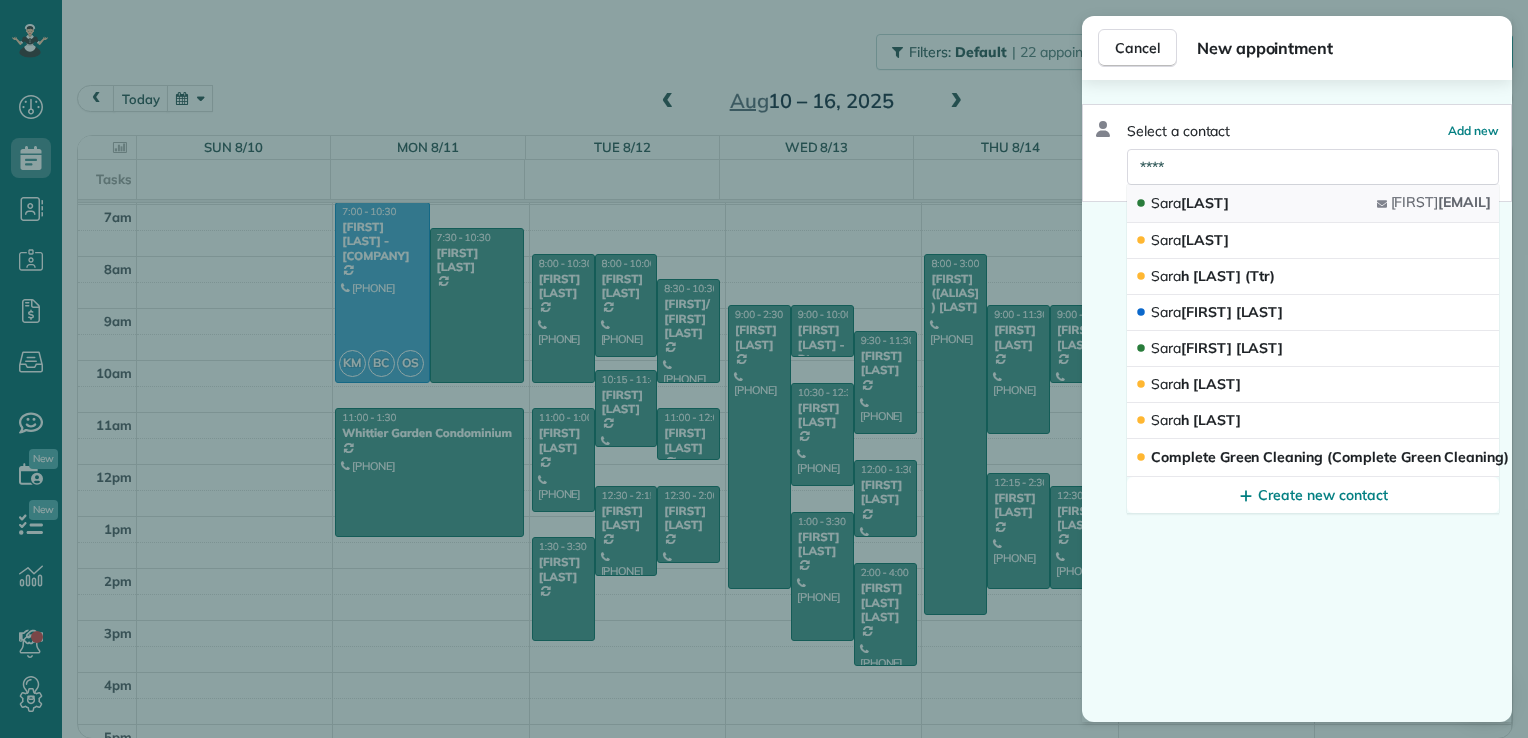 click on "[FIRST] [LAST]" at bounding box center [1190, 203] 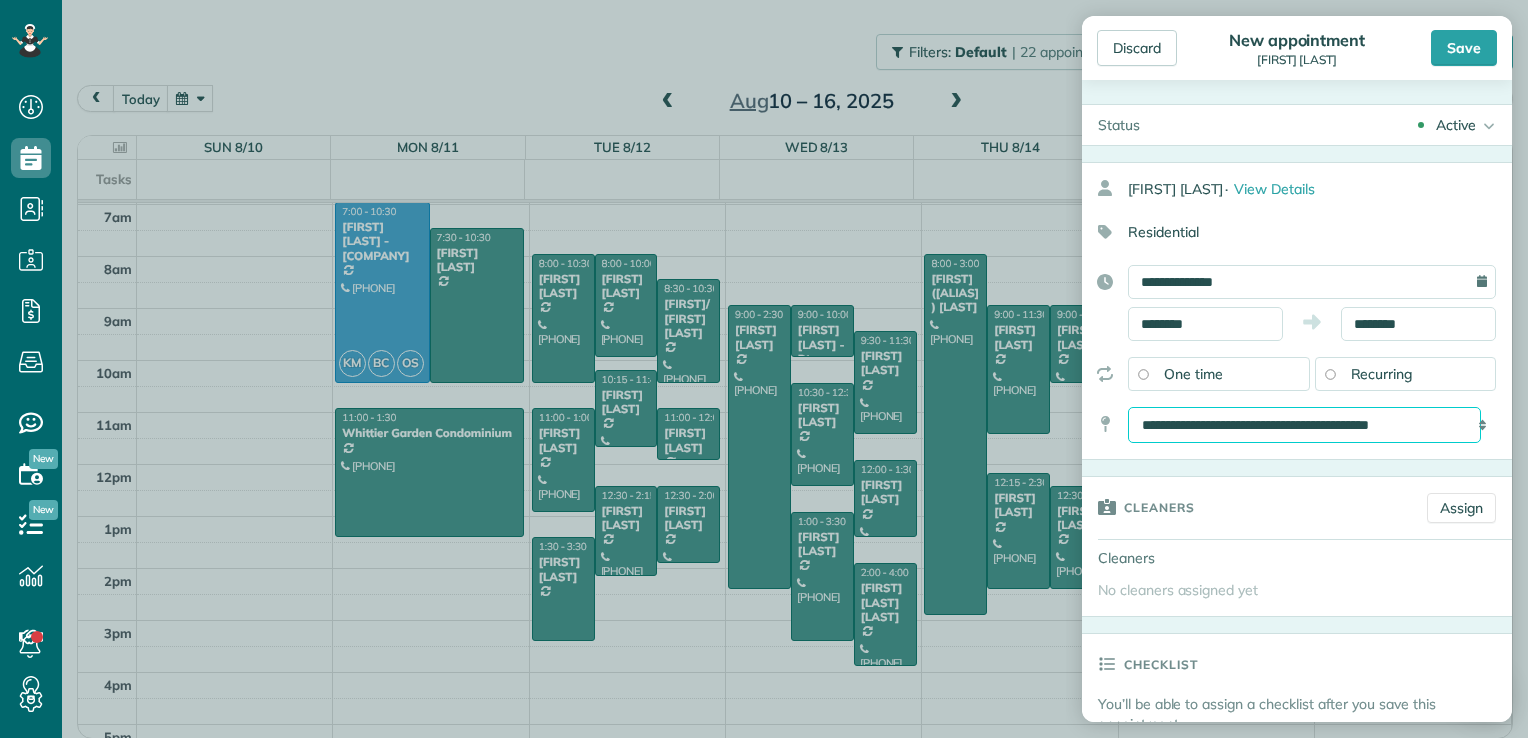 click on "**********" at bounding box center [1304, 425] 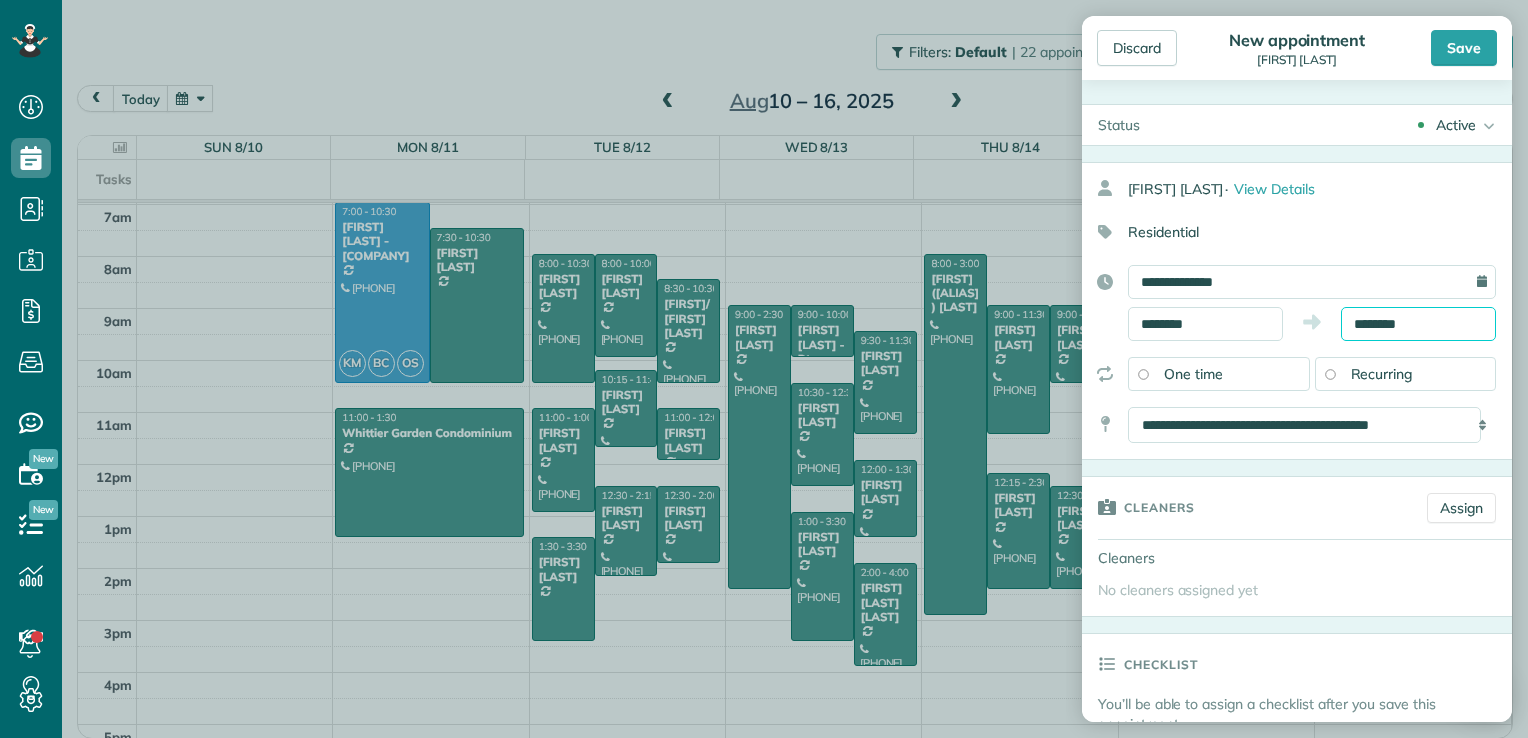 click on "********" at bounding box center (1418, 324) 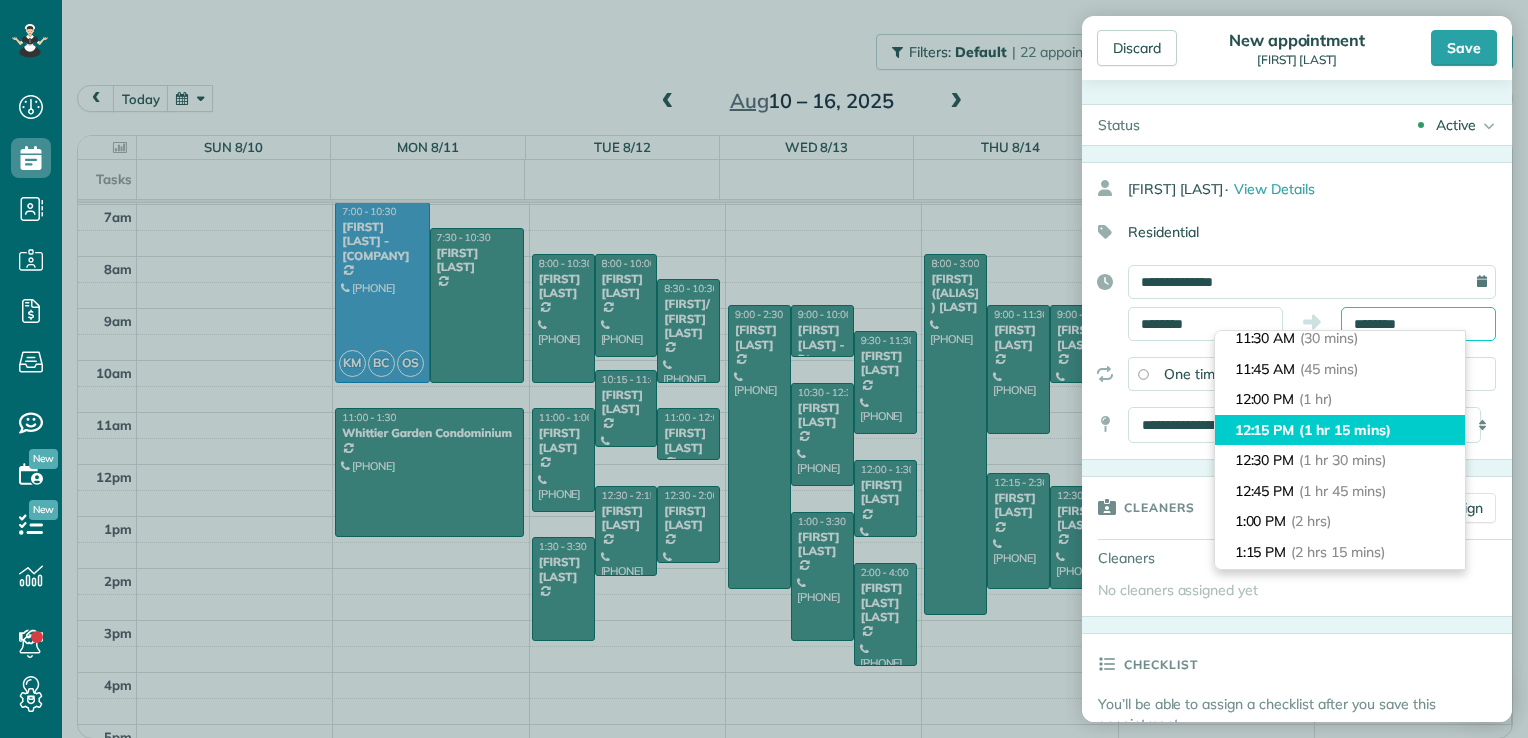 scroll, scrollTop: 100, scrollLeft: 0, axis: vertical 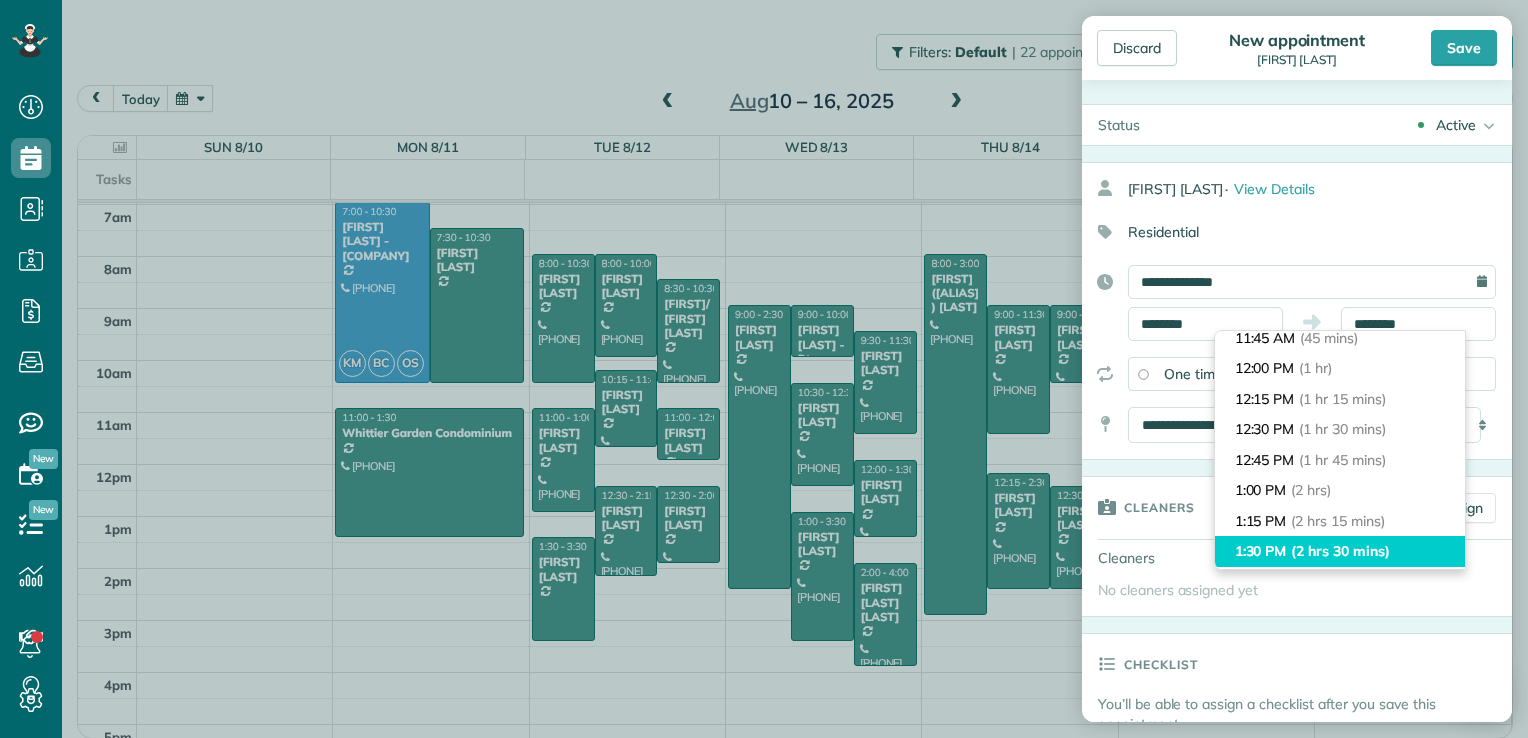 type on "*******" 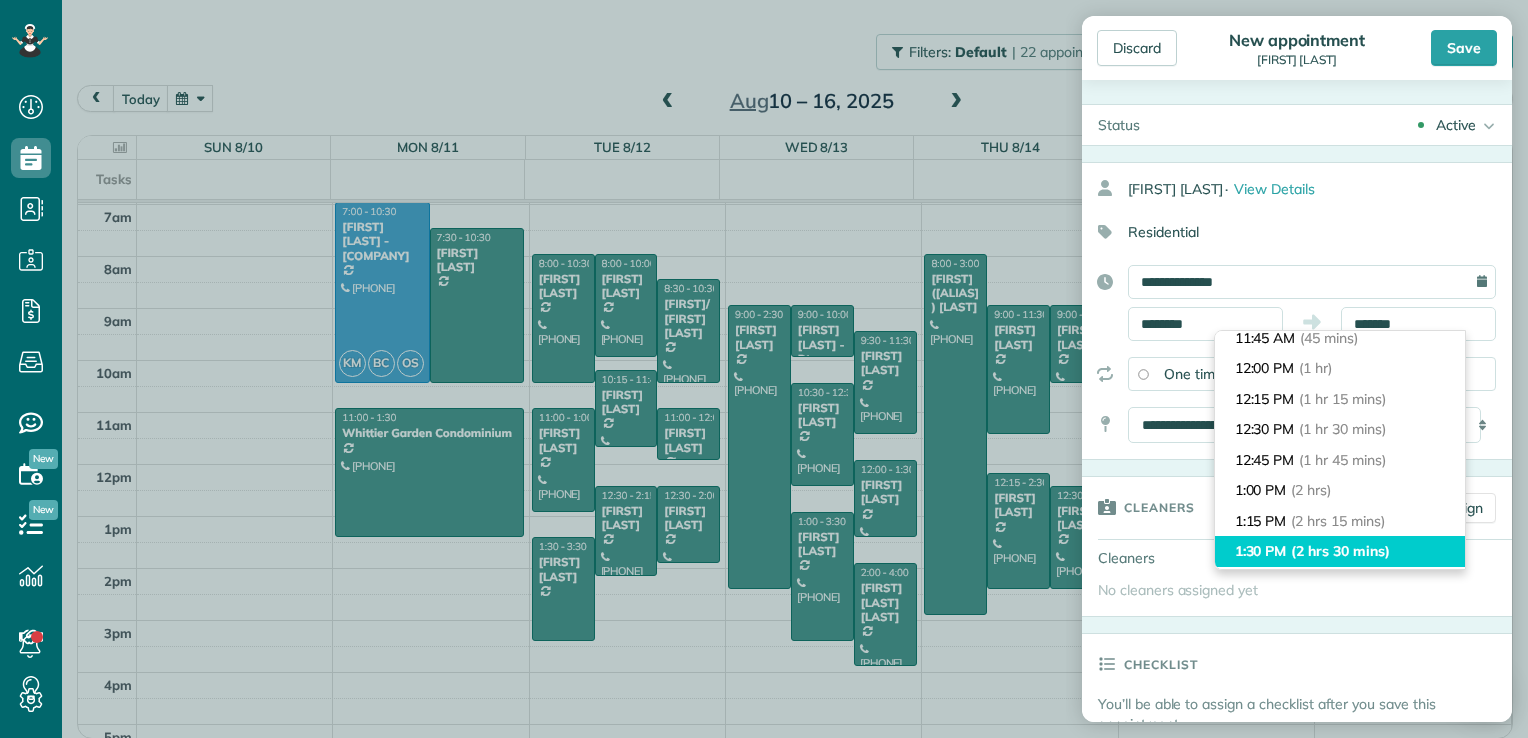 click on "(2 hrs 30 mins)" at bounding box center [1340, 551] 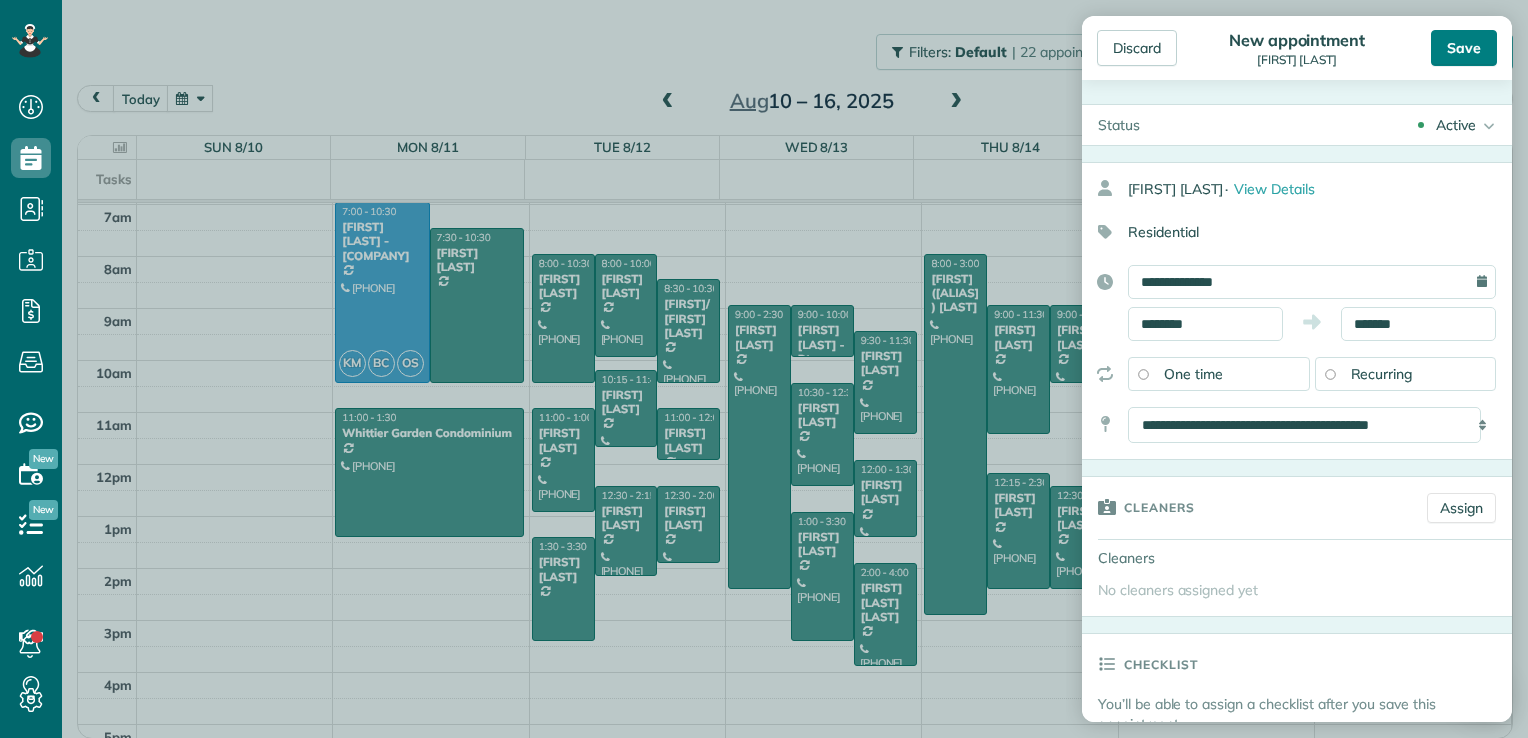 click on "Save" at bounding box center (1464, 48) 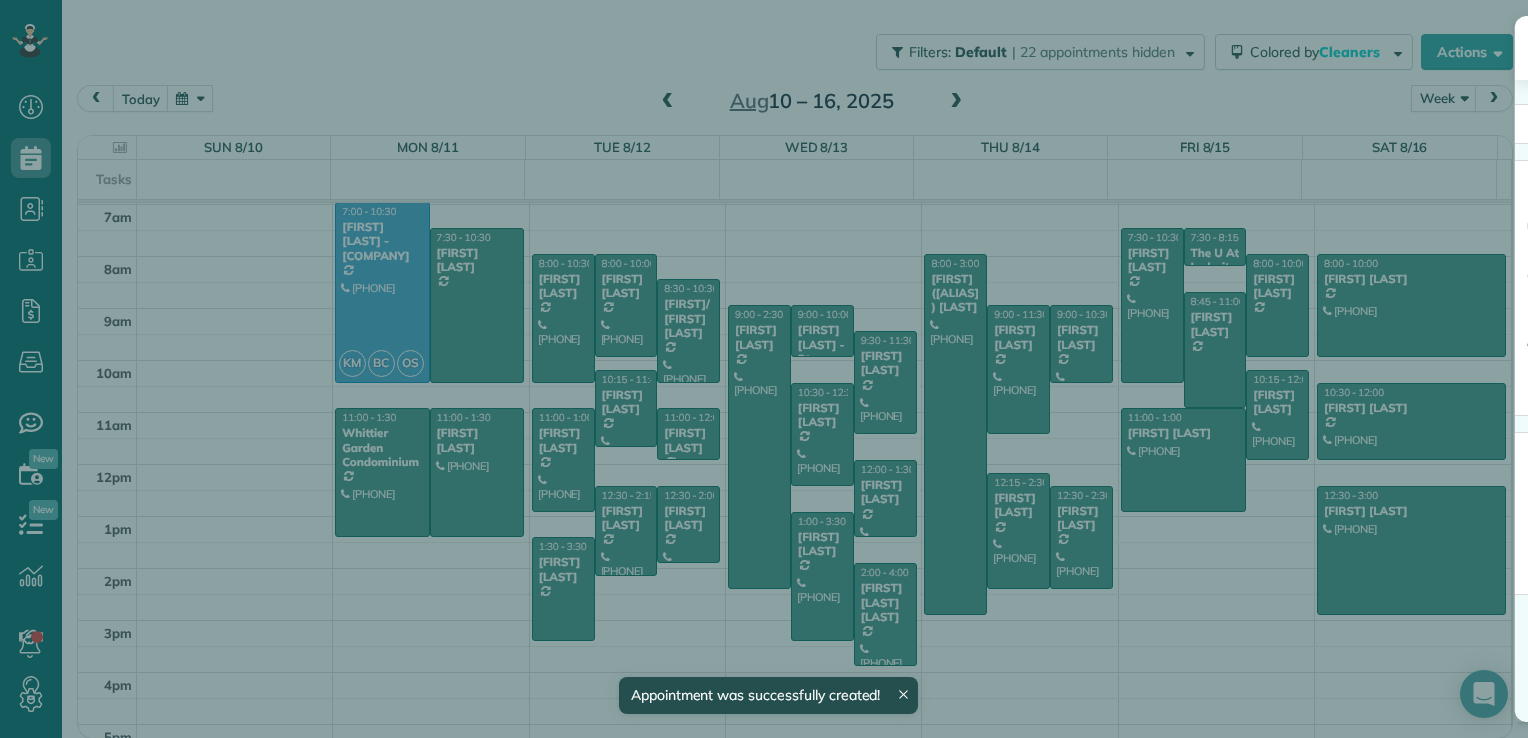 scroll, scrollTop: 361, scrollLeft: 0, axis: vertical 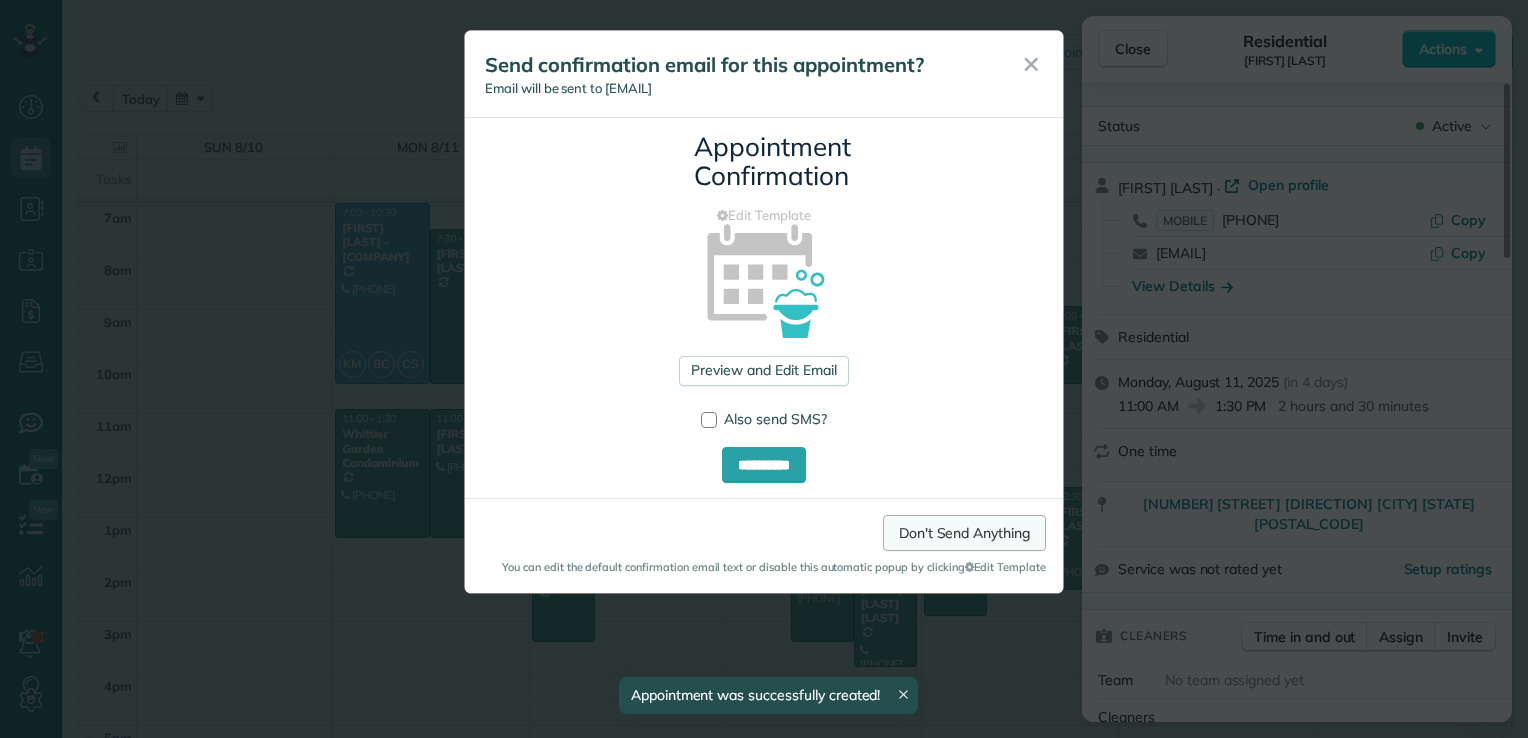 click on "Don't Send Anything" at bounding box center [964, 533] 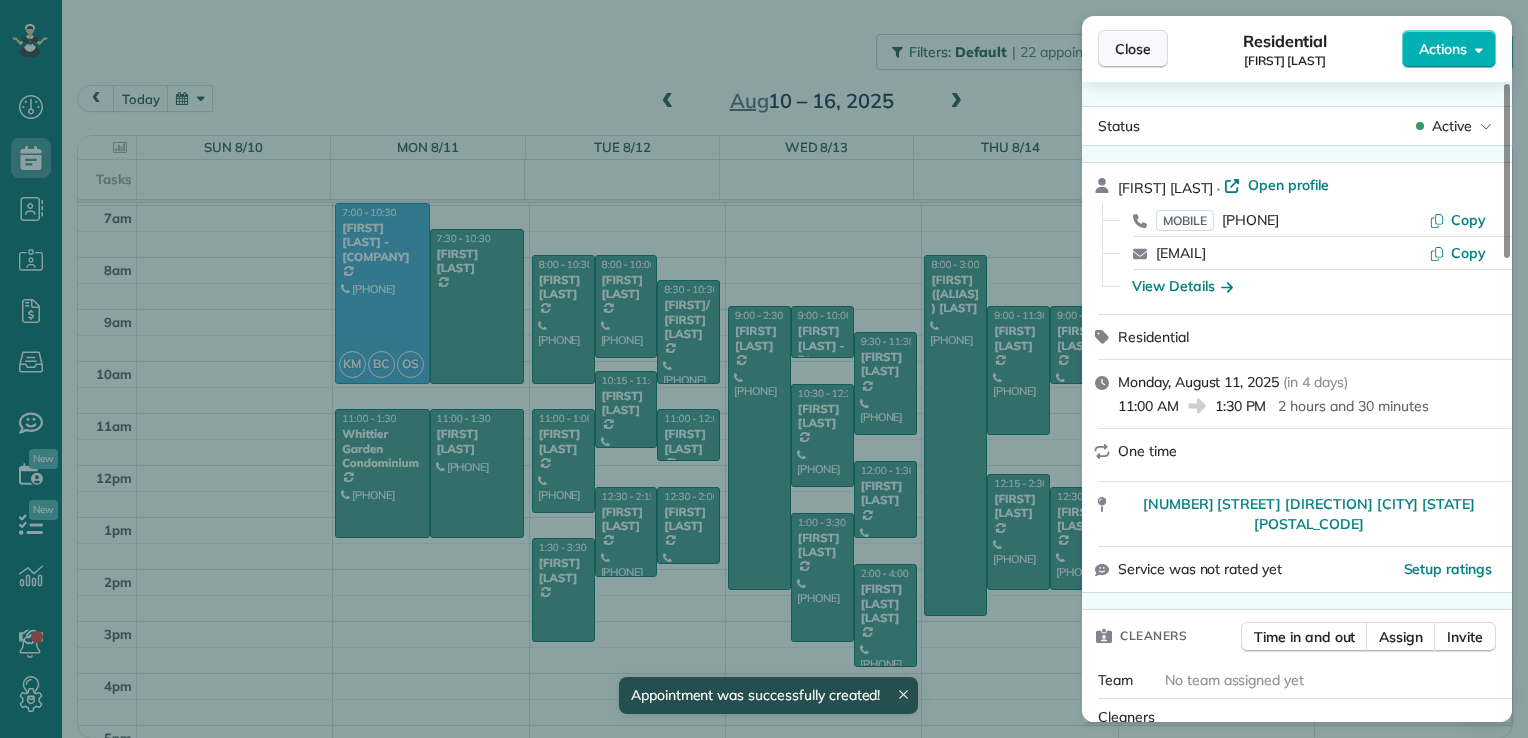 click on "Close" at bounding box center [1133, 49] 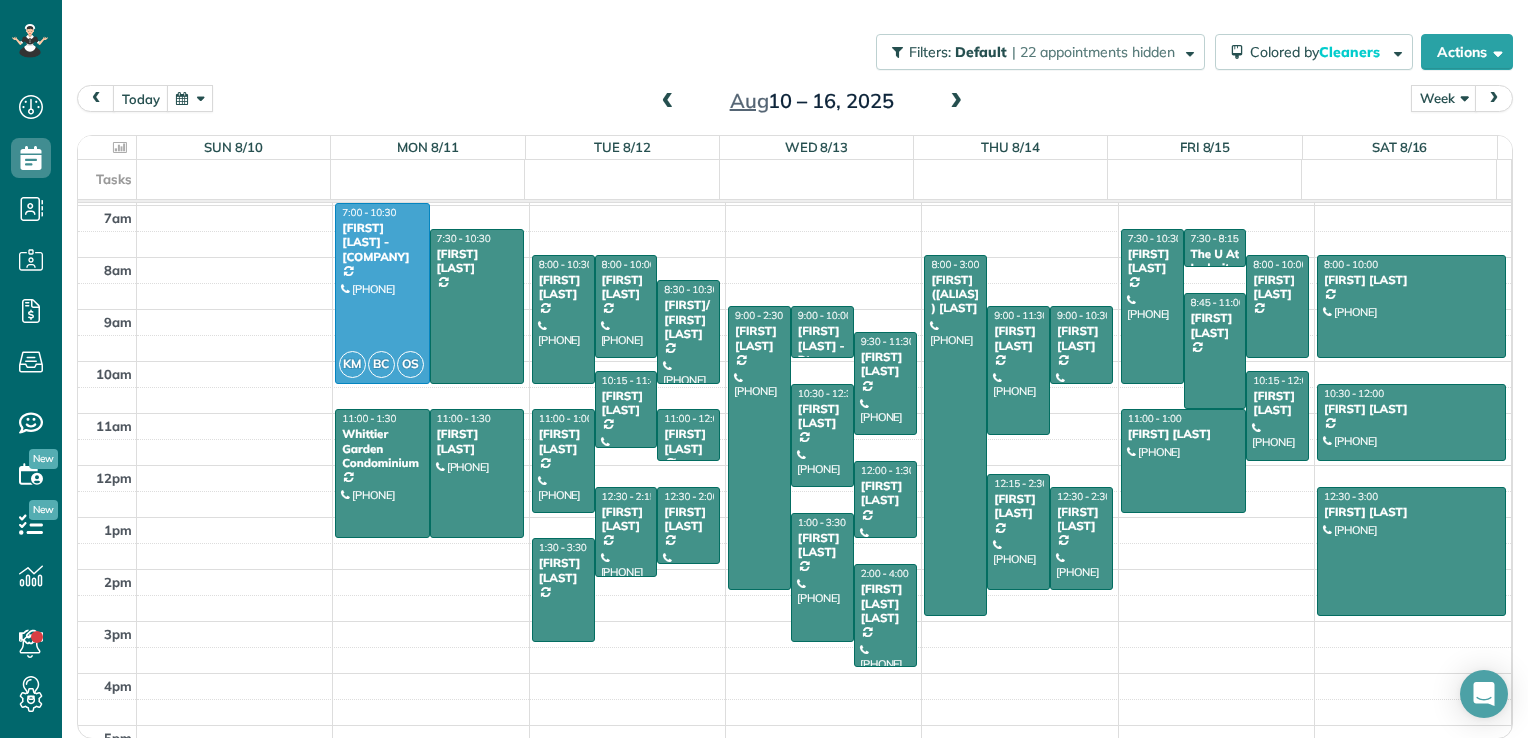 click at bounding box center (668, 102) 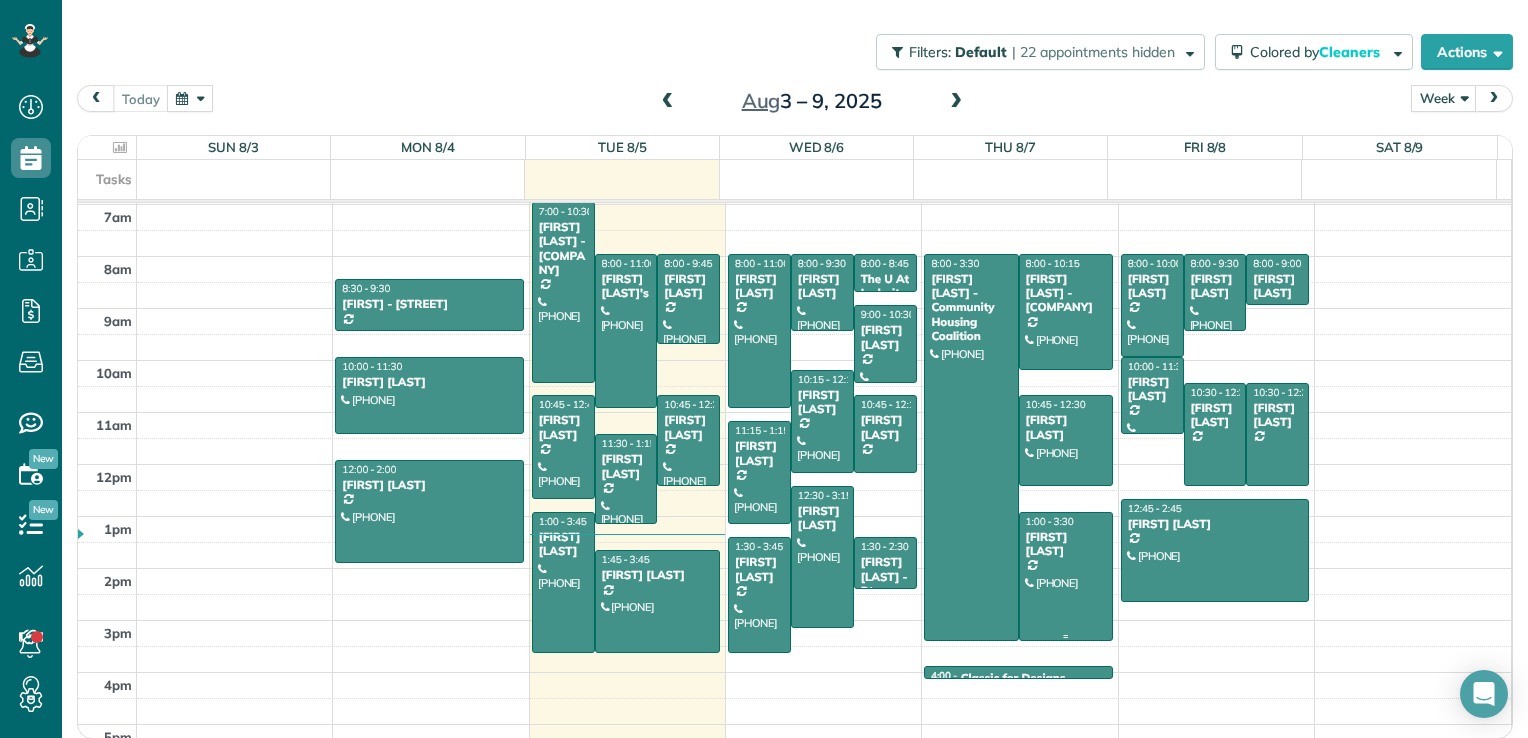 click on "[FIRST] [LAST]" at bounding box center (1066, 544) 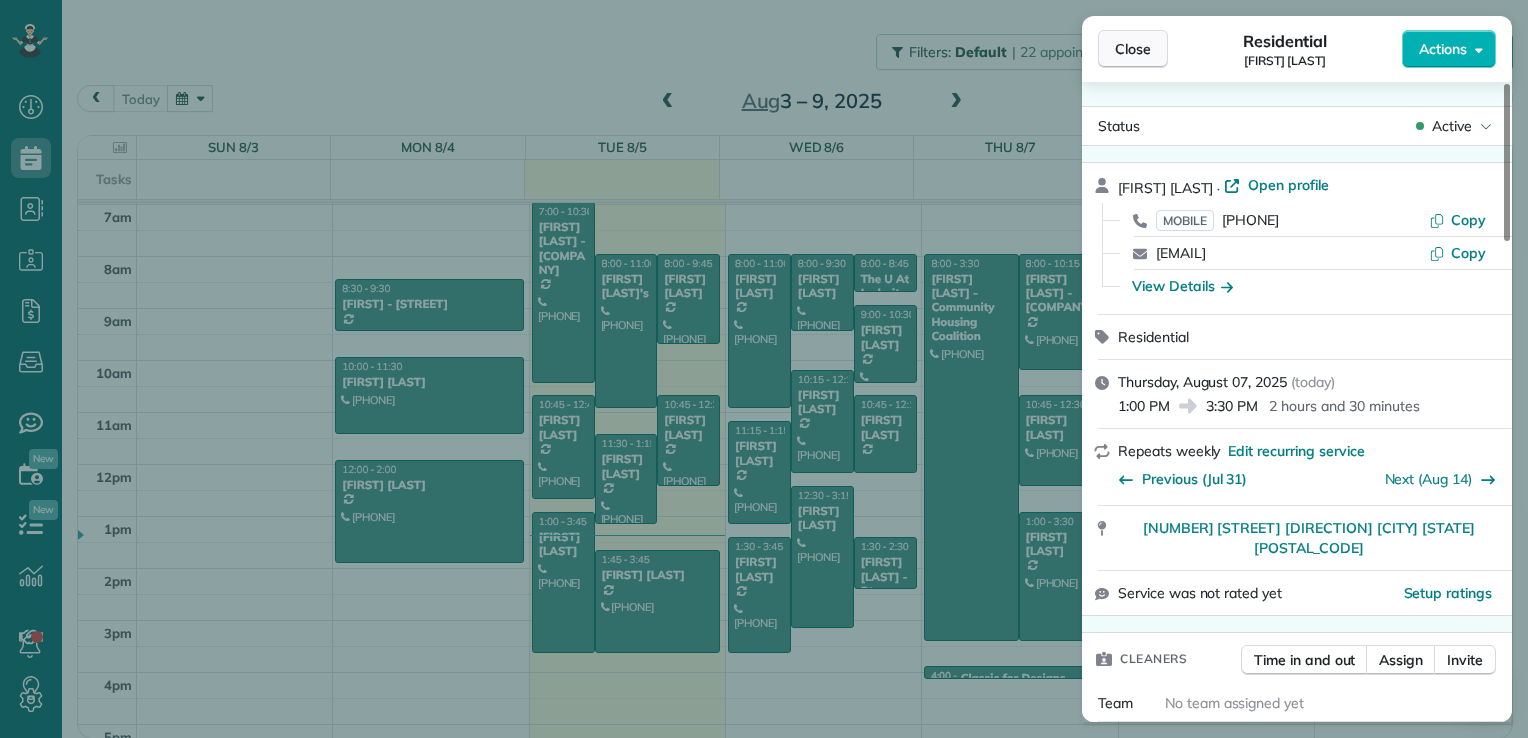 click on "Close" at bounding box center [1133, 49] 